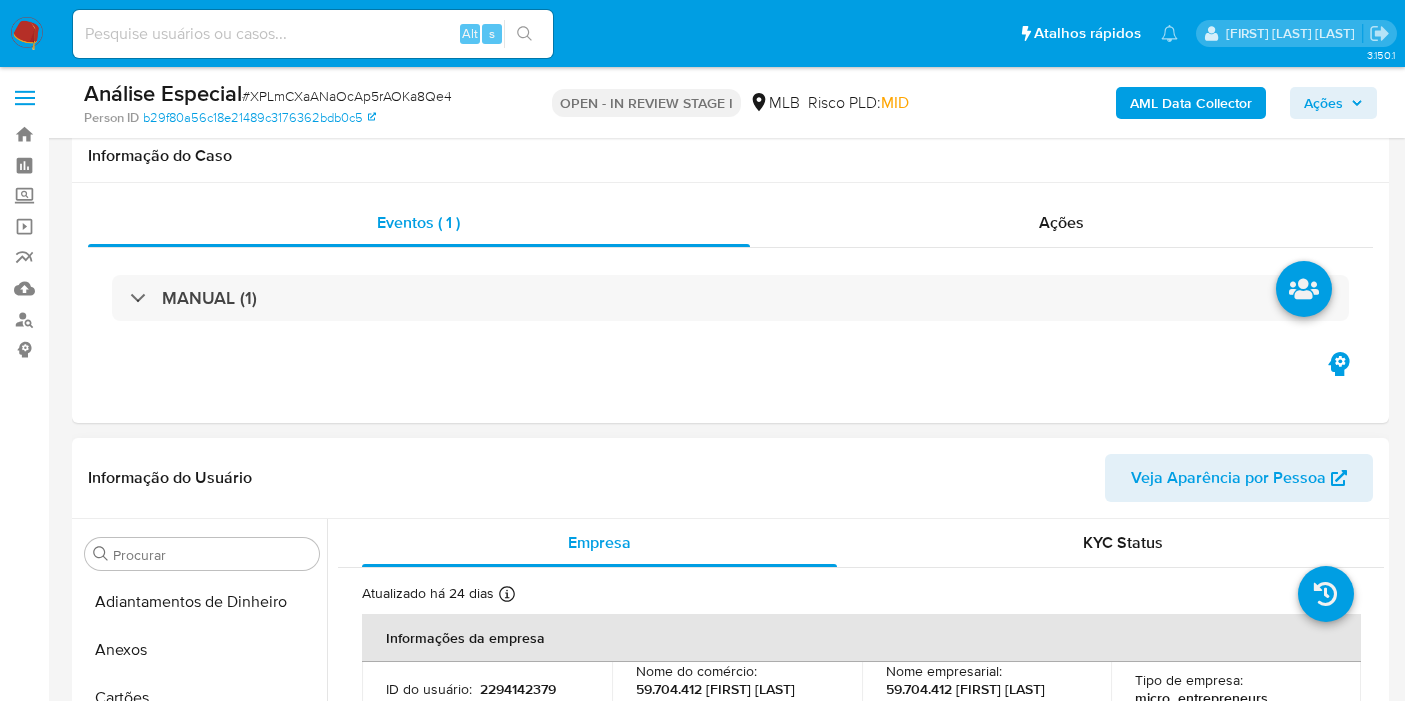 scroll, scrollTop: 333, scrollLeft: 0, axis: vertical 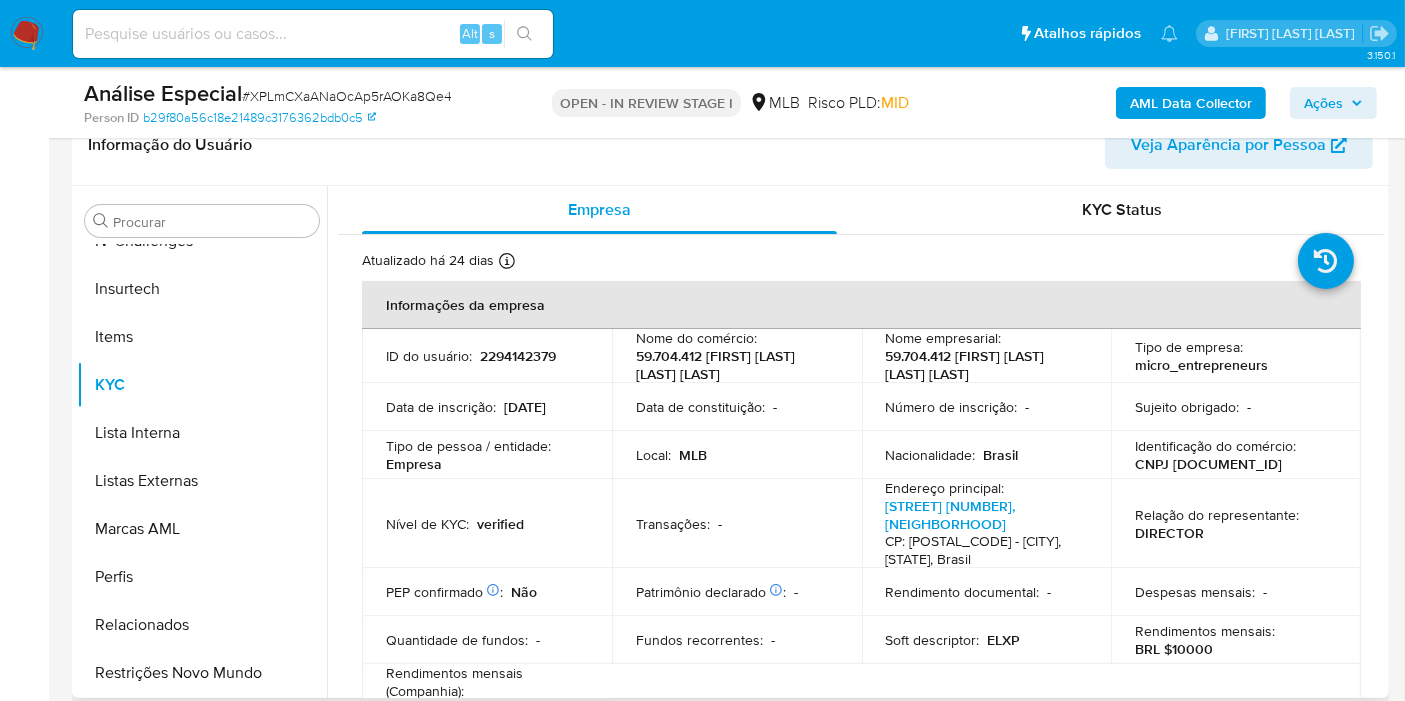 click on "CNPJ 59704412000155" at bounding box center (1208, 464) 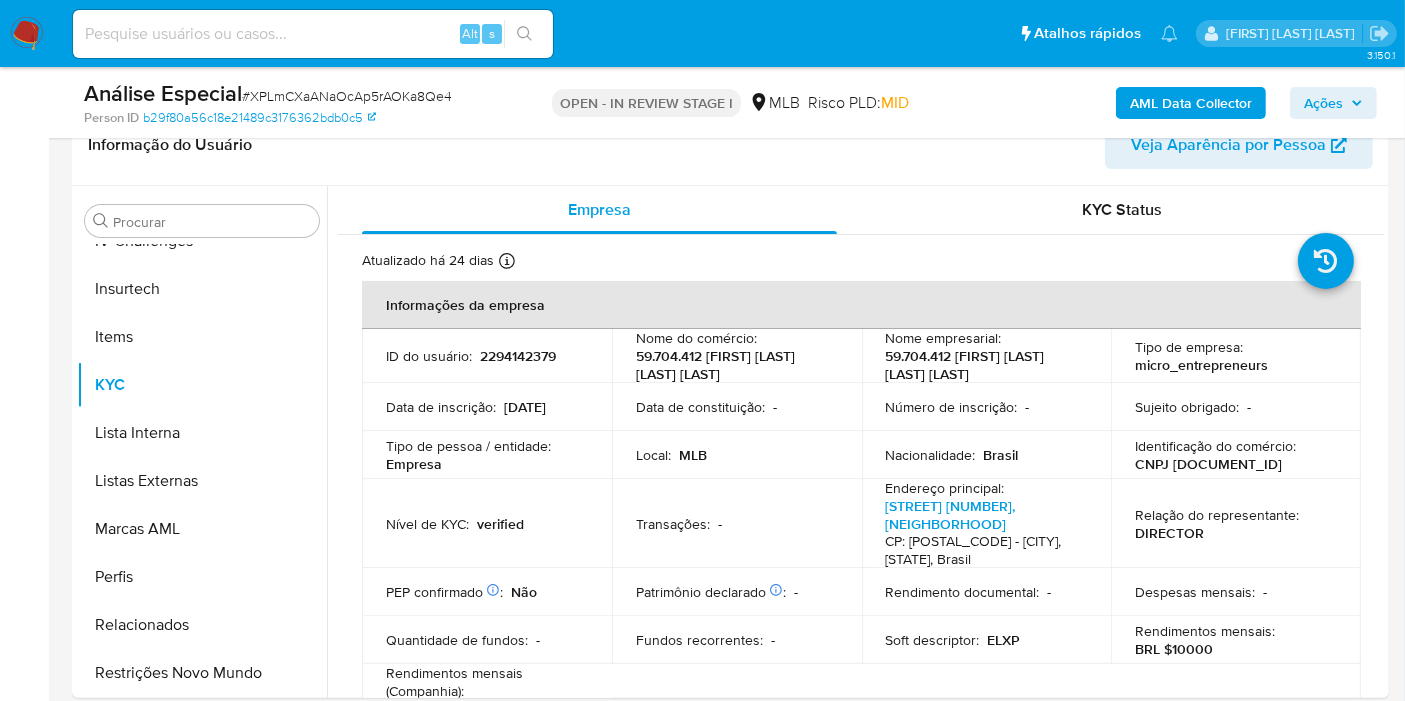 copy on "59704412000155" 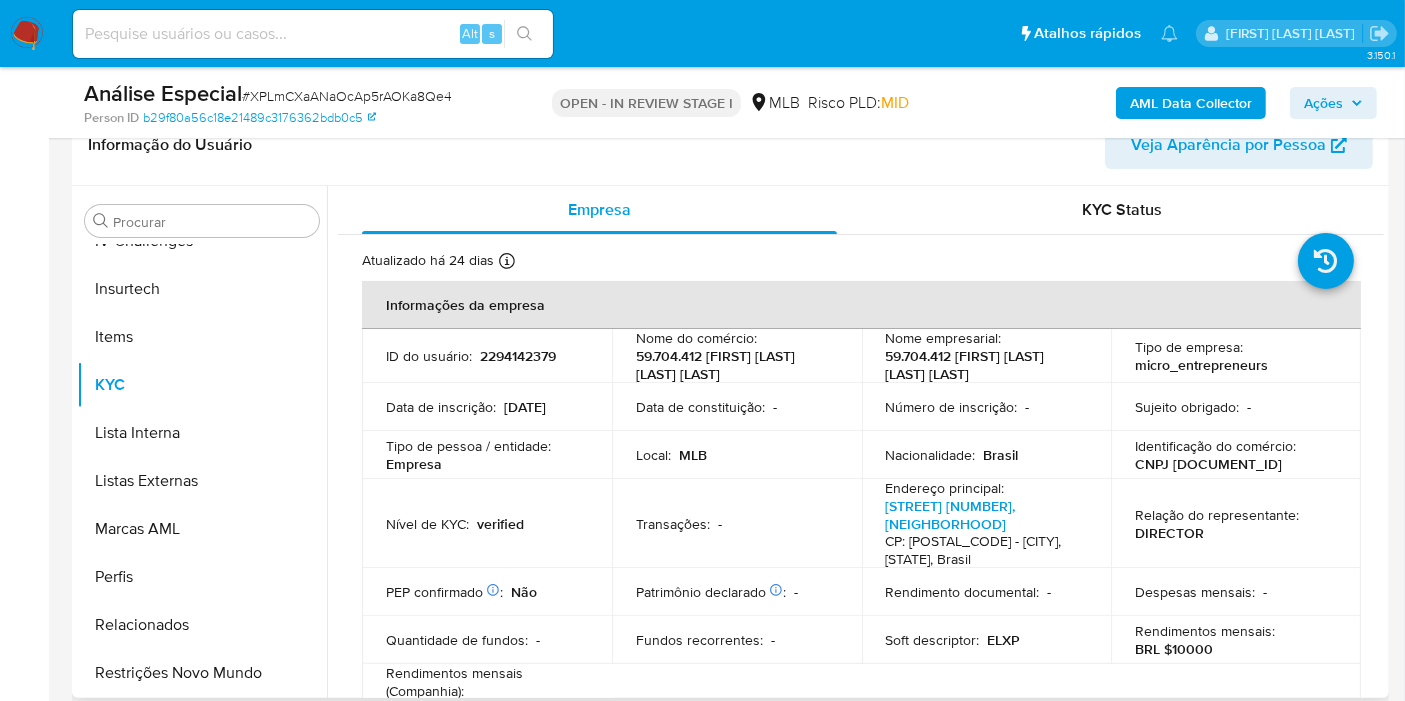 copy on "59704412000155" 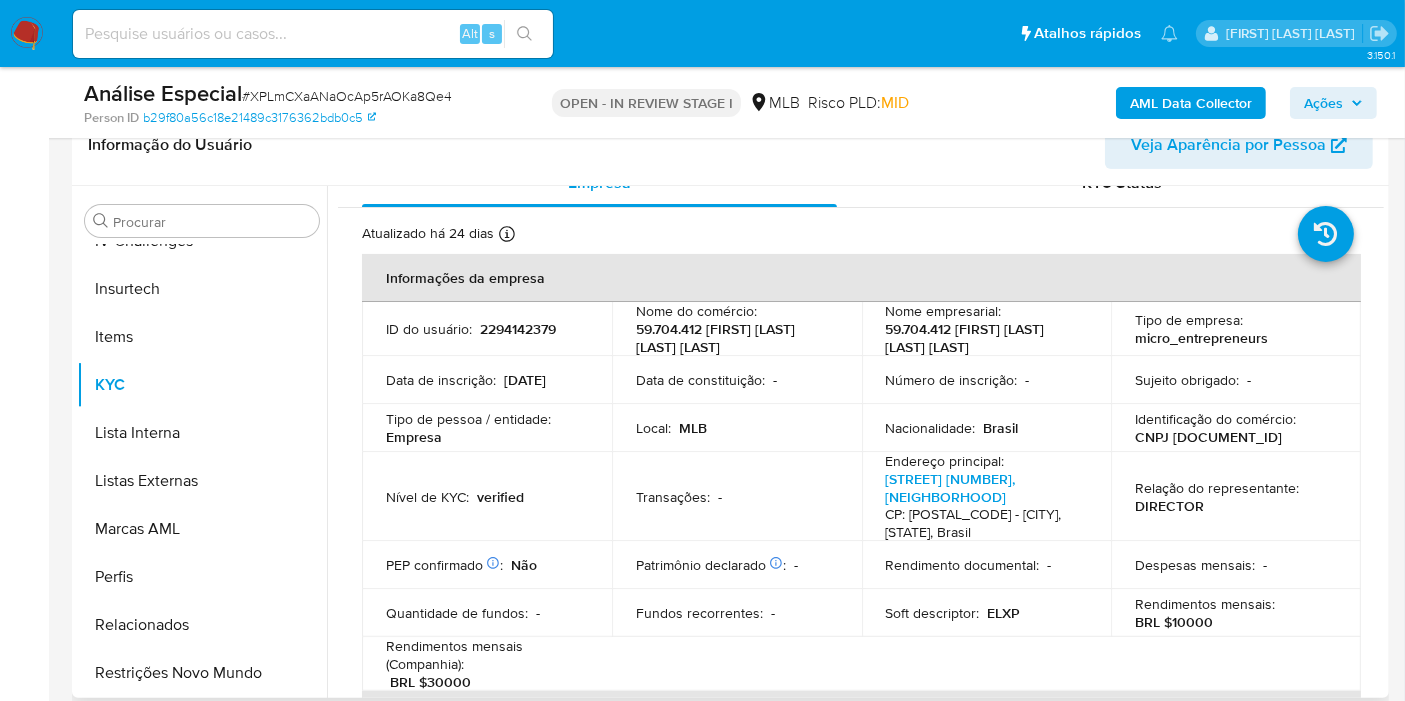 scroll, scrollTop: 0, scrollLeft: 0, axis: both 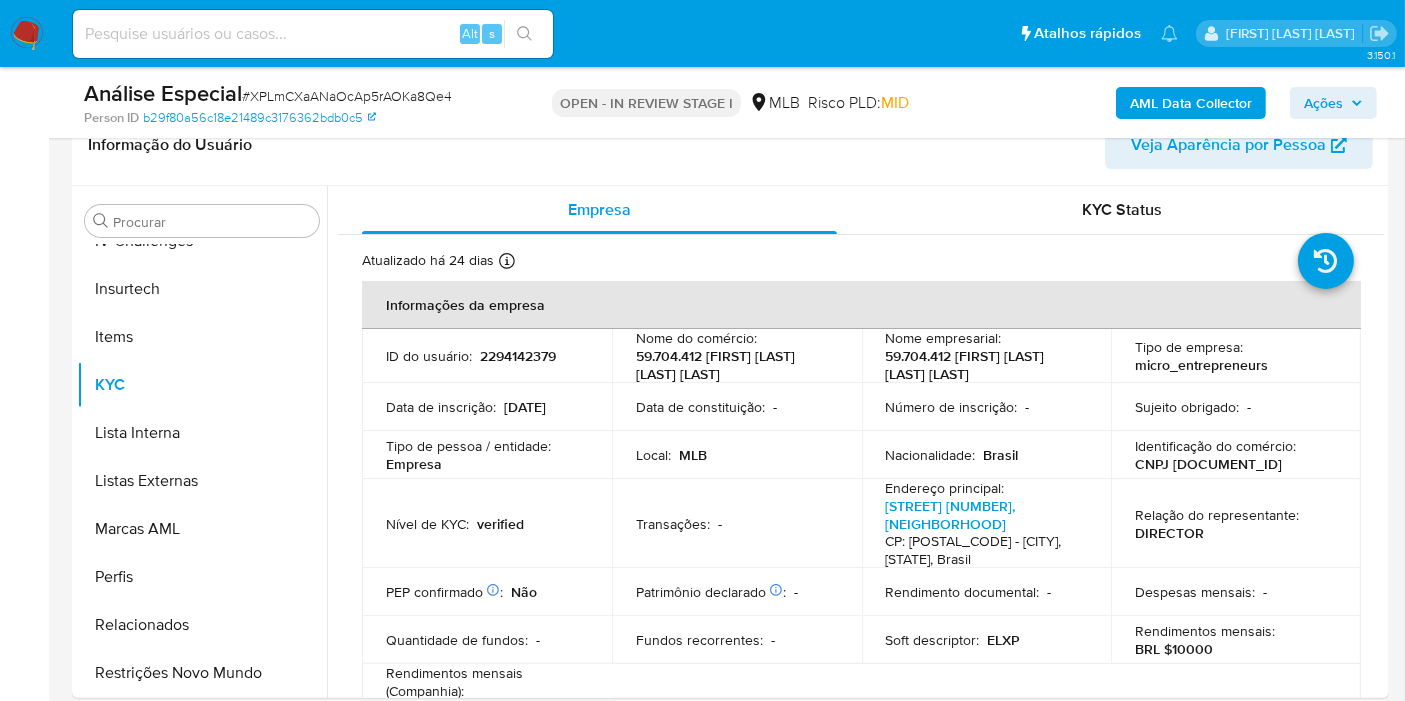 click on "AML Data Collector" at bounding box center (1191, 103) 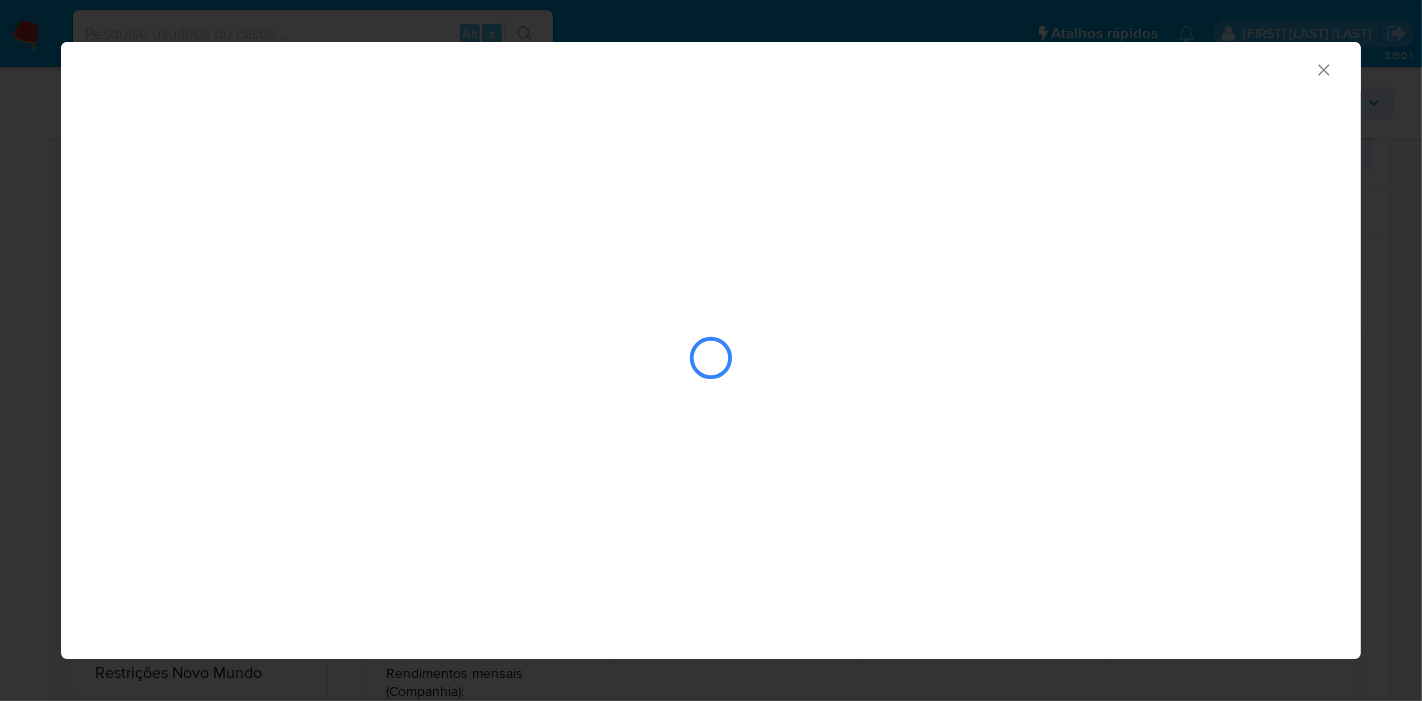 click at bounding box center (711, 296) 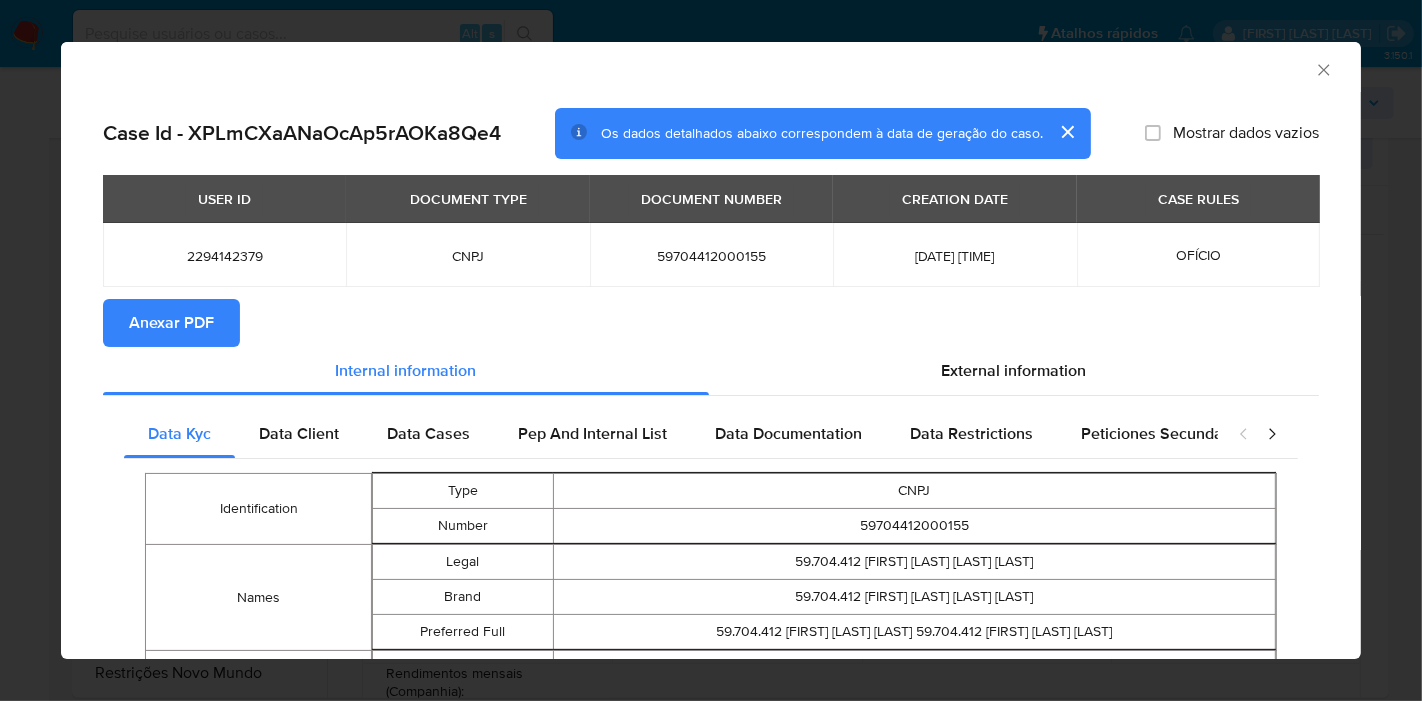 click on "Anexar PDF" at bounding box center (171, 323) 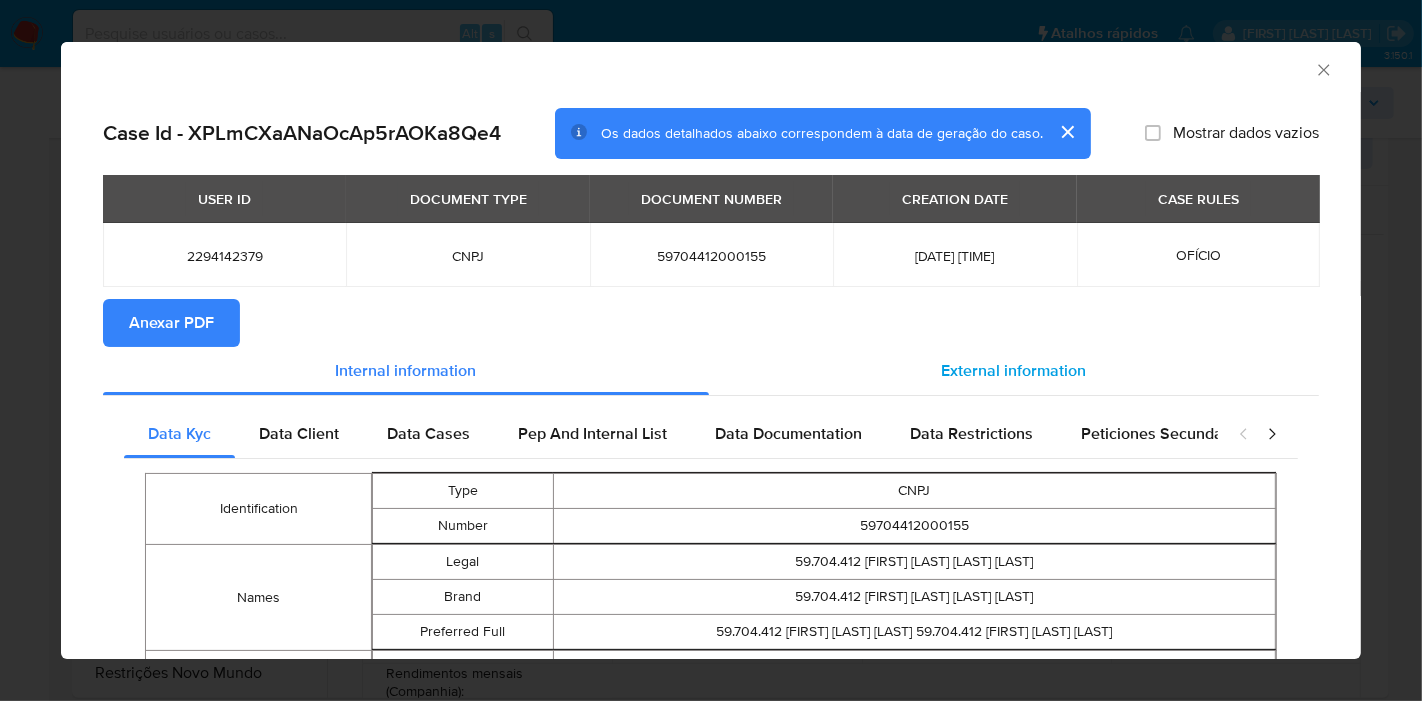 click on "External information" at bounding box center (1014, 370) 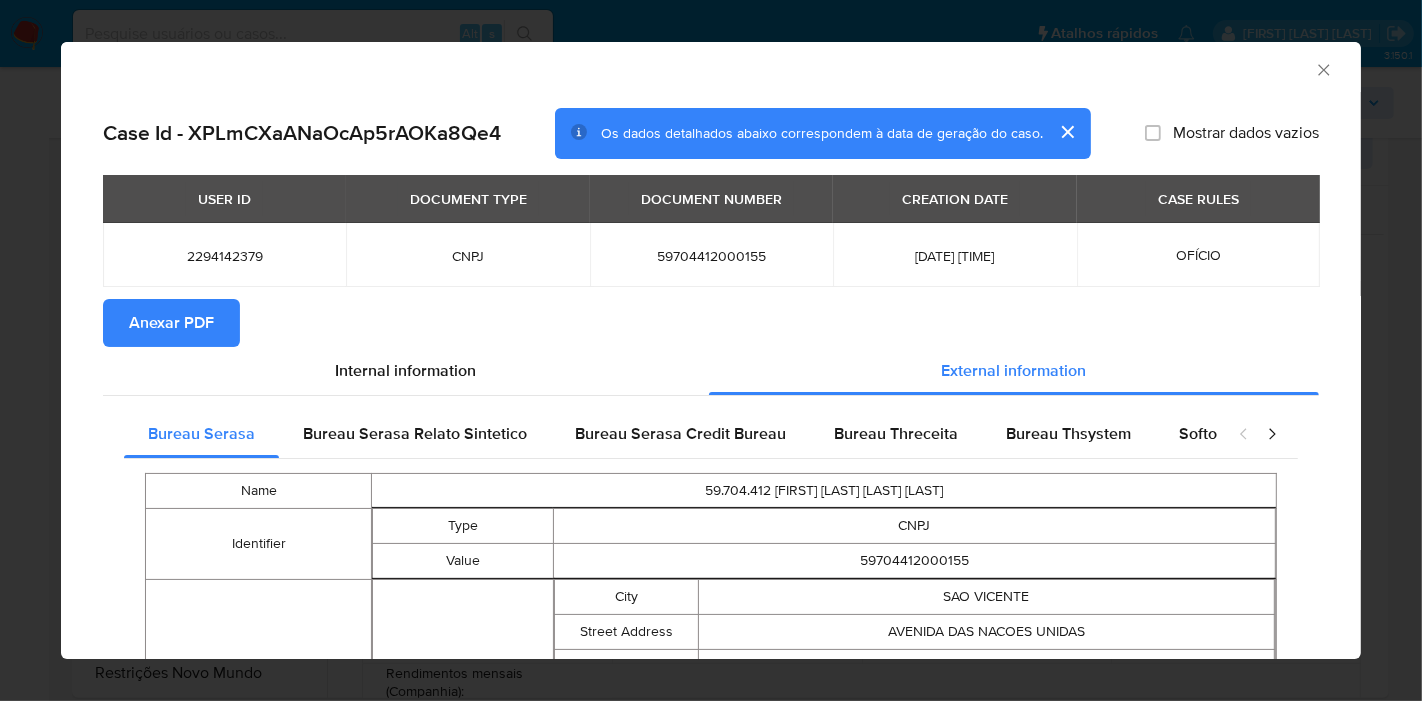 click at bounding box center [1258, 434] 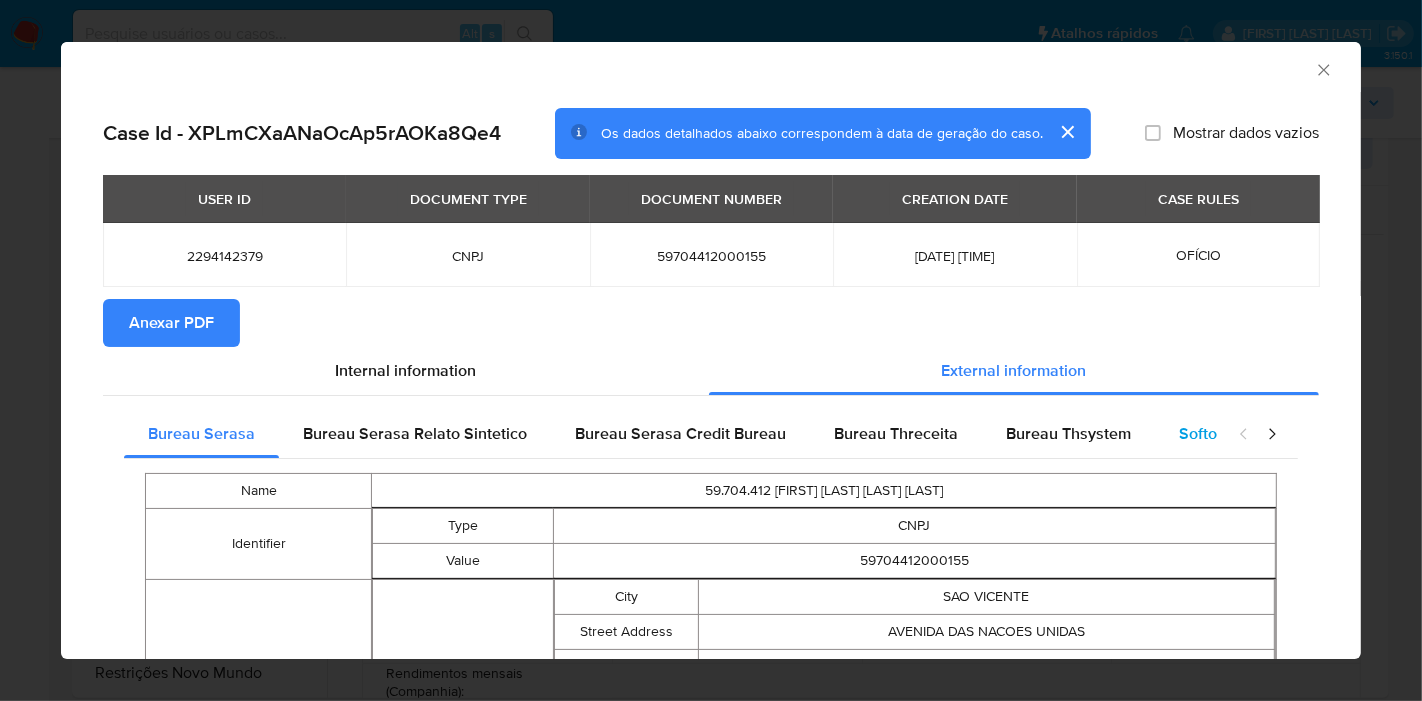click on "Softon" at bounding box center (1202, 434) 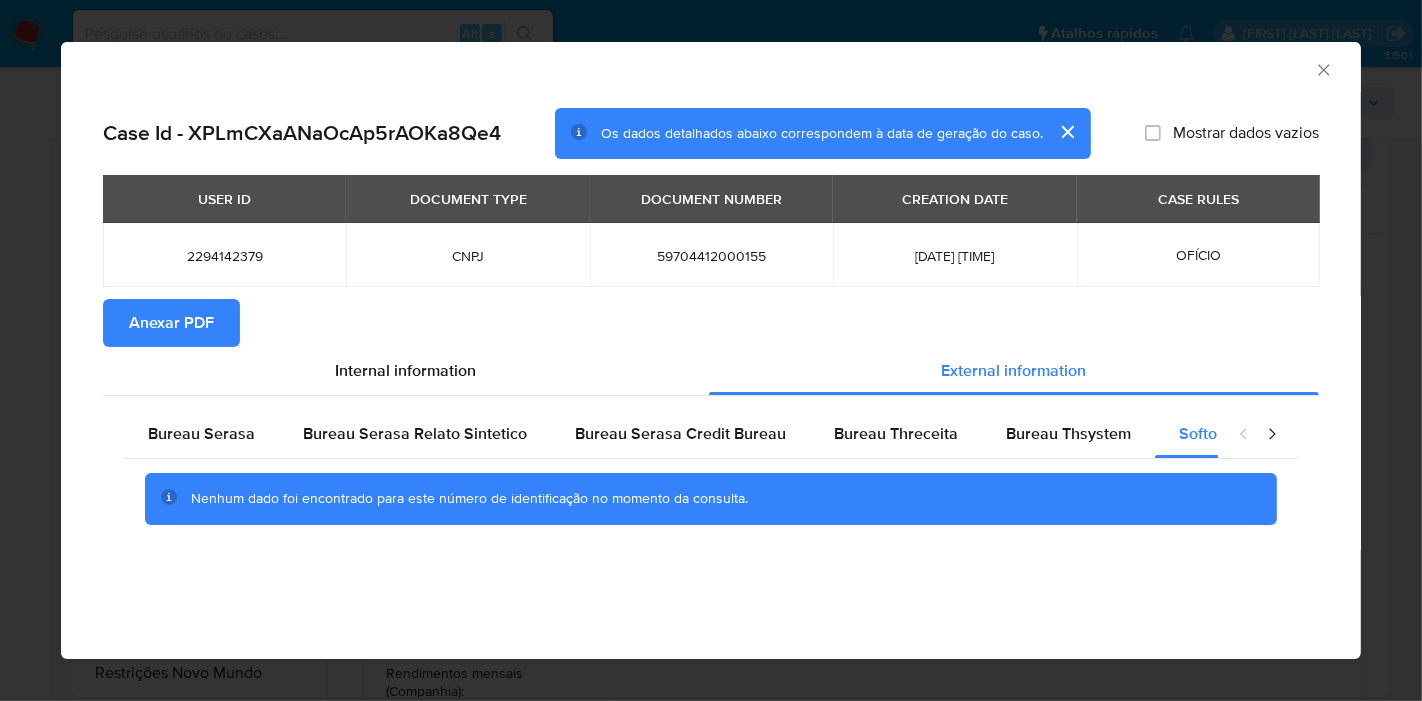 click 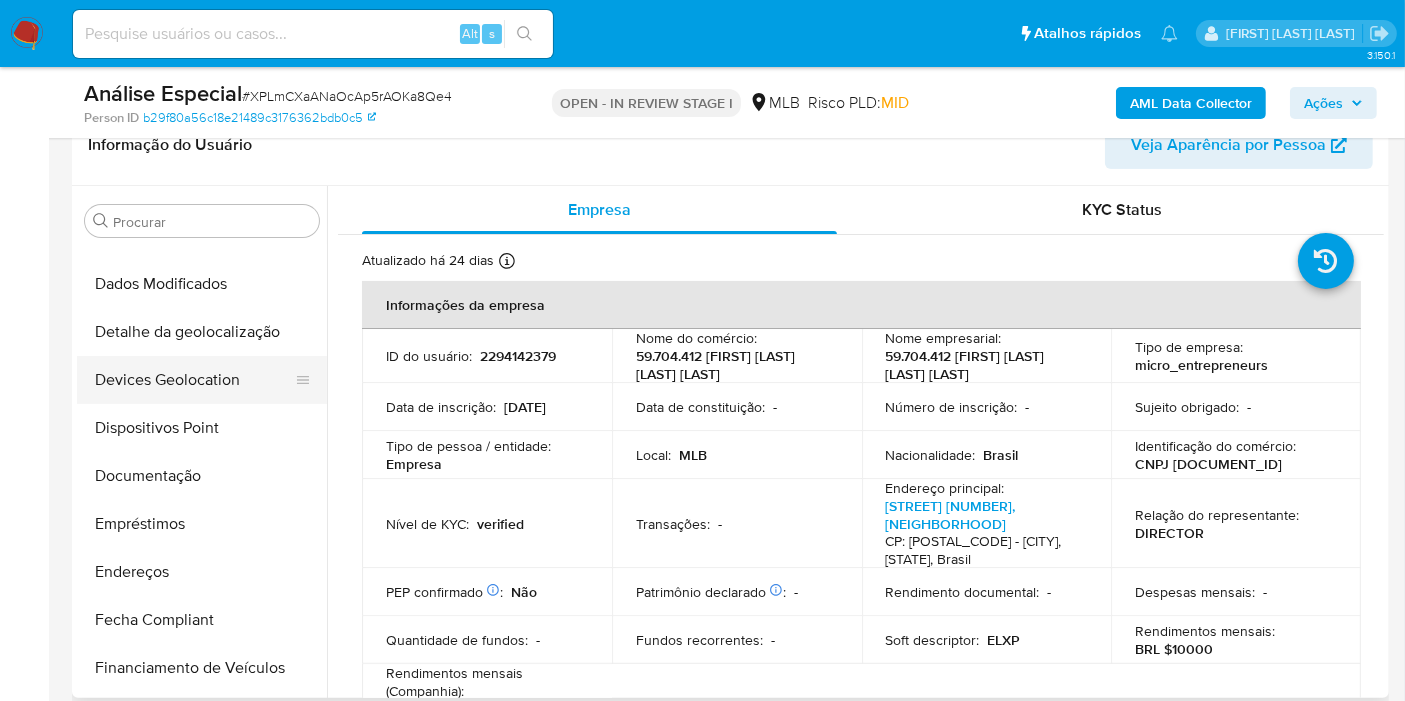 scroll, scrollTop: 0, scrollLeft: 0, axis: both 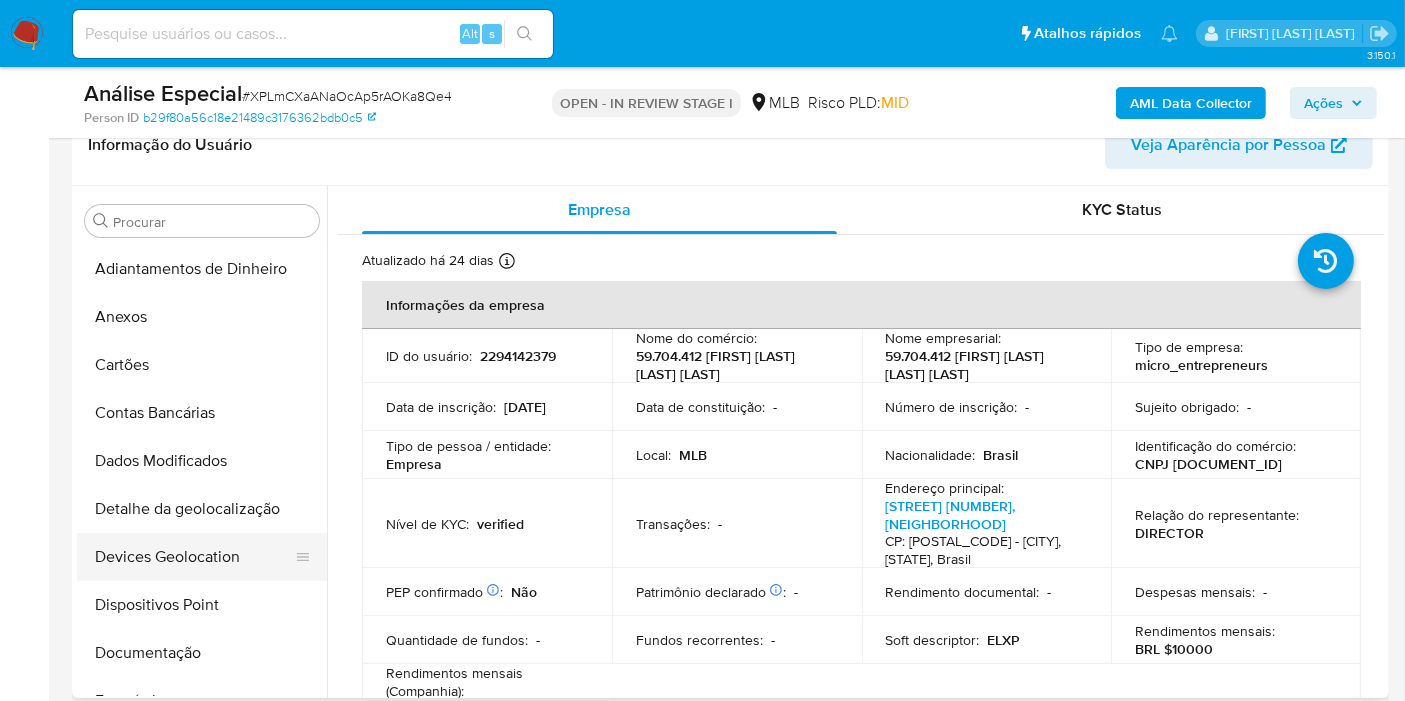 click on "Devices Geolocation" at bounding box center (194, 557) 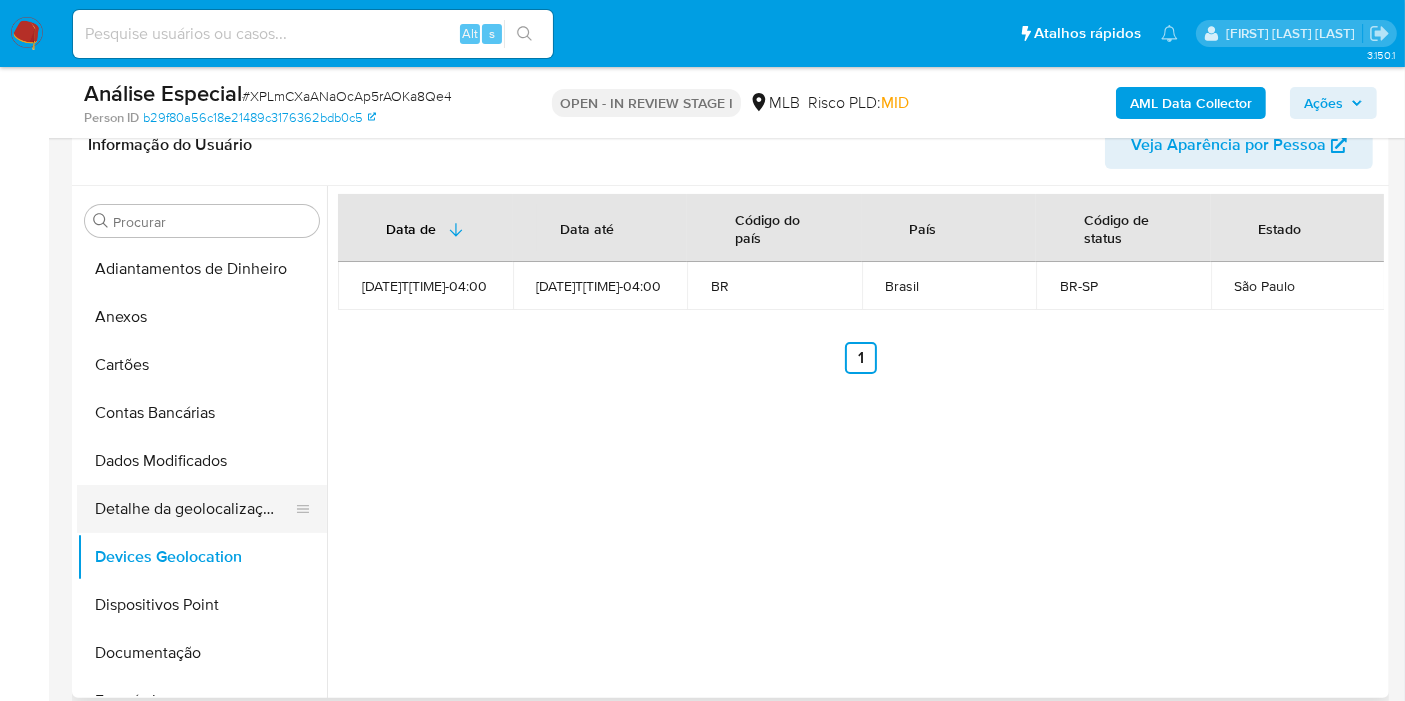 click on "Dispositivos Point" at bounding box center (202, 605) 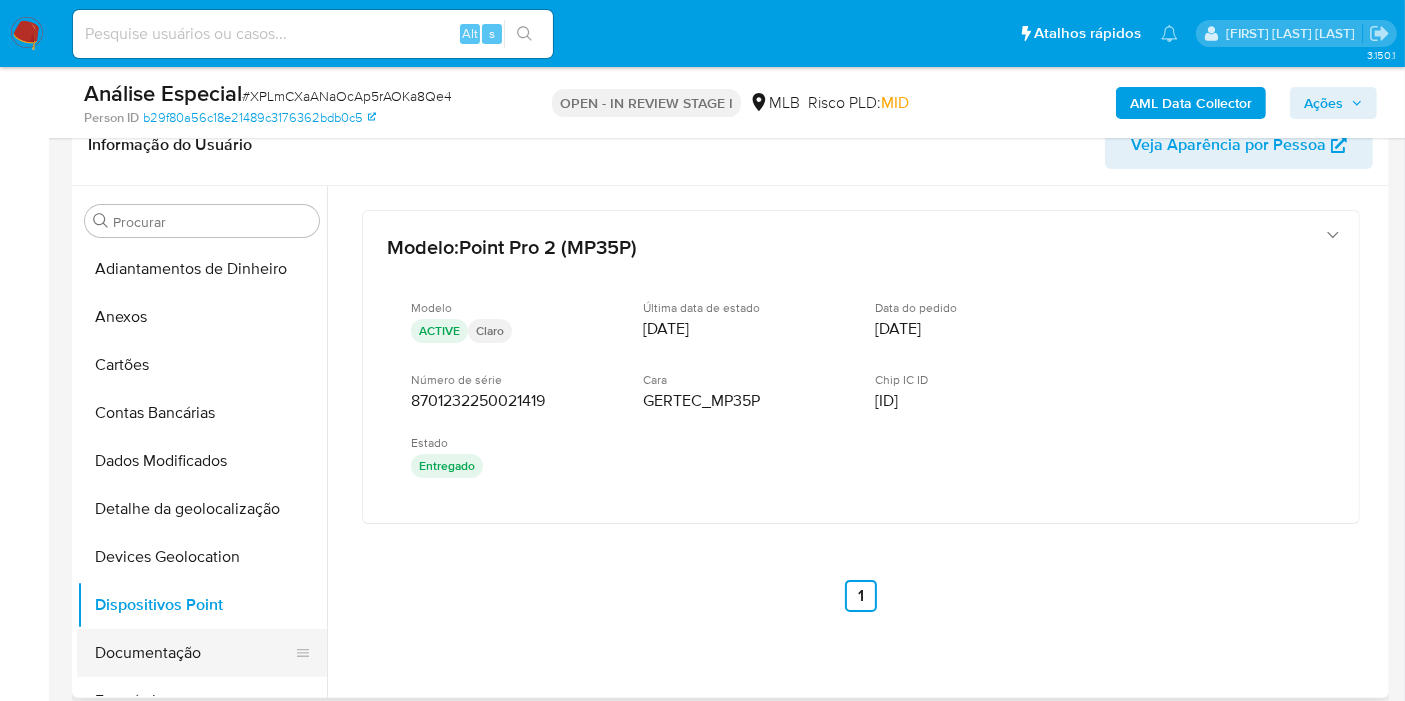 click on "Documentação" at bounding box center (194, 653) 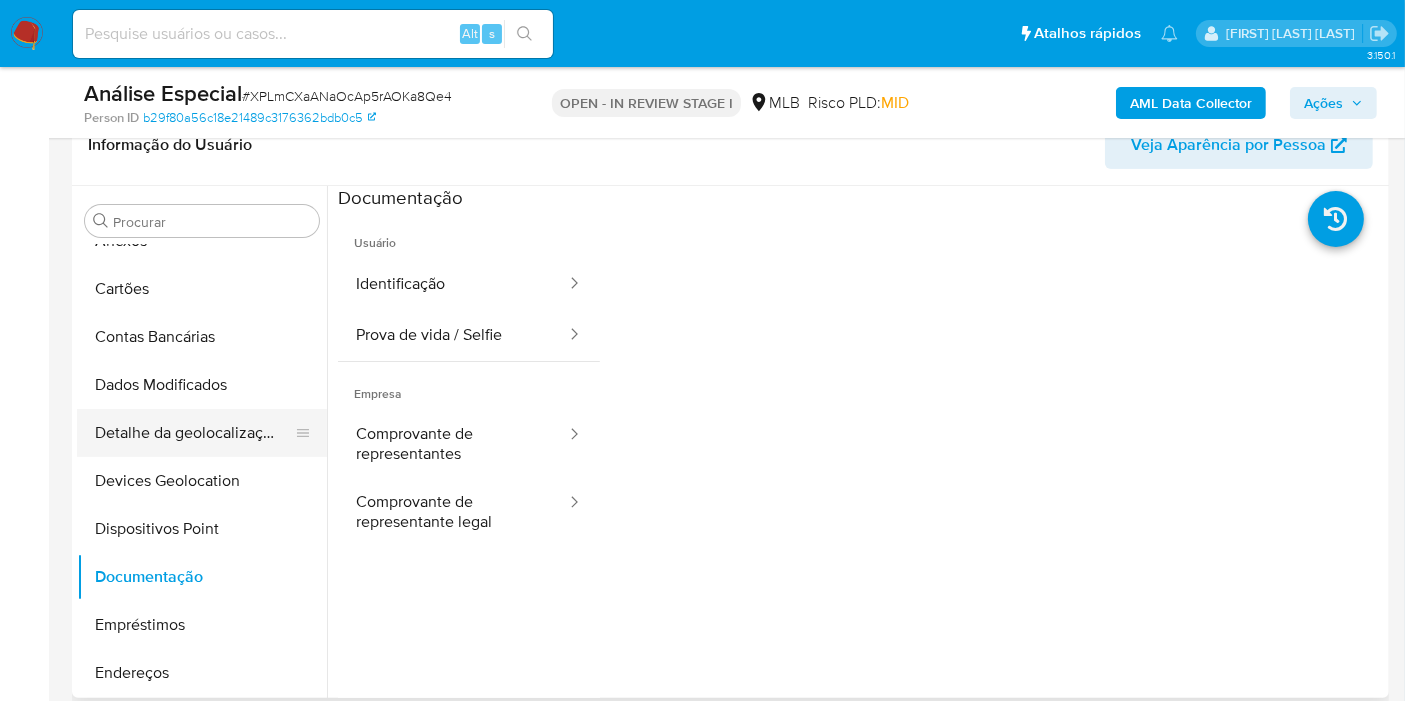 scroll, scrollTop: 111, scrollLeft: 0, axis: vertical 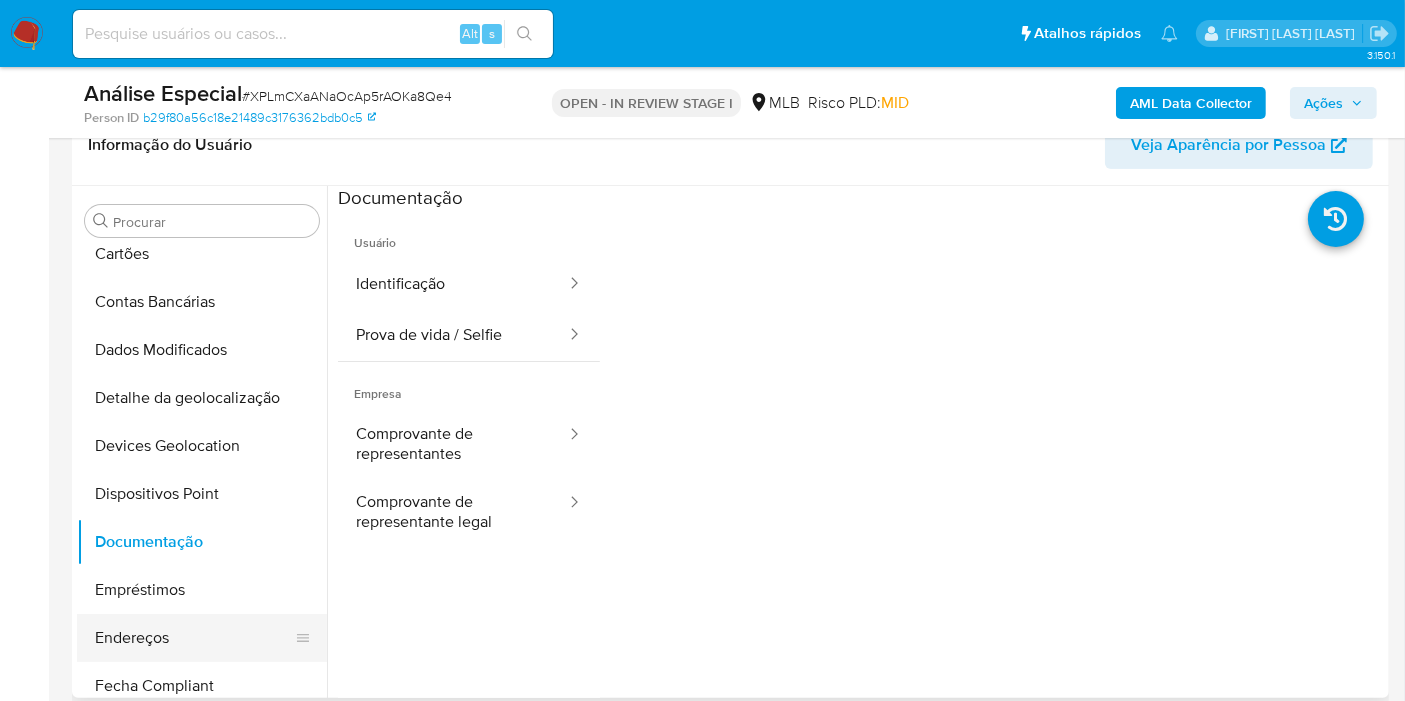 click on "Endereços" at bounding box center [194, 638] 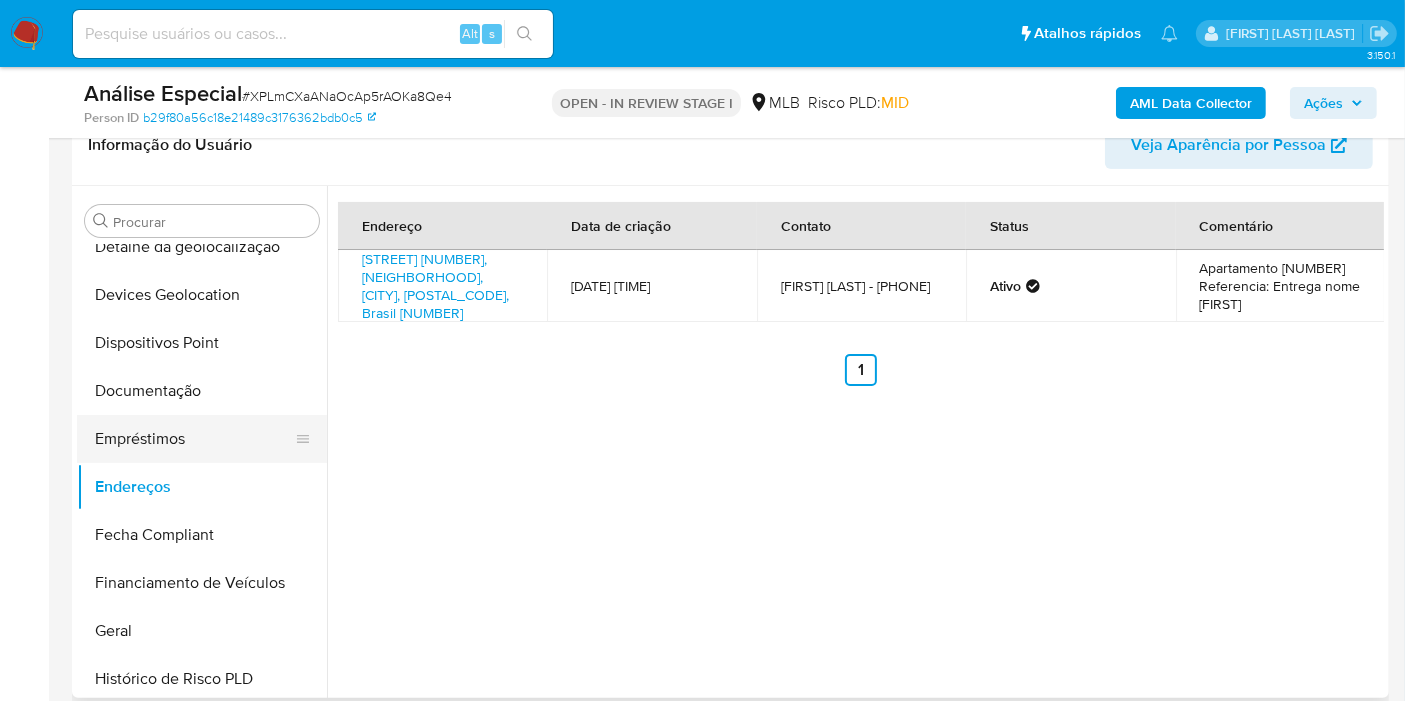 scroll, scrollTop: 333, scrollLeft: 0, axis: vertical 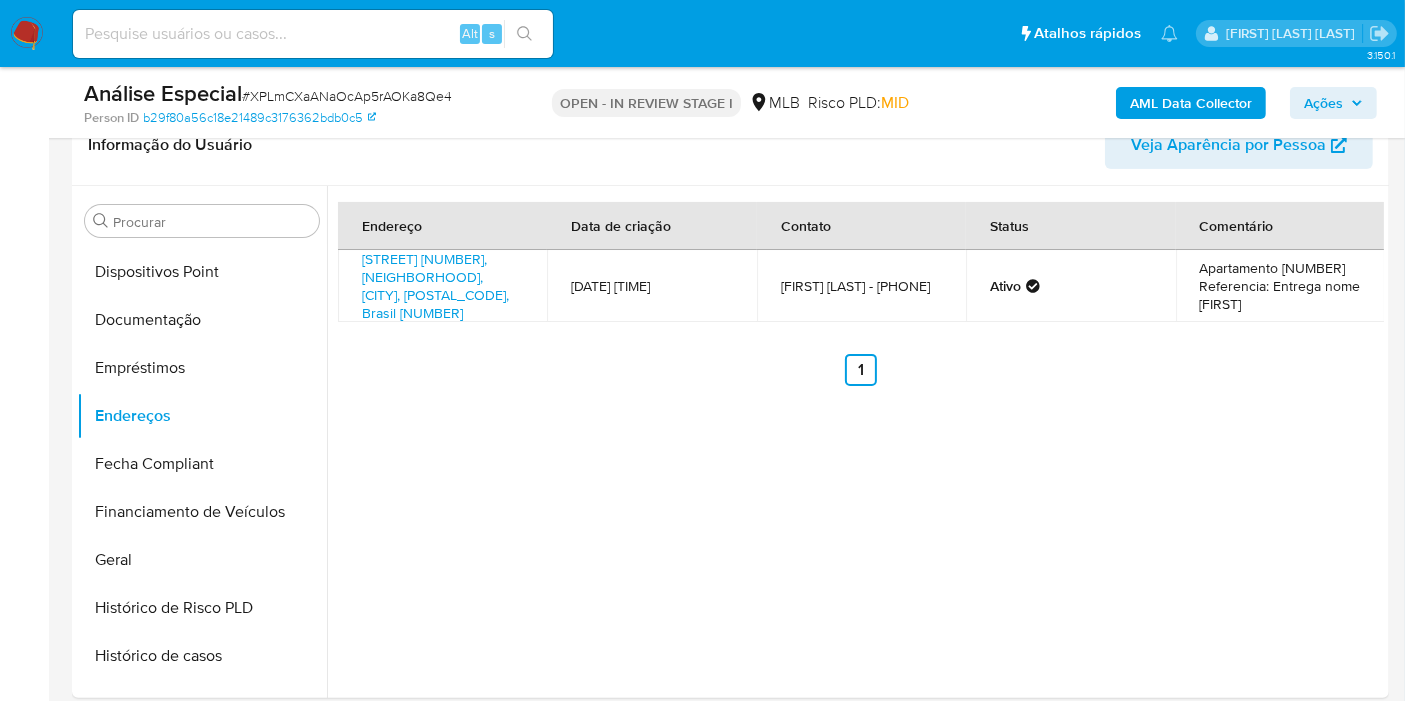 drag, startPoint x: 141, startPoint y: 570, endPoint x: 897, endPoint y: 118, distance: 880.8178 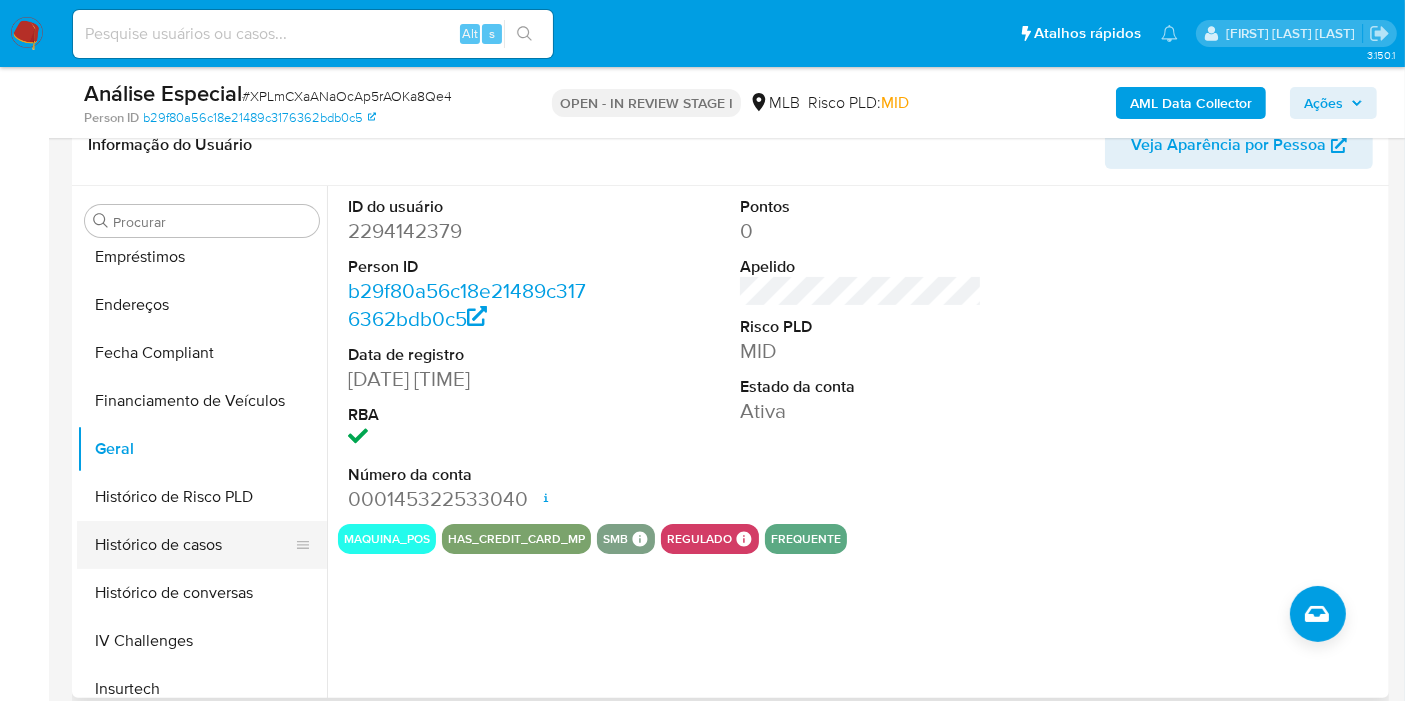 click on "Histórico de casos" at bounding box center [194, 545] 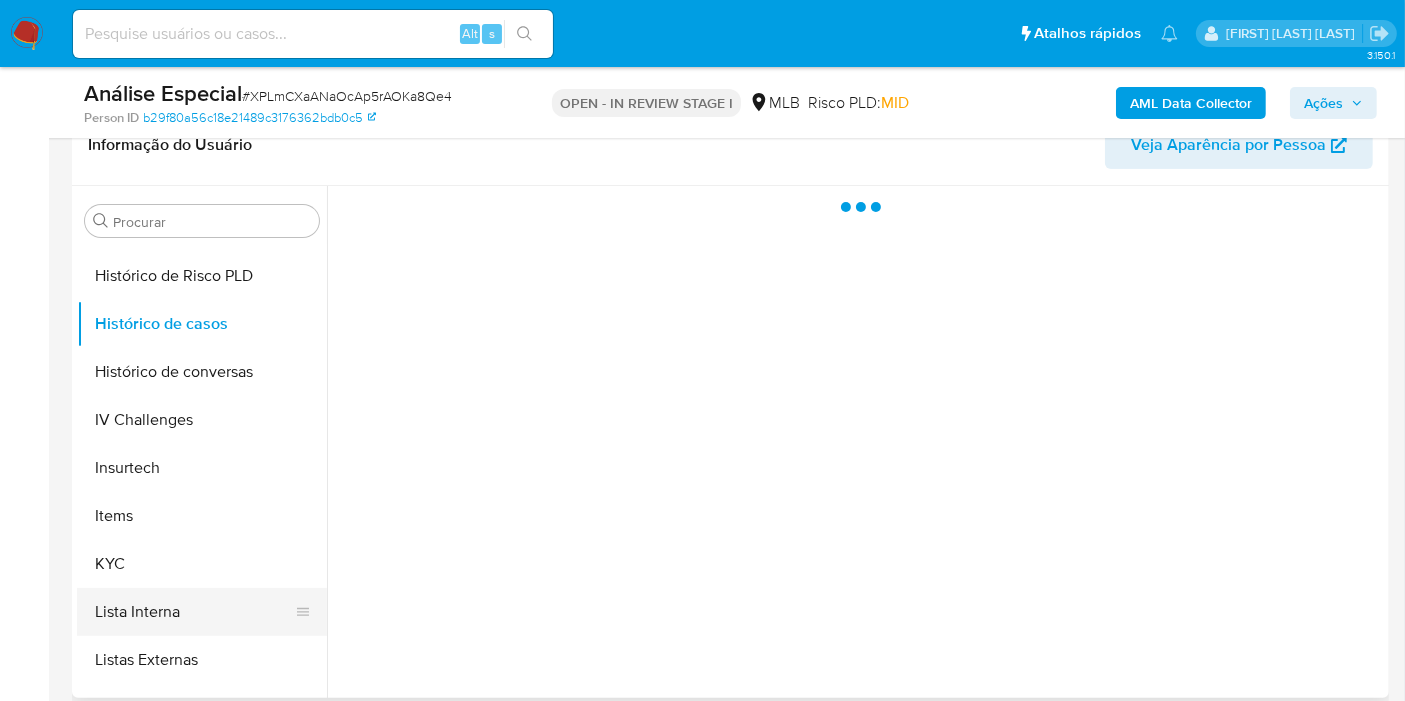 scroll, scrollTop: 666, scrollLeft: 0, axis: vertical 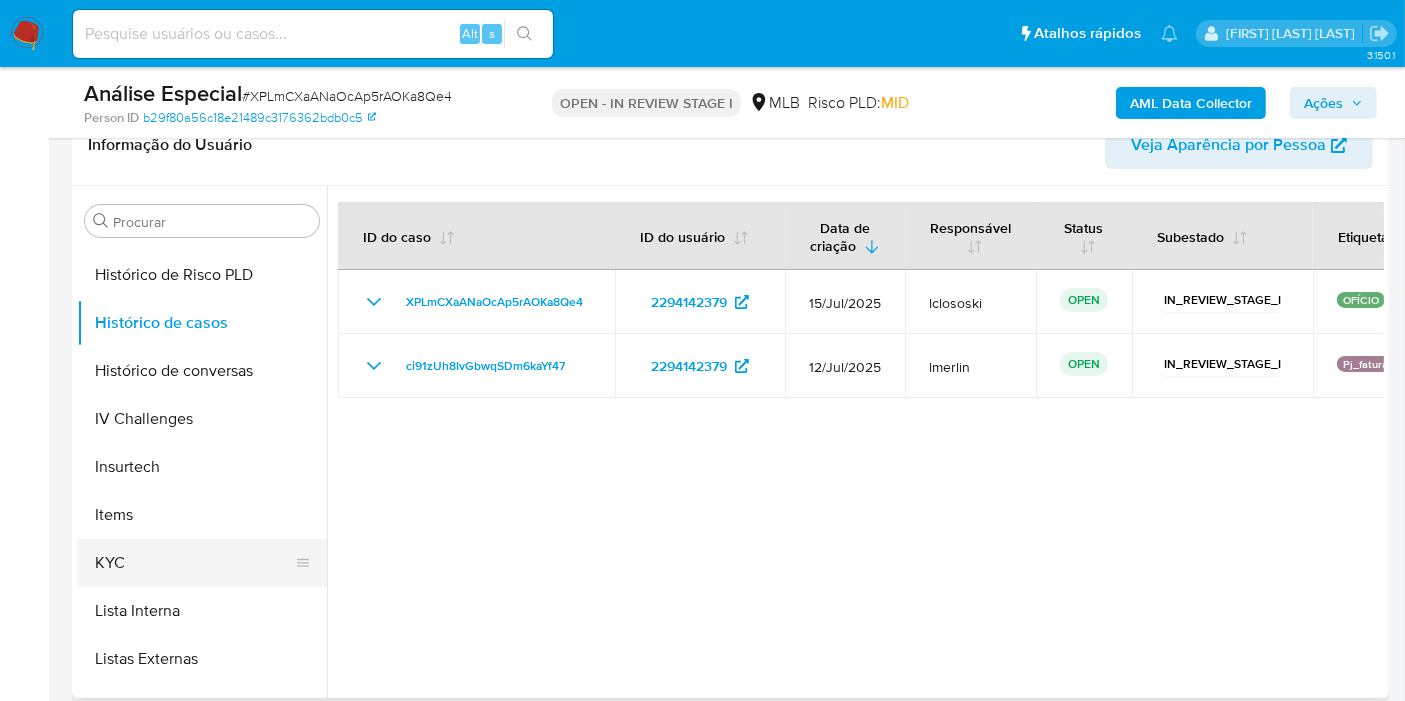click on "KYC" at bounding box center [194, 563] 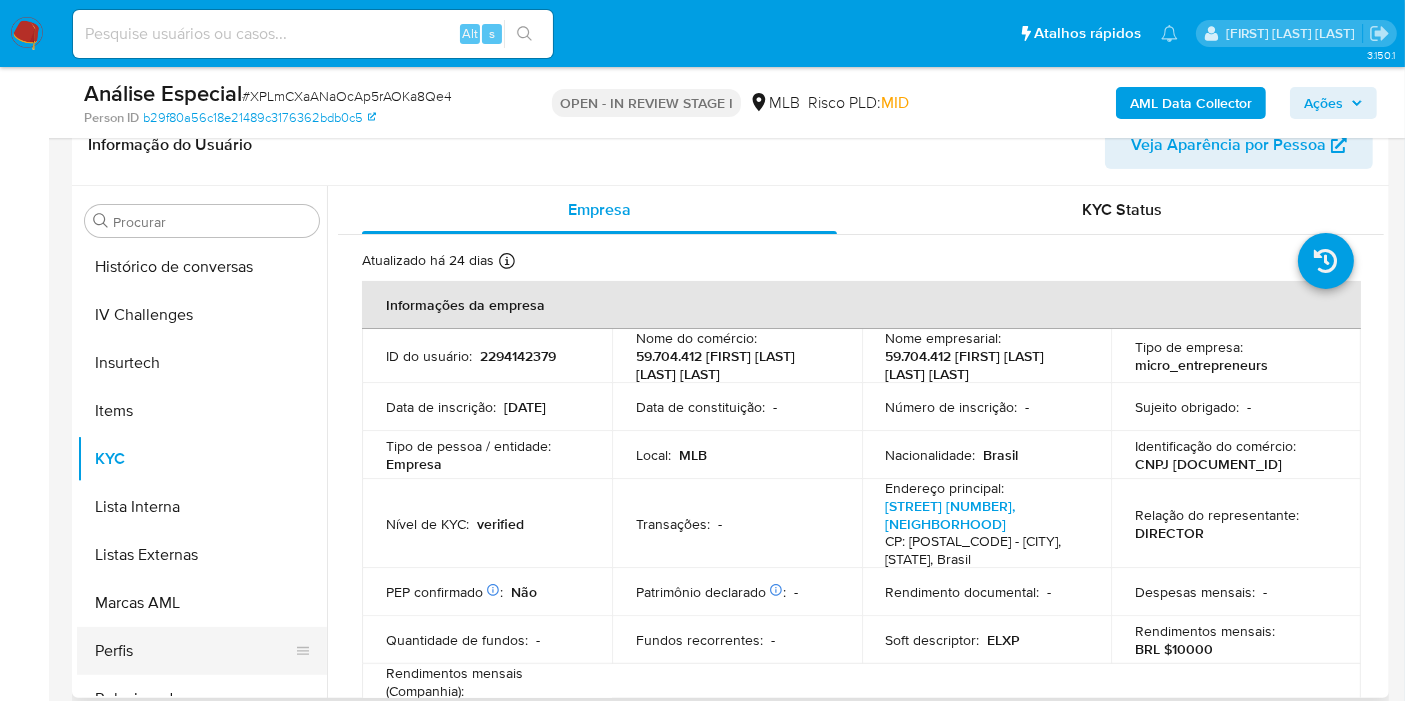 scroll, scrollTop: 844, scrollLeft: 0, axis: vertical 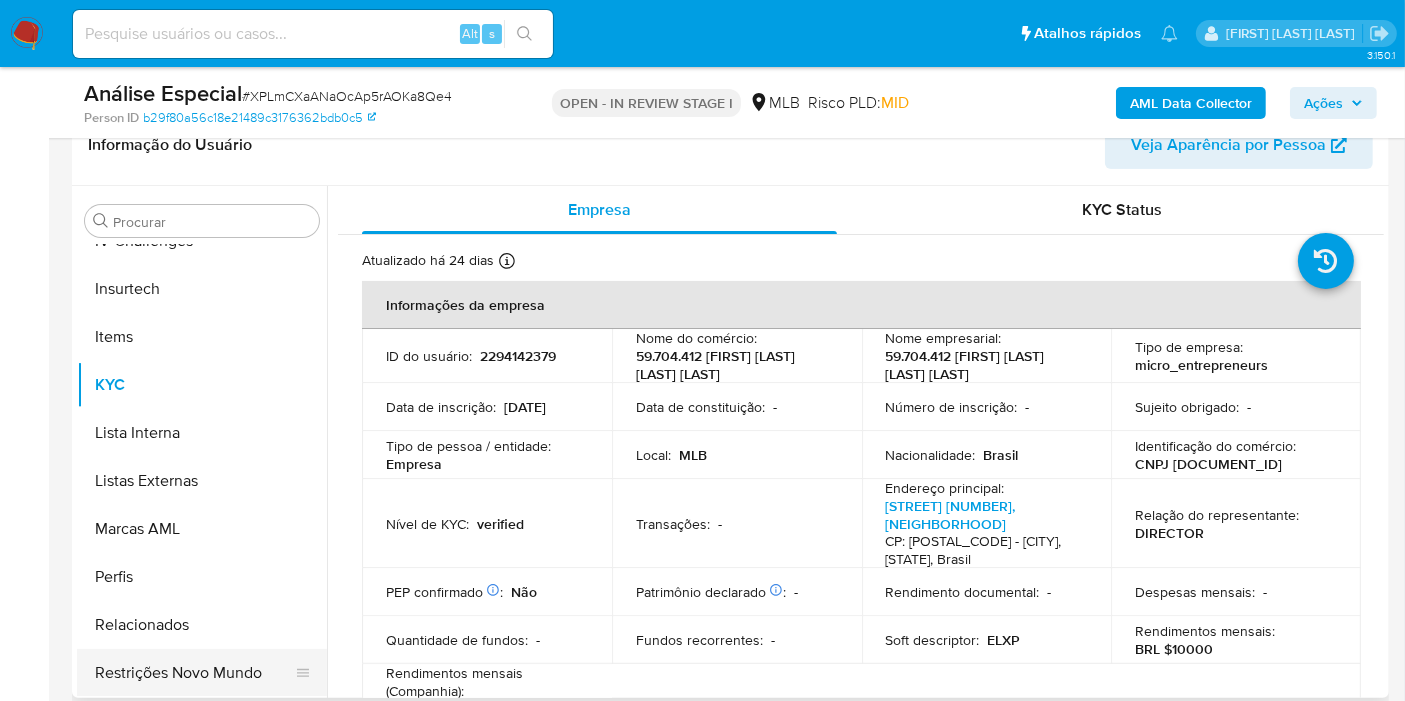 click on "Restrições Novo Mundo" at bounding box center [194, 673] 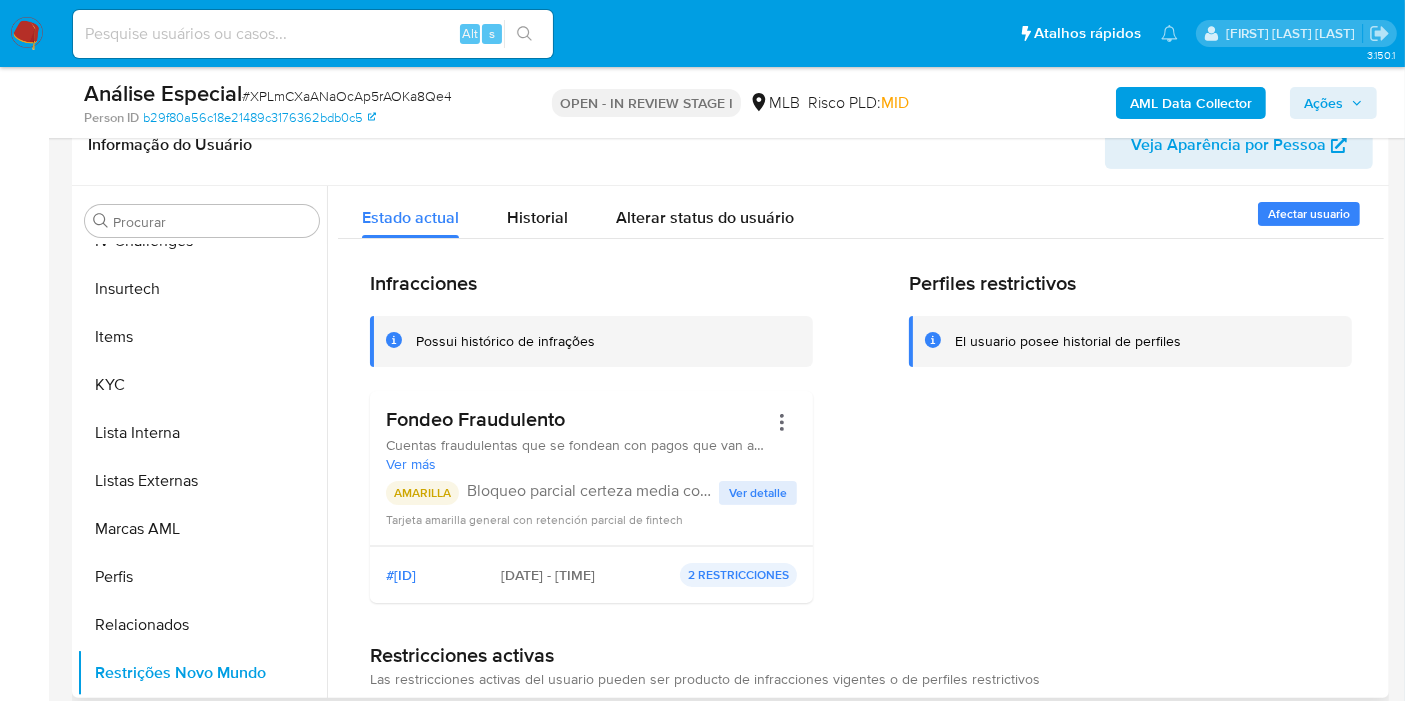 click on "Ver detalle" at bounding box center (758, 493) 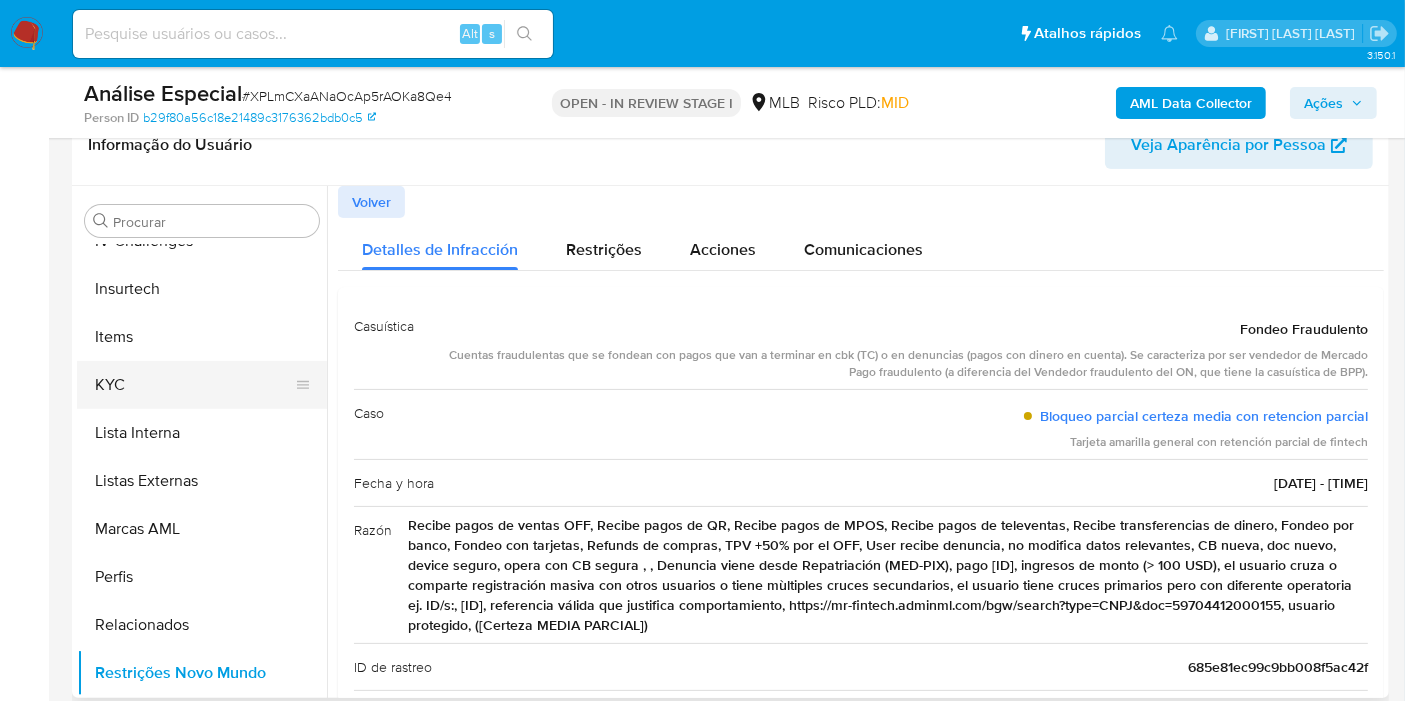 click on "KYC" at bounding box center [194, 385] 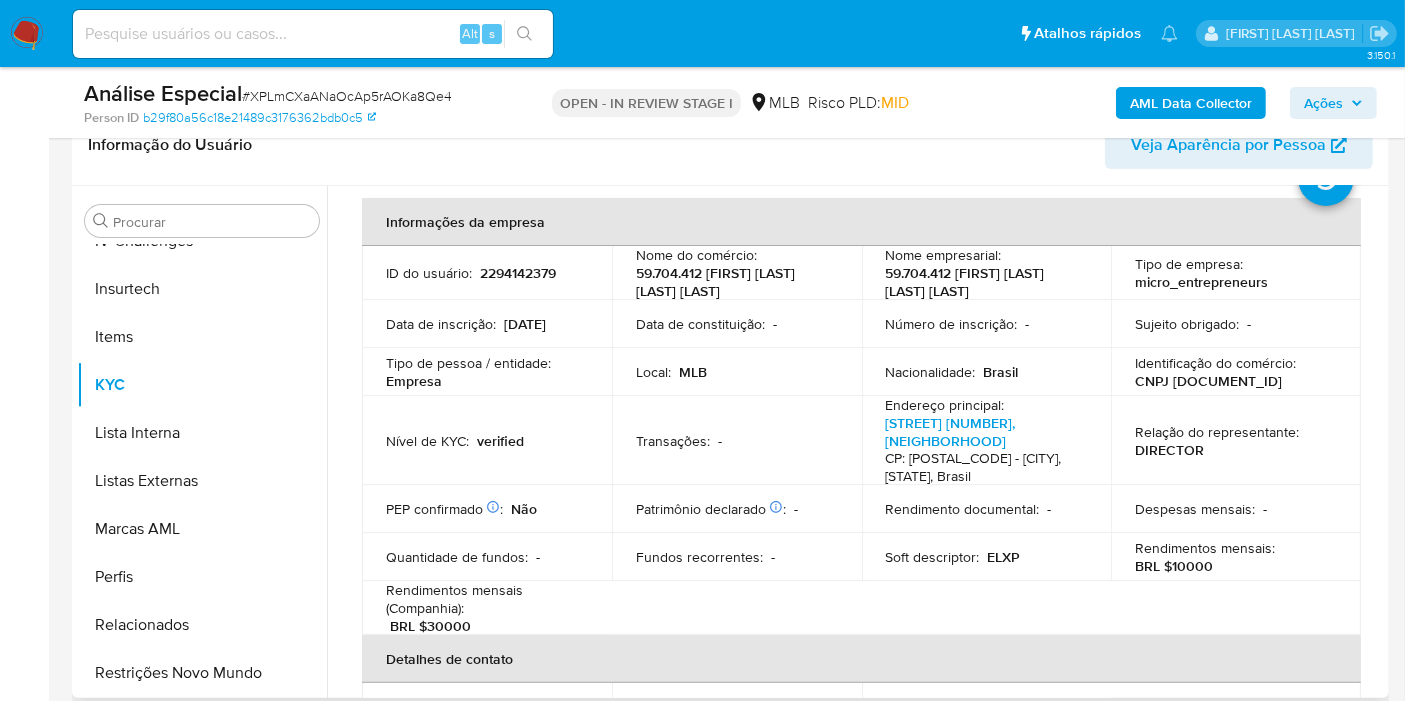 scroll, scrollTop: 111, scrollLeft: 0, axis: vertical 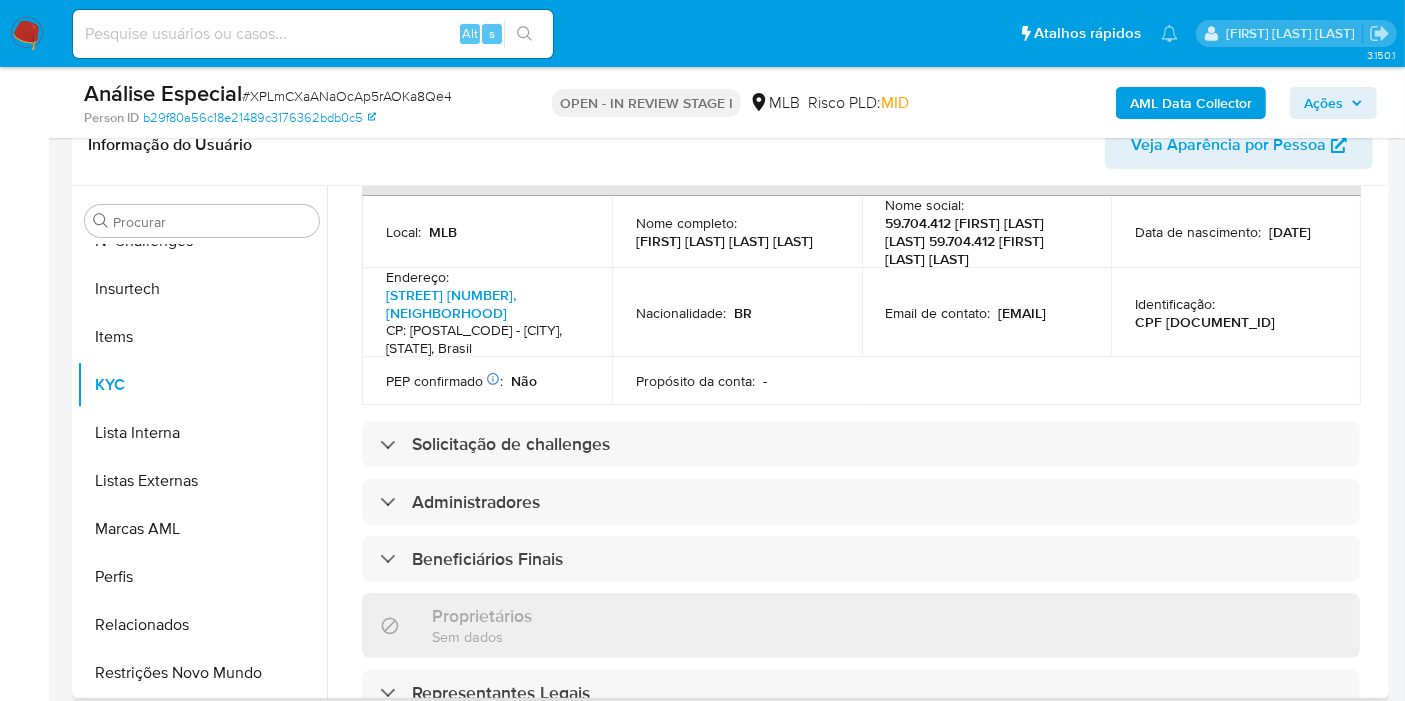click on "CPF 56892221866" at bounding box center [1205, 322] 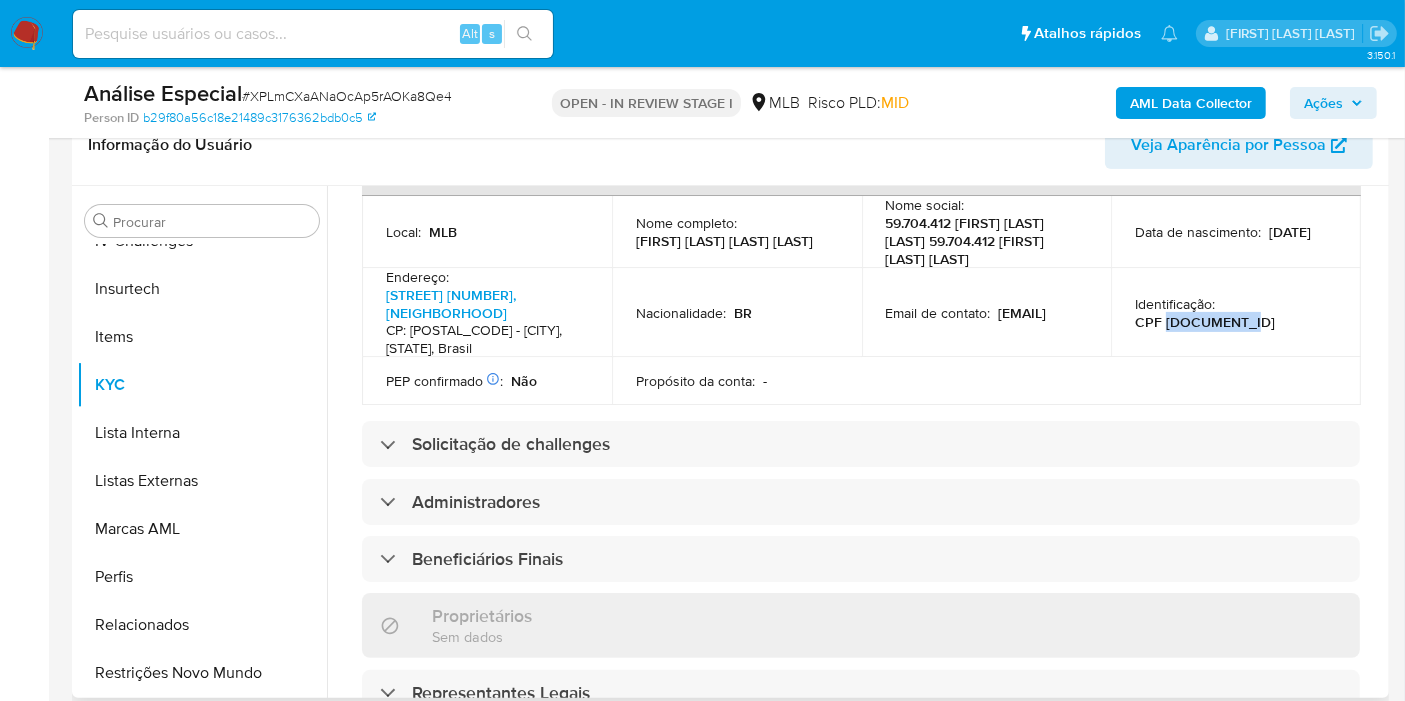 click on "CPF 56892221866" at bounding box center [1205, 322] 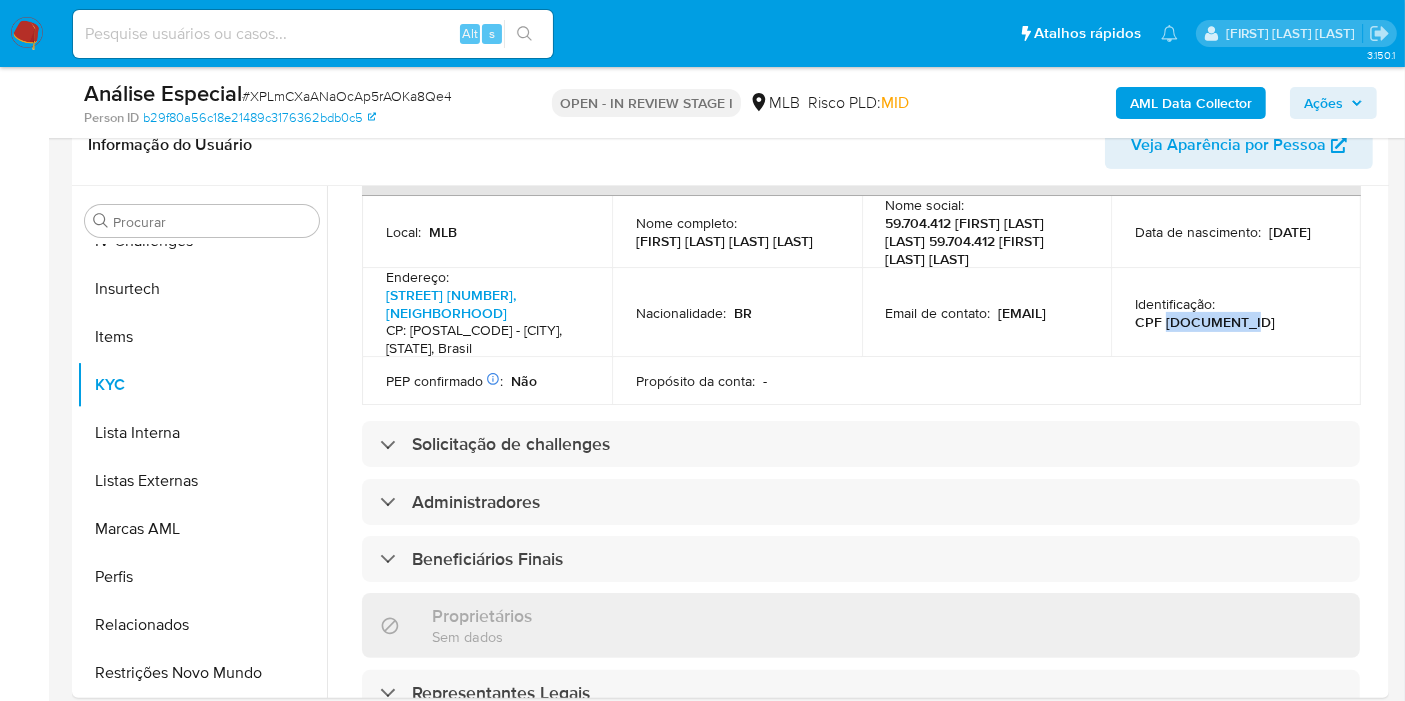 copy on "56892221866" 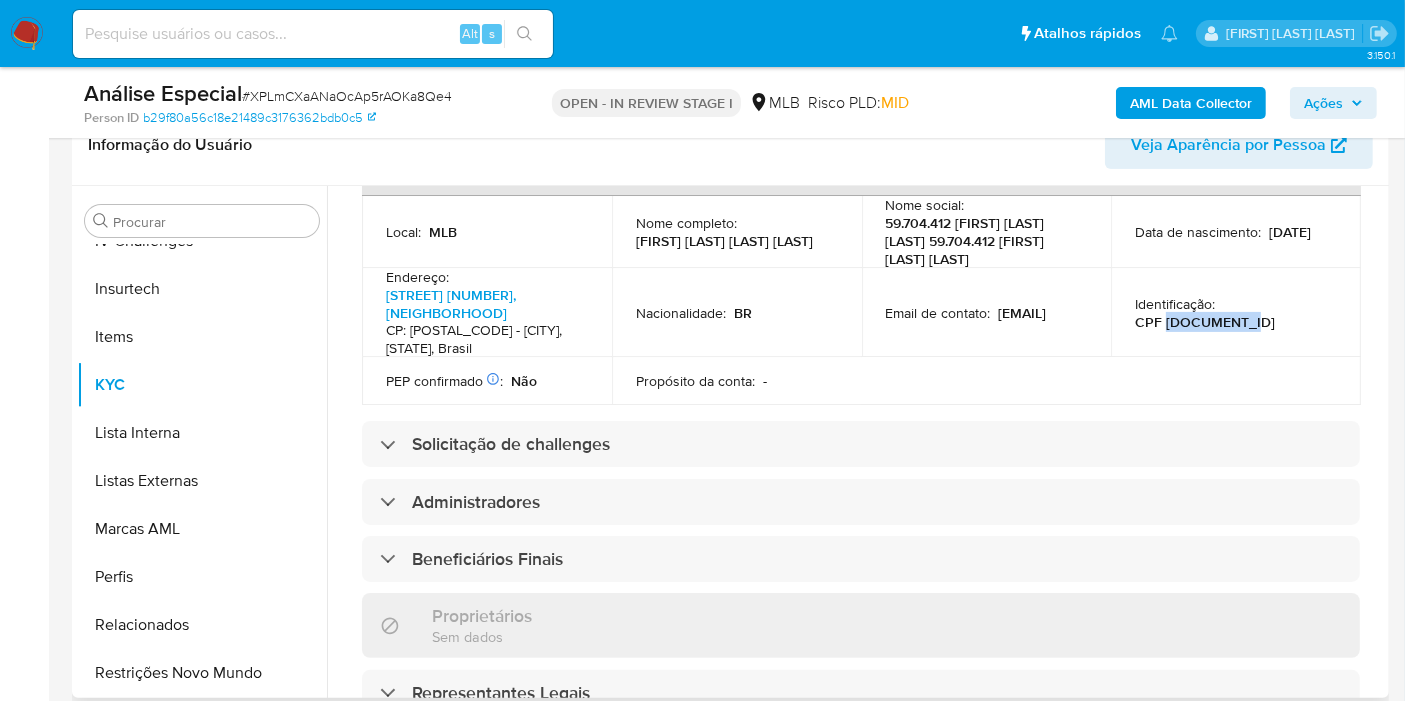 scroll, scrollTop: 222, scrollLeft: 0, axis: vertical 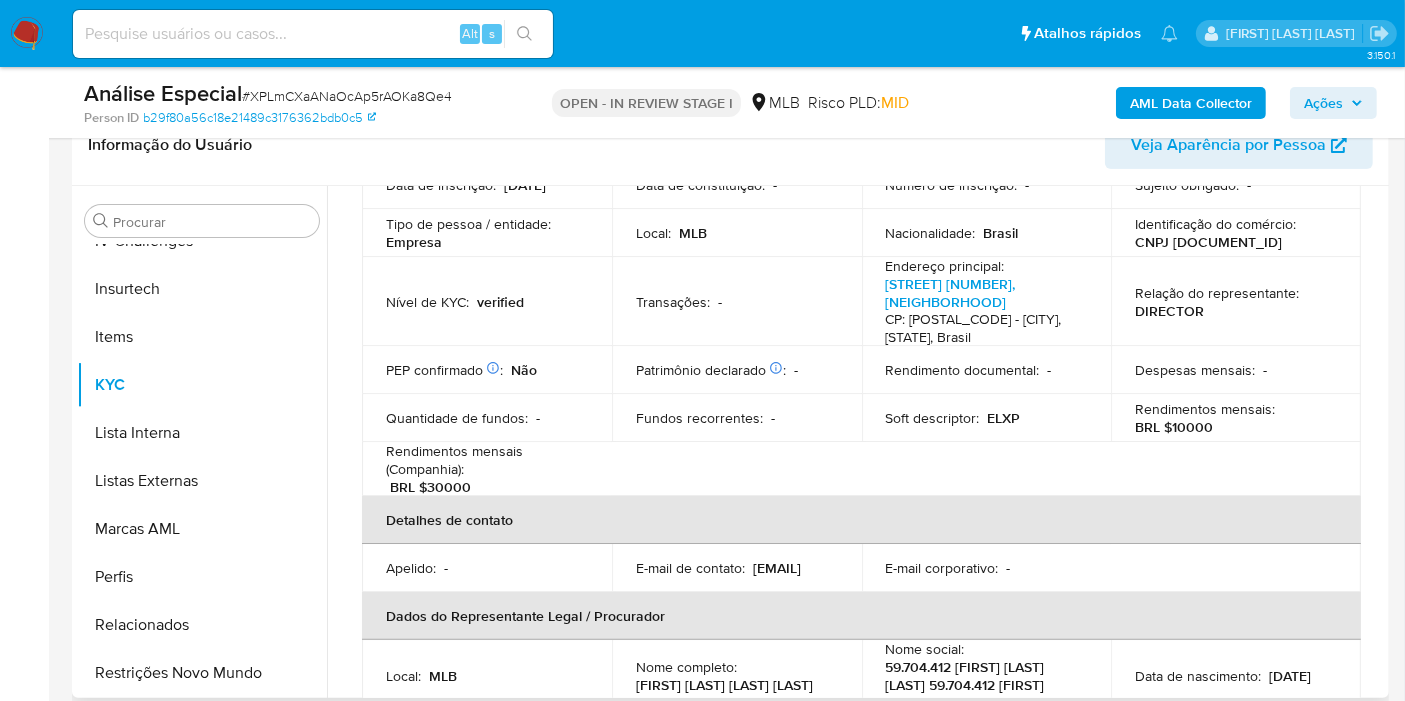 click on "Relação do representante :    DIRECTOR" at bounding box center [1236, 301] 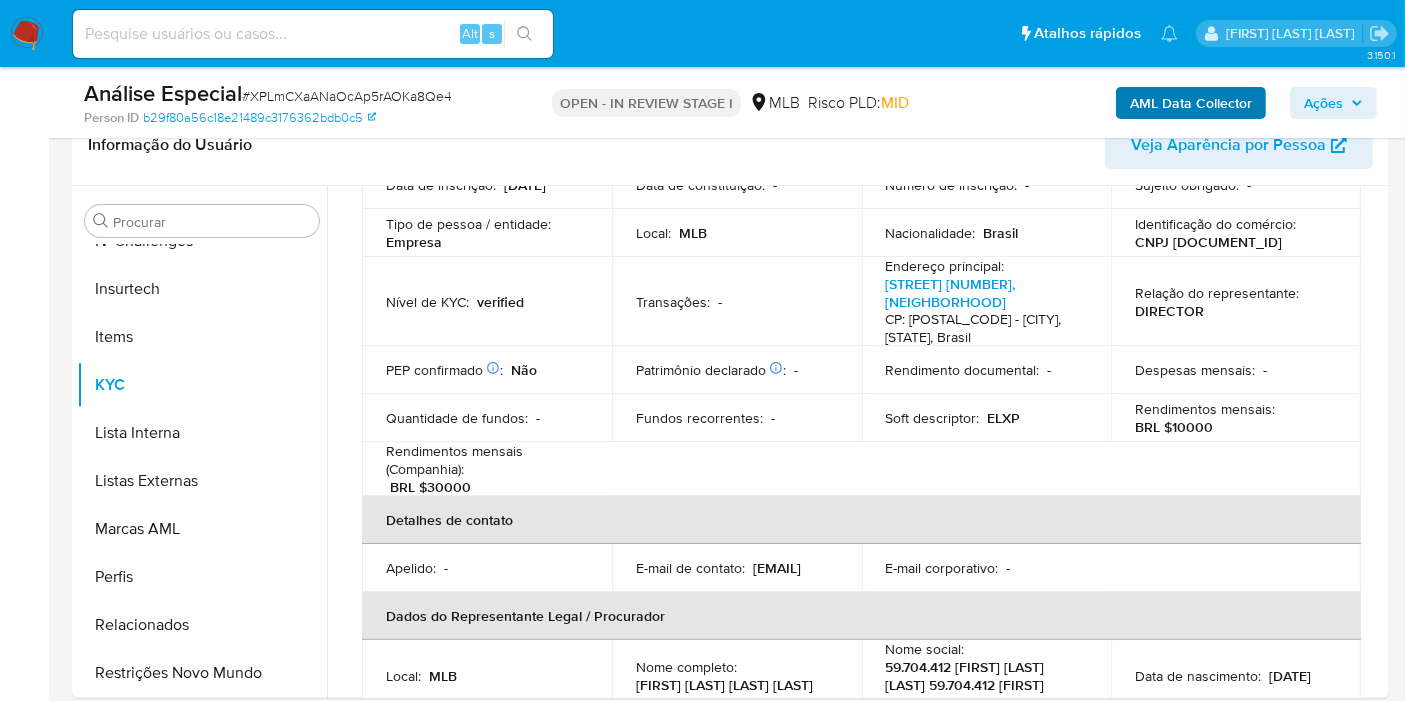 copy on "59704412000155" 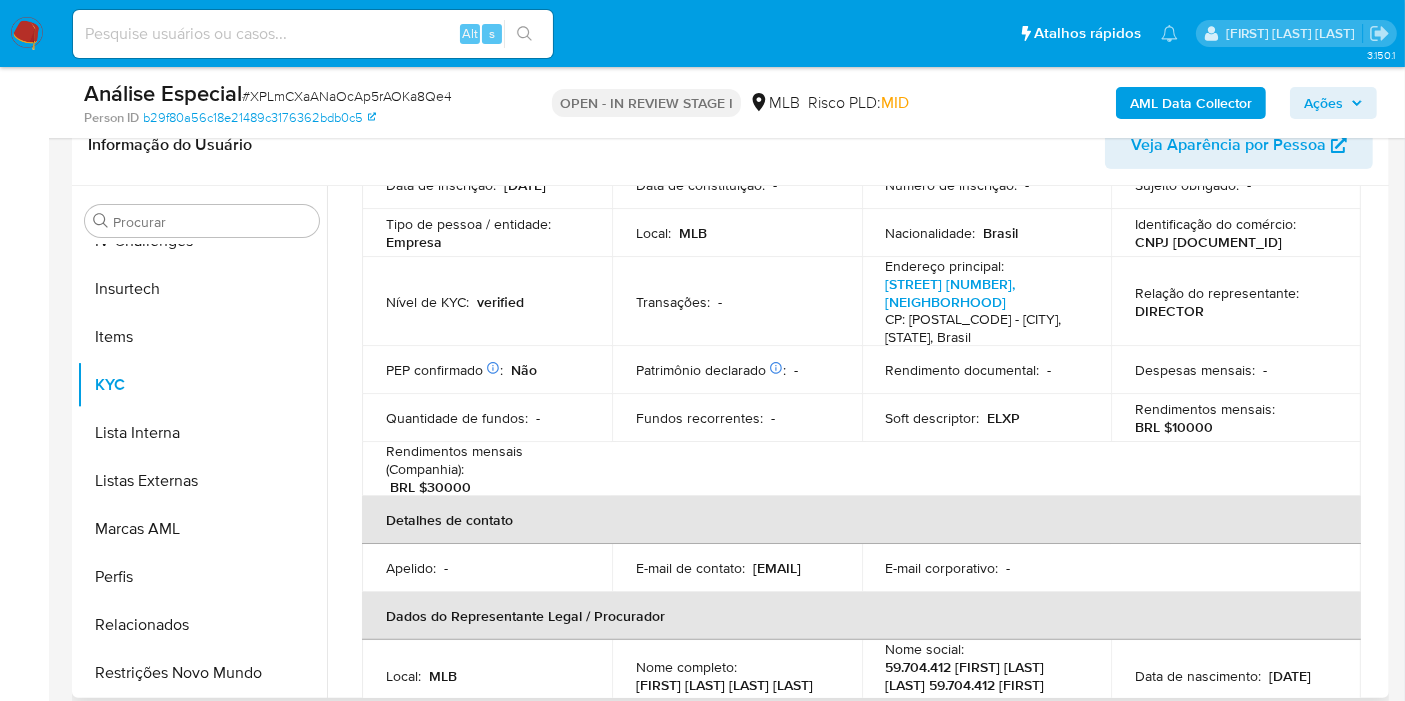 scroll, scrollTop: 555, scrollLeft: 0, axis: vertical 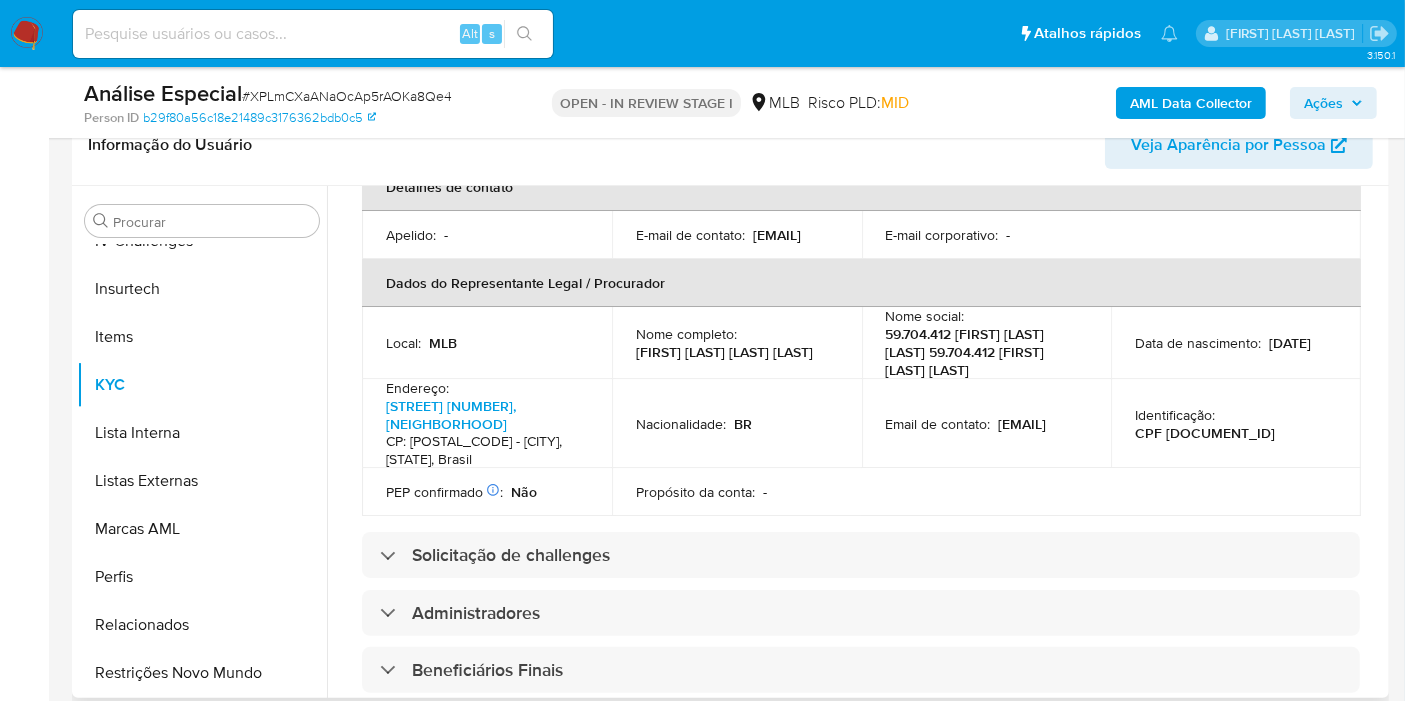 drag, startPoint x: 776, startPoint y: 375, endPoint x: 631, endPoint y: 366, distance: 145.27904 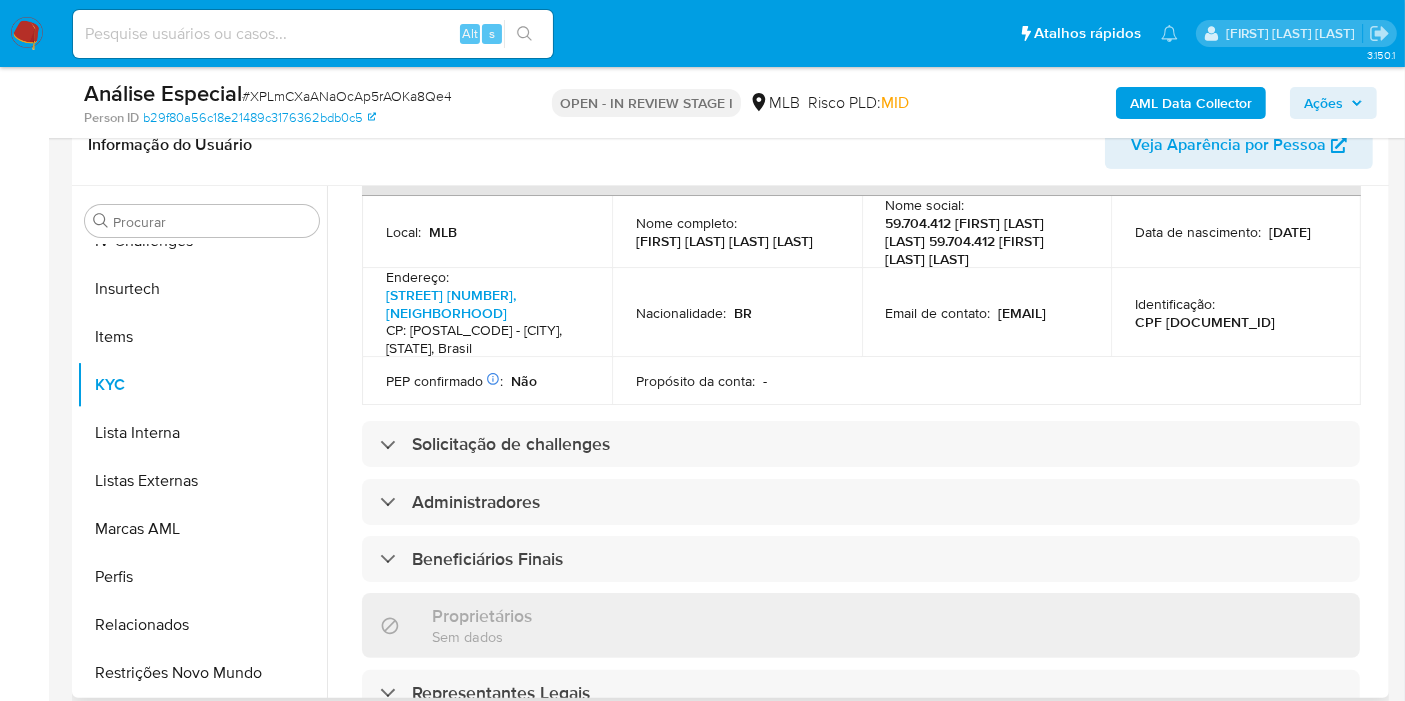 click on "CPF 56892221866" at bounding box center [1205, 322] 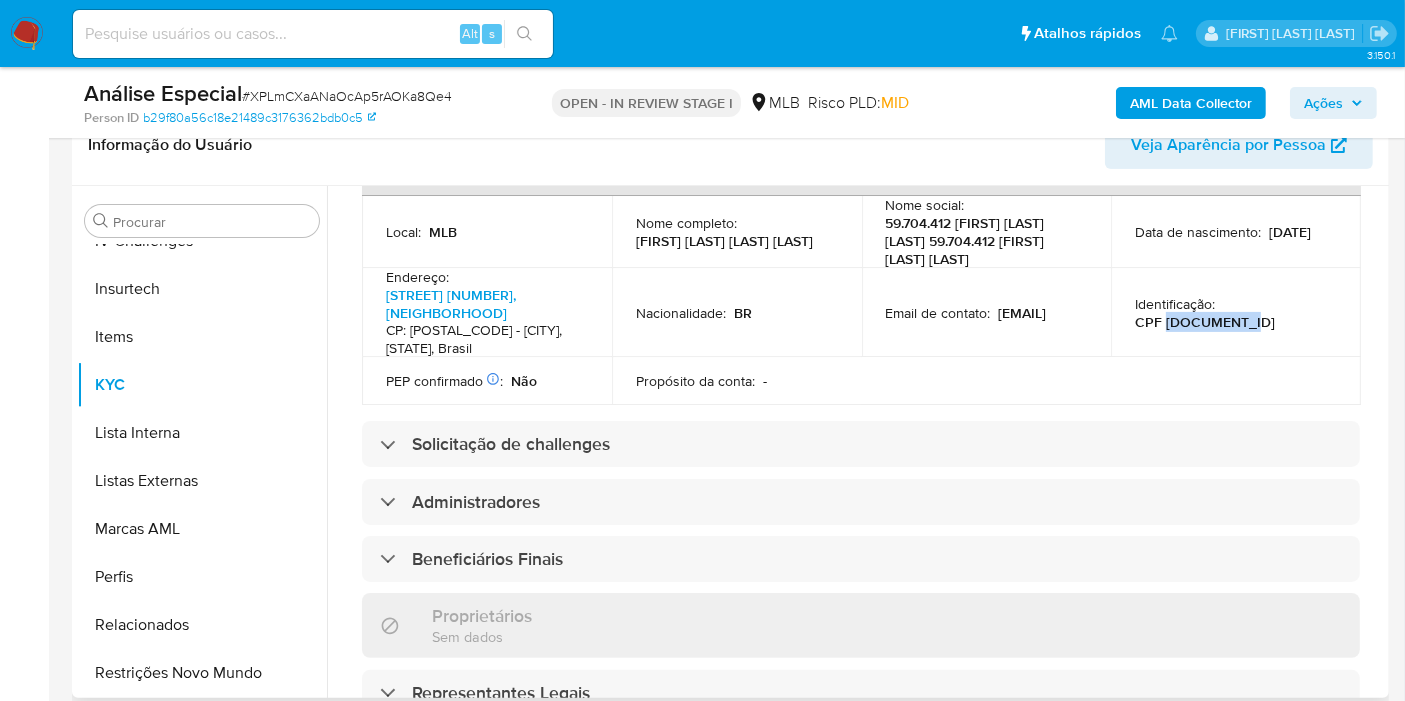 click on "CPF 56892221866" at bounding box center (1205, 322) 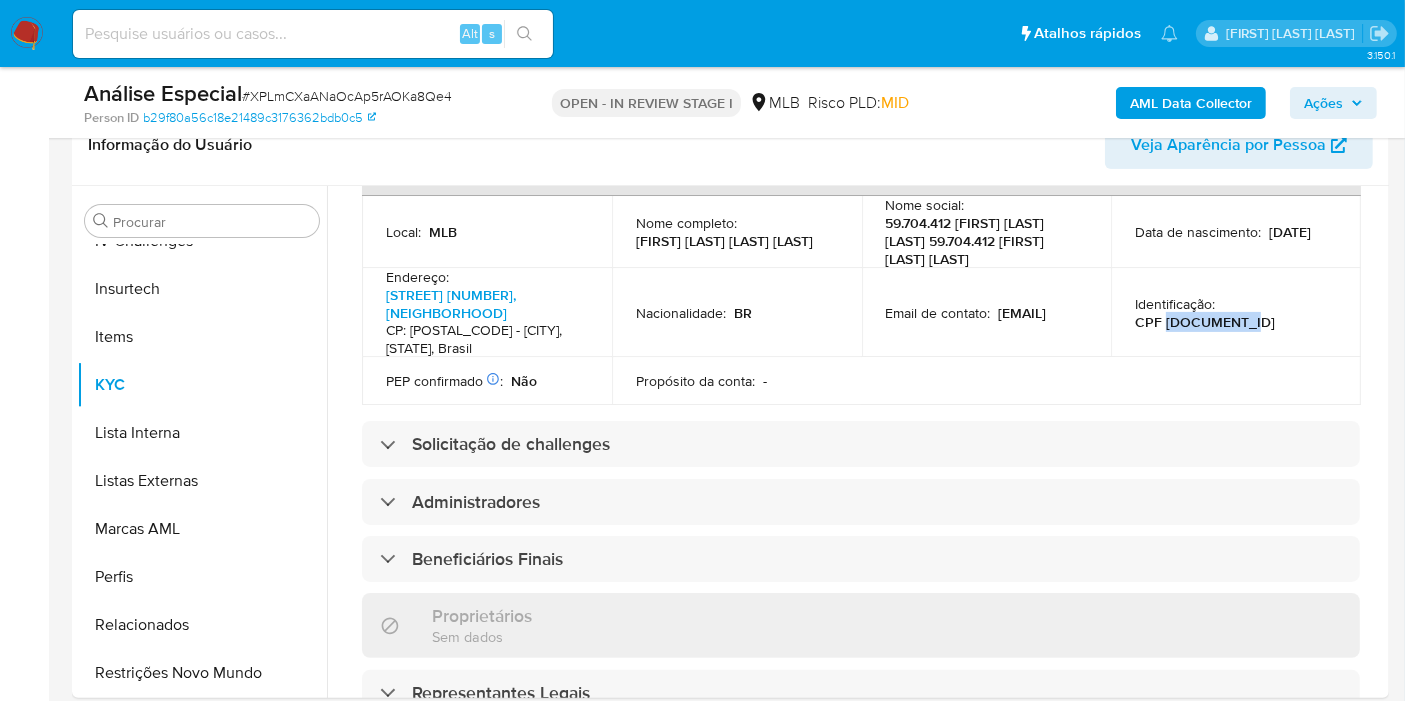 copy on "56892221866" 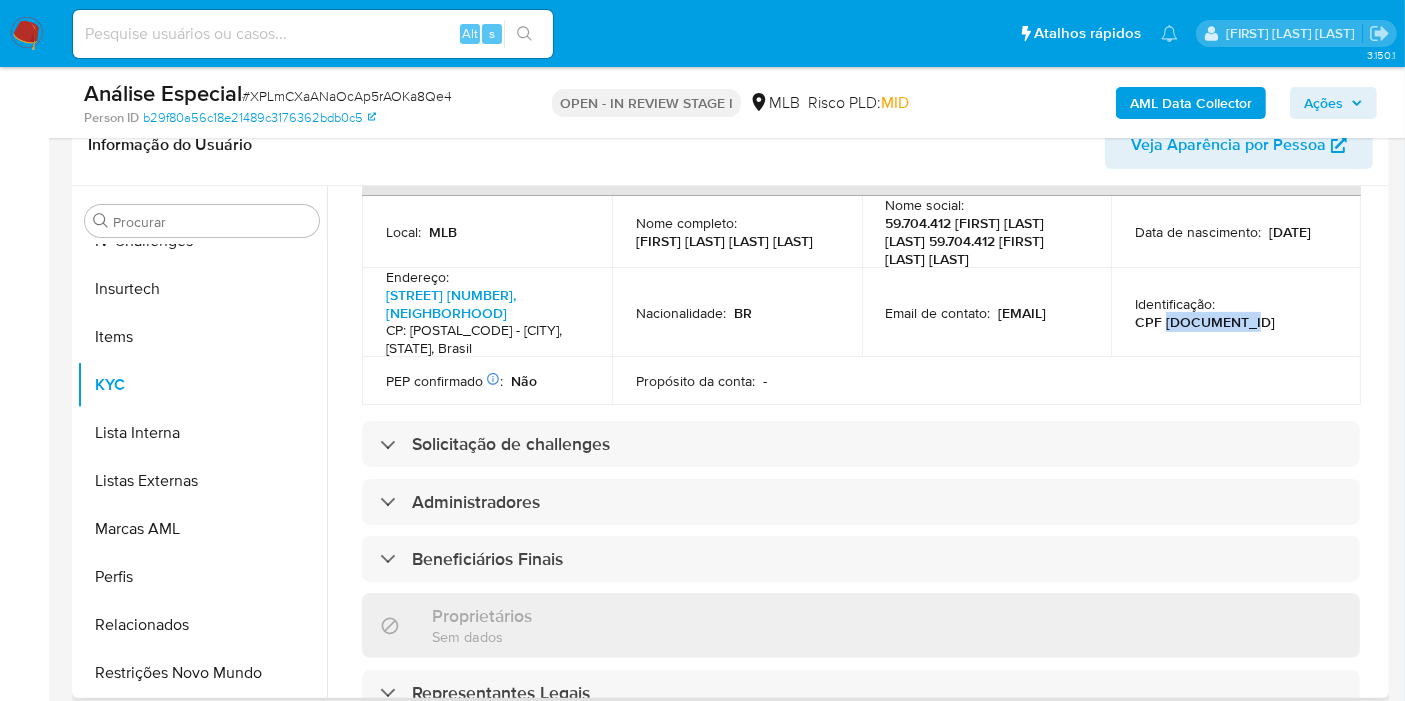 scroll, scrollTop: 222, scrollLeft: 0, axis: vertical 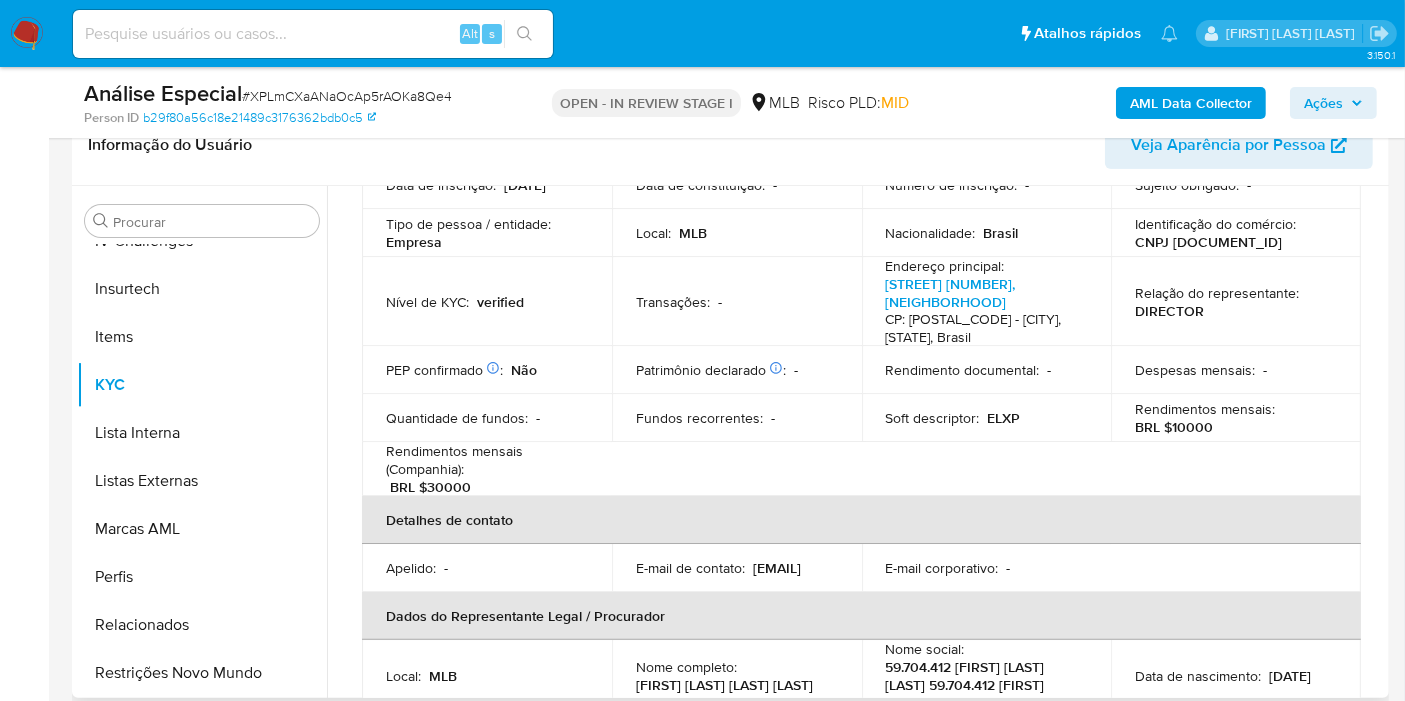 click on "CNPJ 59704412000155" at bounding box center [1208, 242] 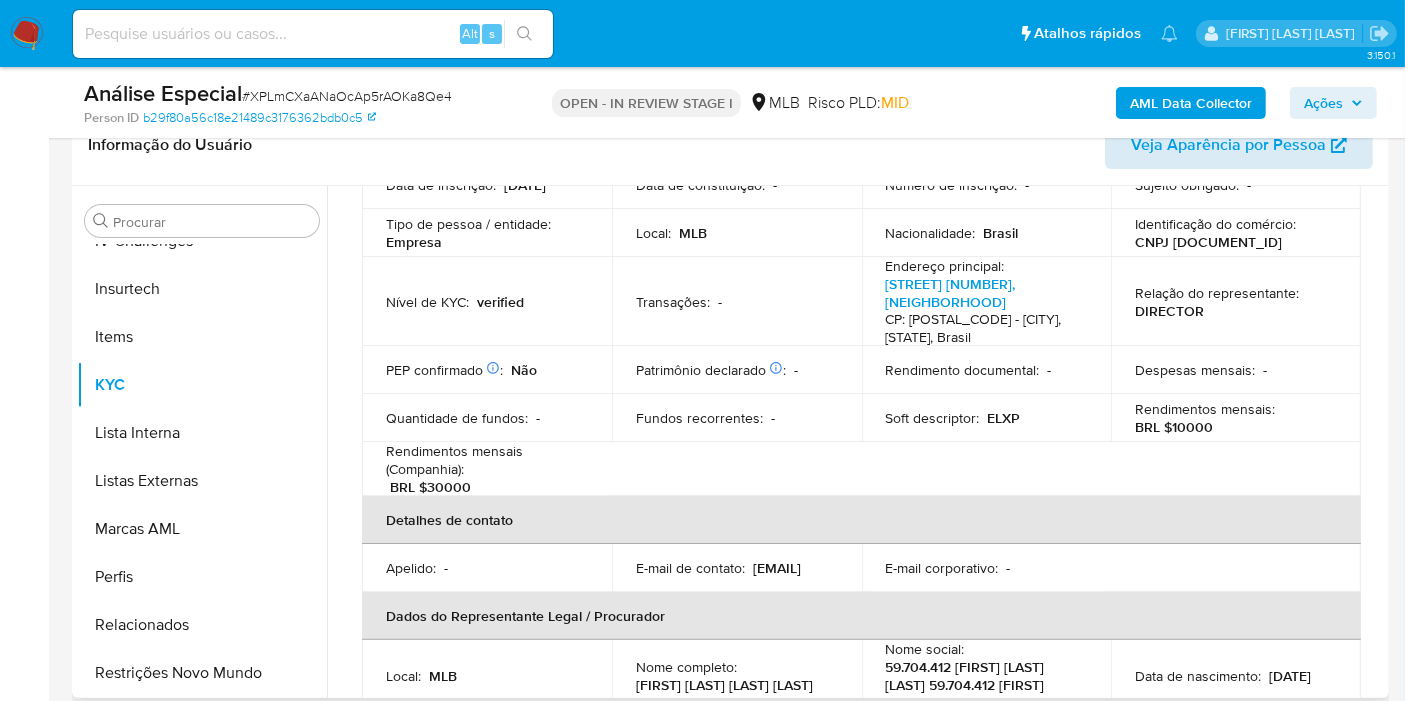 copy on "59704412000155" 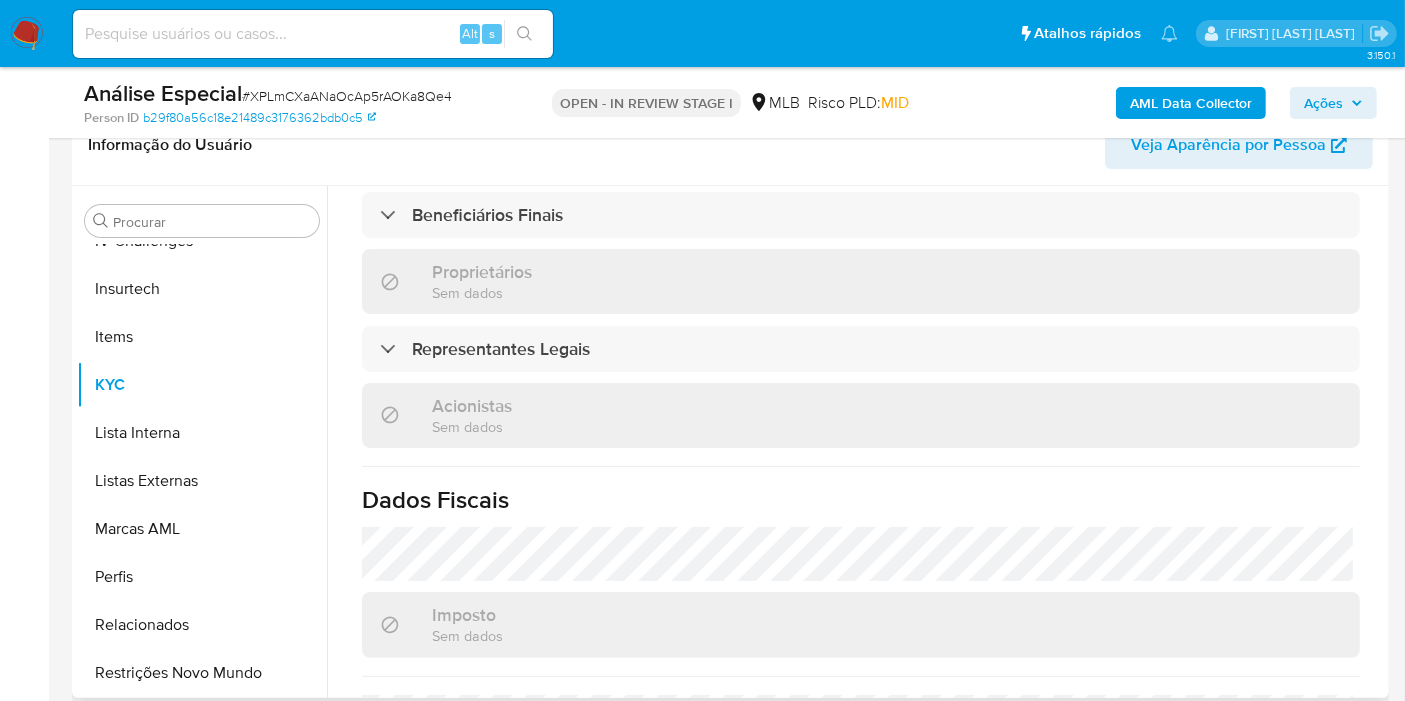 scroll, scrollTop: 1188, scrollLeft: 0, axis: vertical 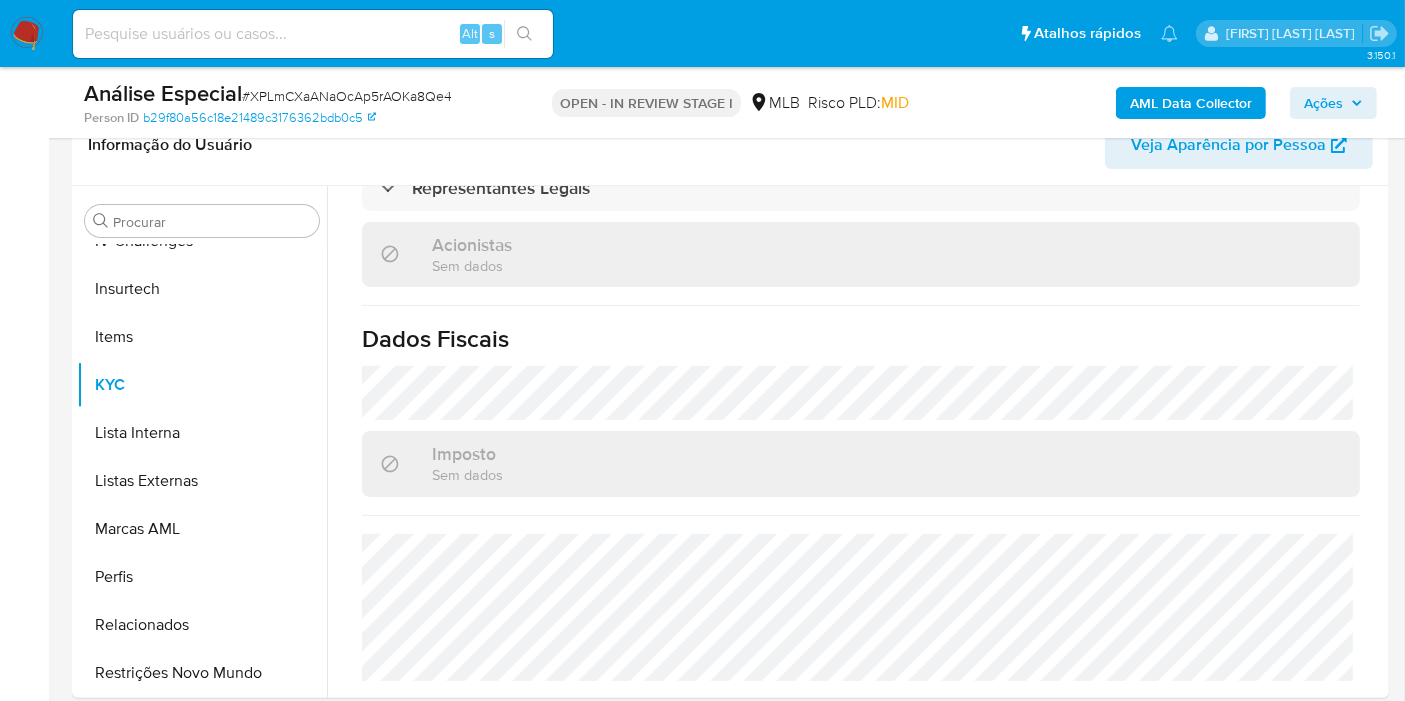 click on "# XPLmCXaANaOcAp5rAOKa8Qe4" at bounding box center (347, 96) 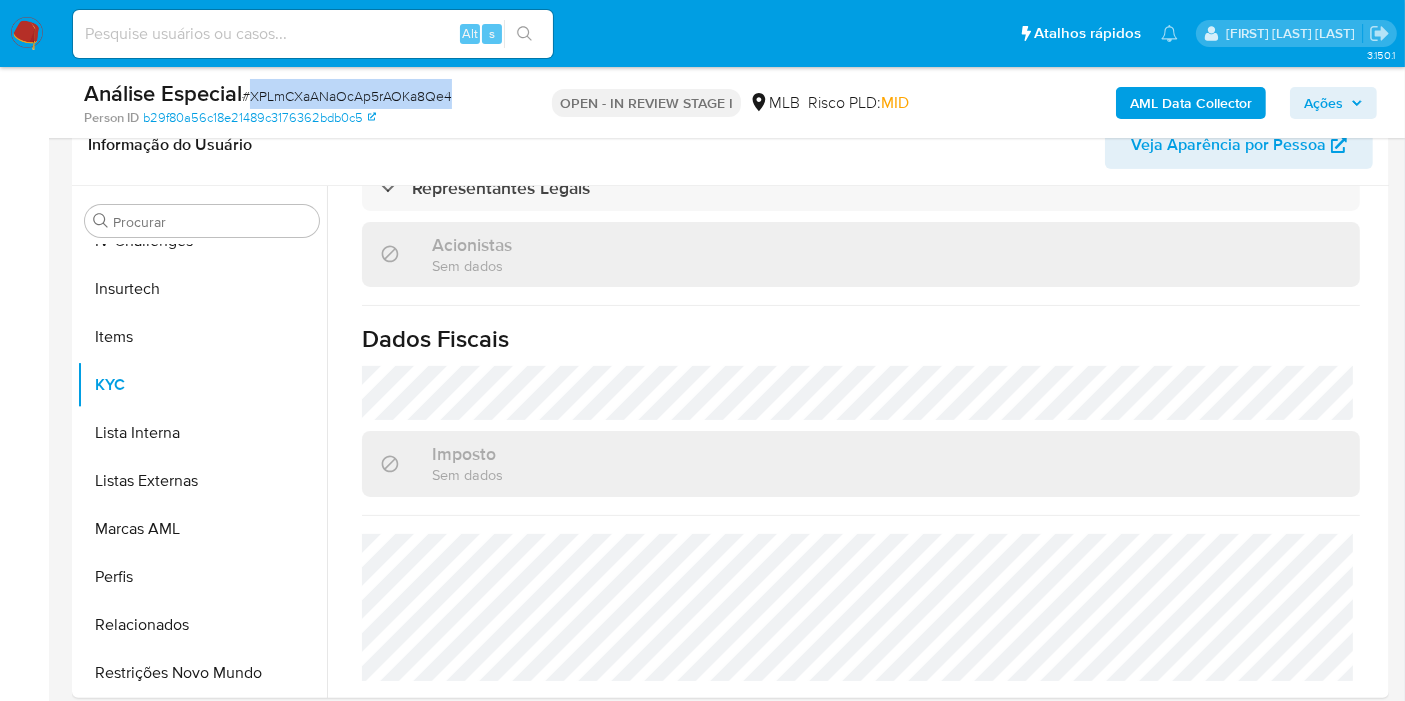 click on "# XPLmCXaANaOcAp5rAOKa8Qe4" at bounding box center [347, 96] 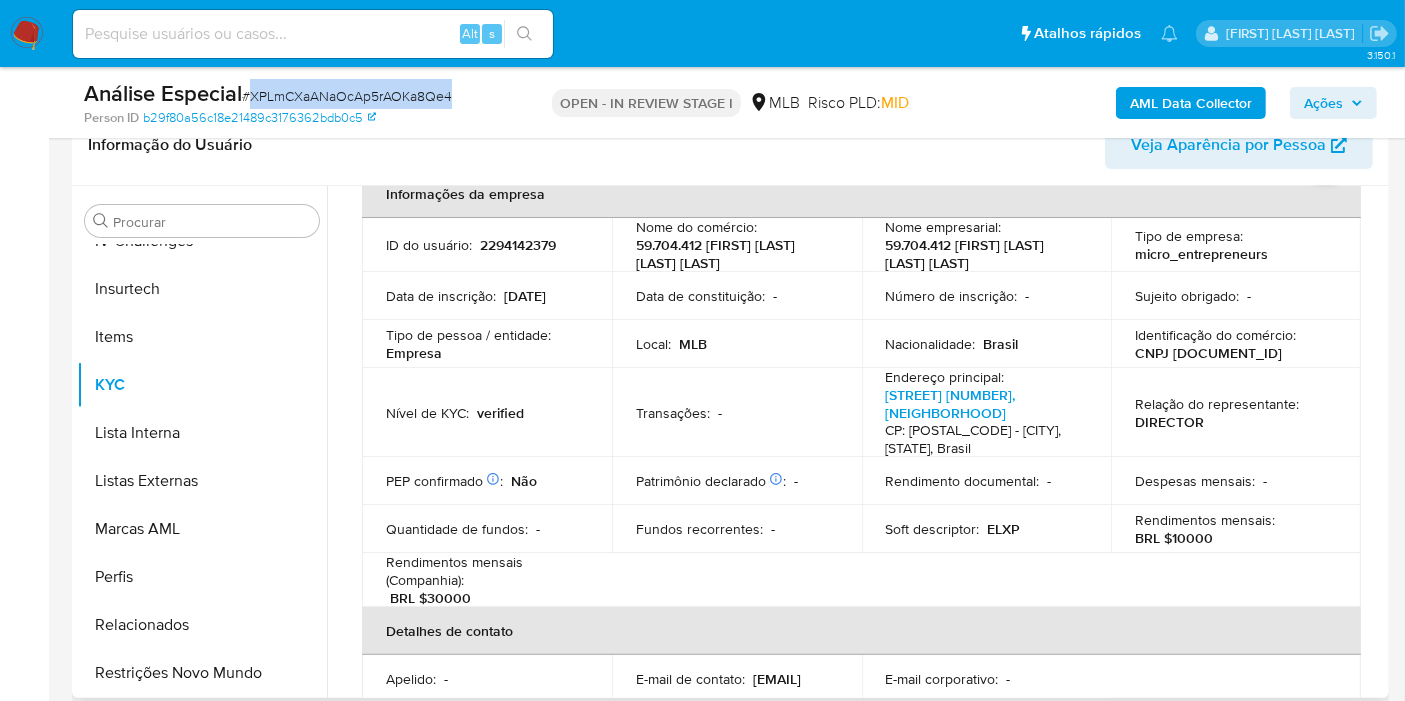 scroll, scrollTop: 0, scrollLeft: 0, axis: both 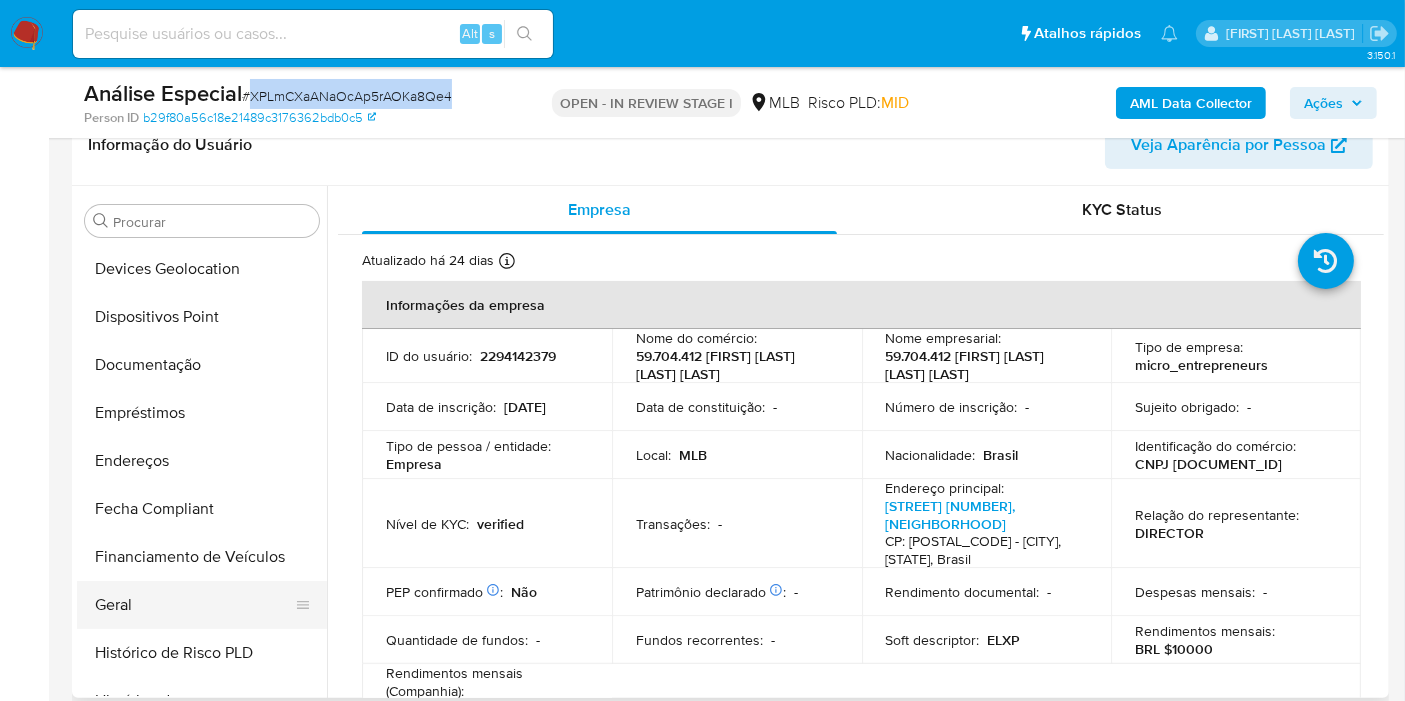 click on "Geral" at bounding box center [194, 605] 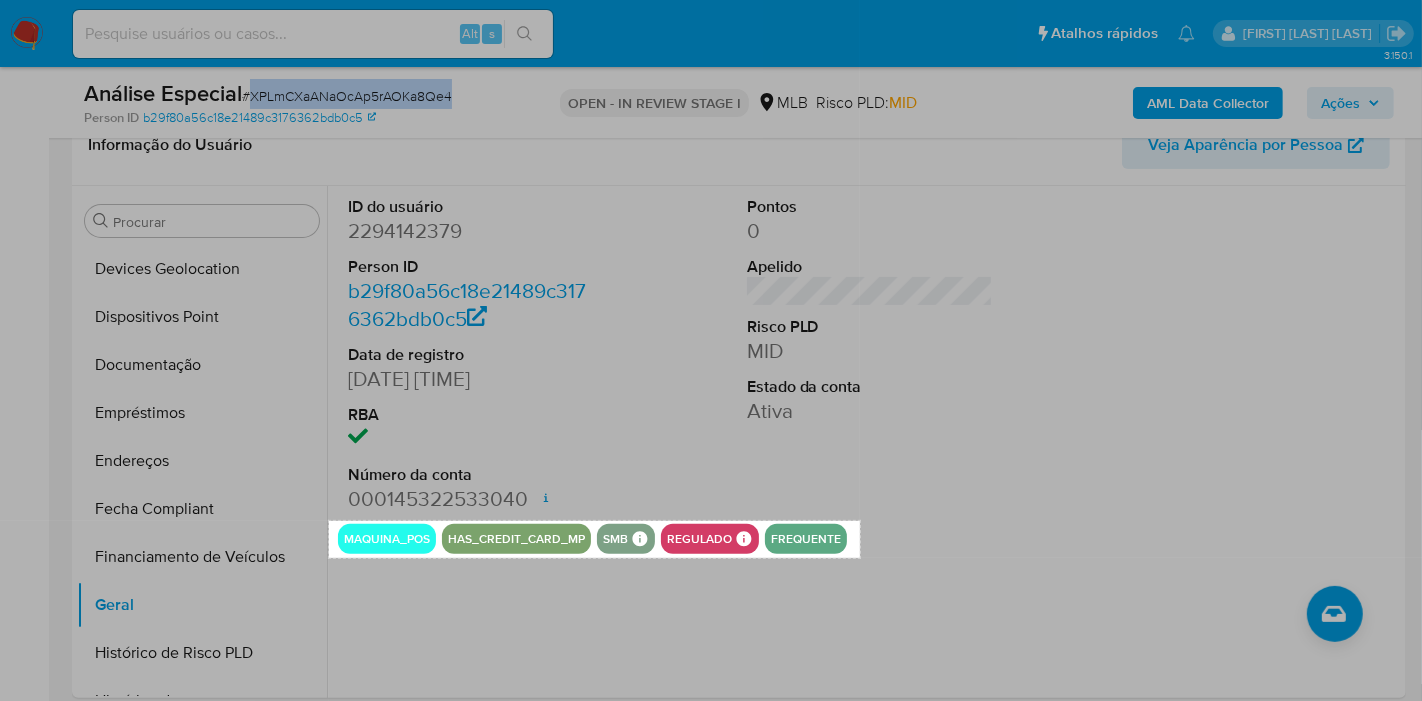 drag, startPoint x: 328, startPoint y: 521, endPoint x: 860, endPoint y: 558, distance: 533.2851 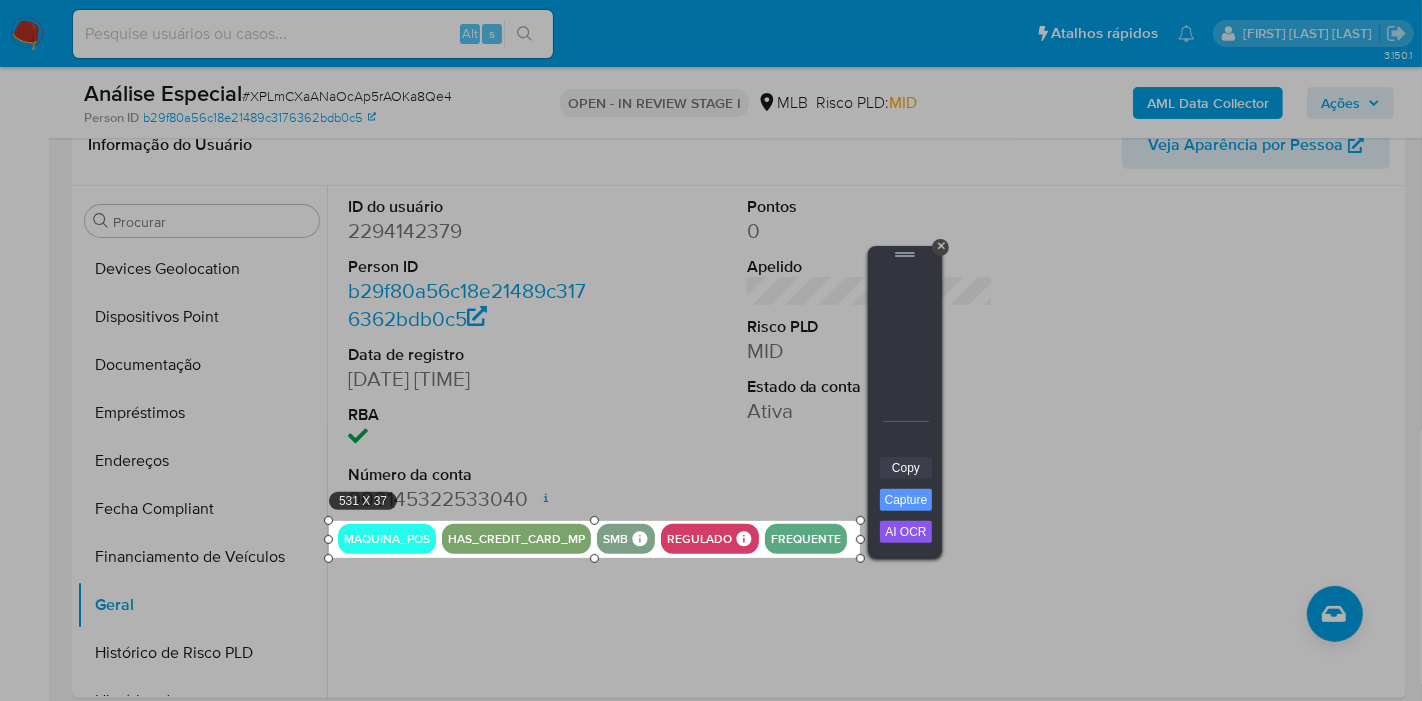 click on "Copy" at bounding box center [906, 468] 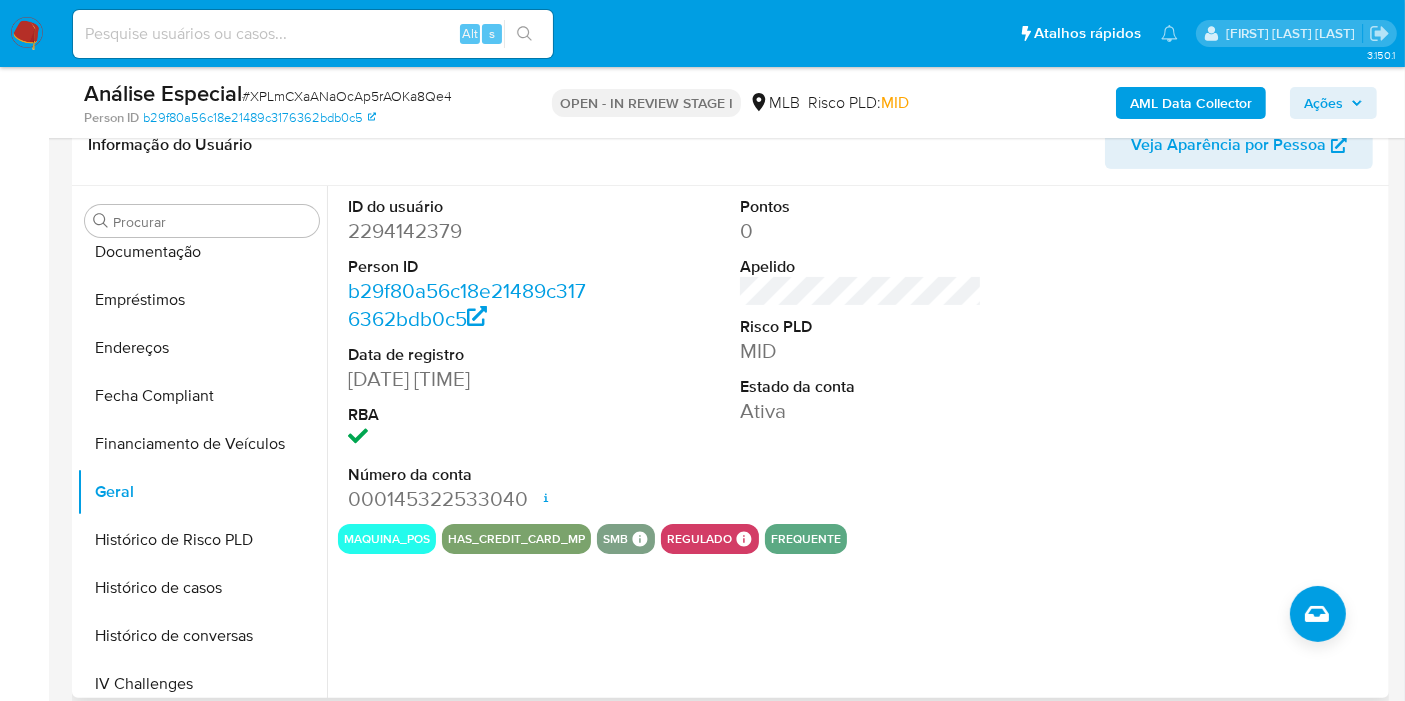 scroll, scrollTop: 621, scrollLeft: 0, axis: vertical 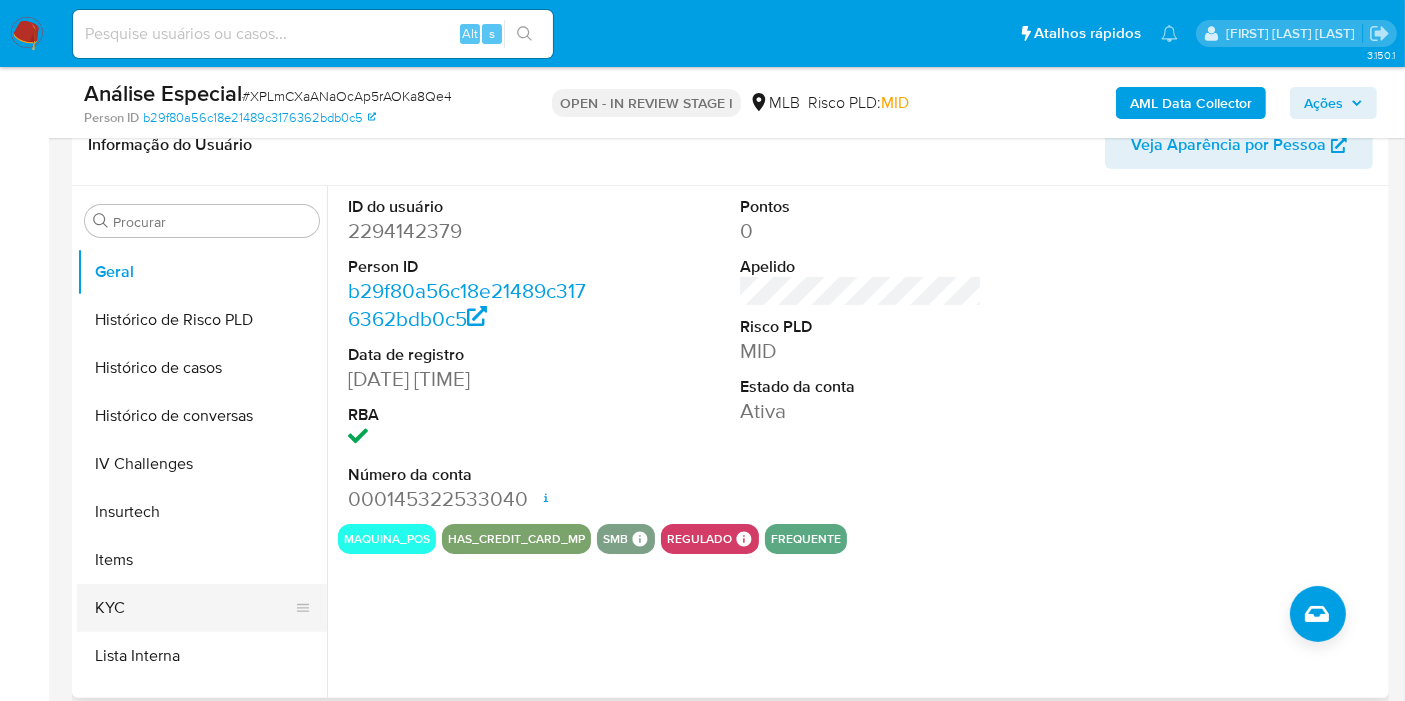 click on "KYC" at bounding box center (194, 608) 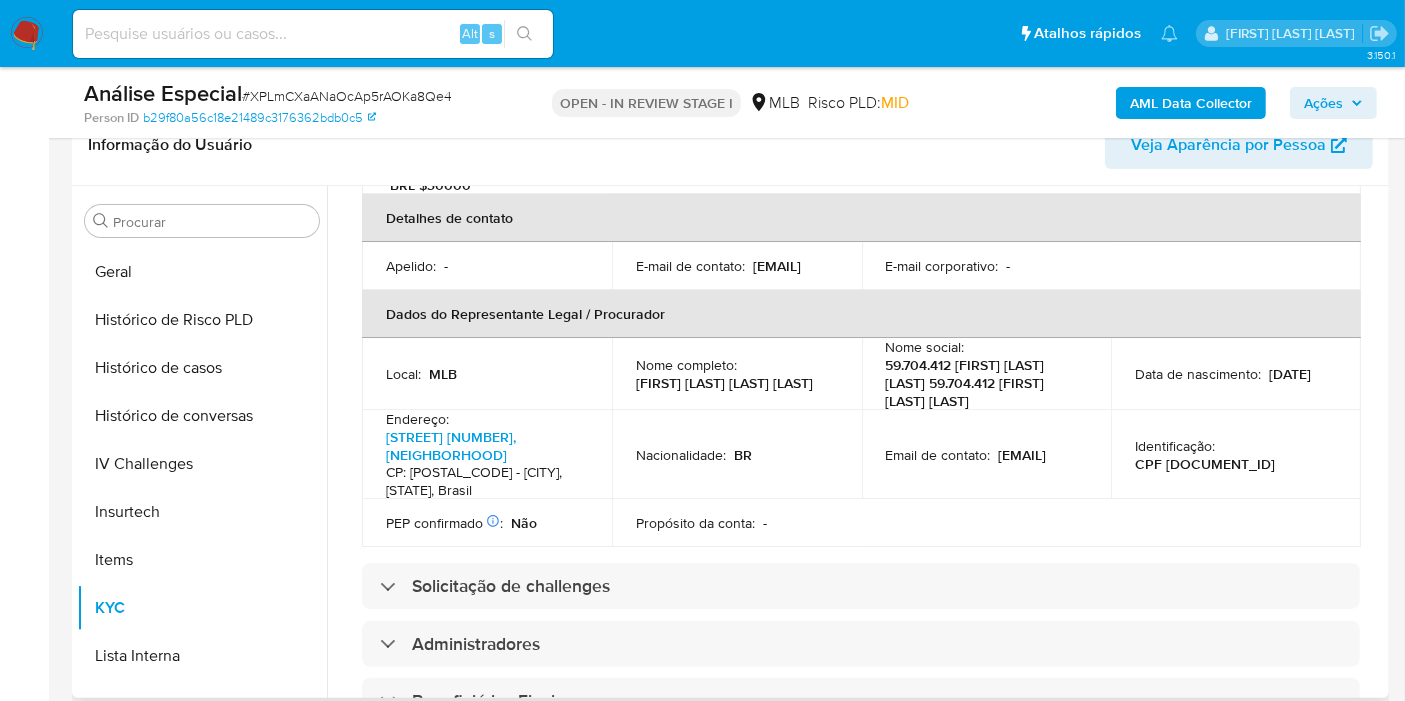 scroll, scrollTop: 666, scrollLeft: 0, axis: vertical 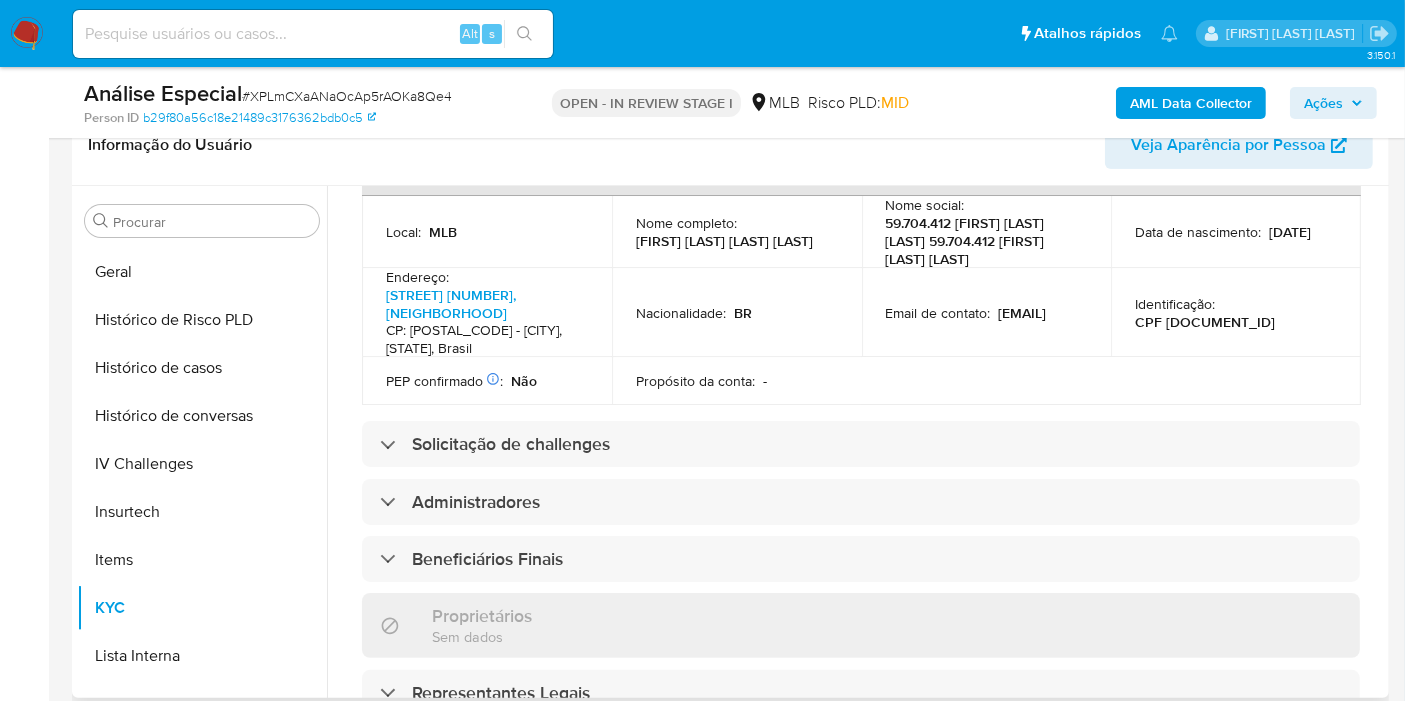drag, startPoint x: 760, startPoint y: 274, endPoint x: 629, endPoint y: 243, distance: 134.61798 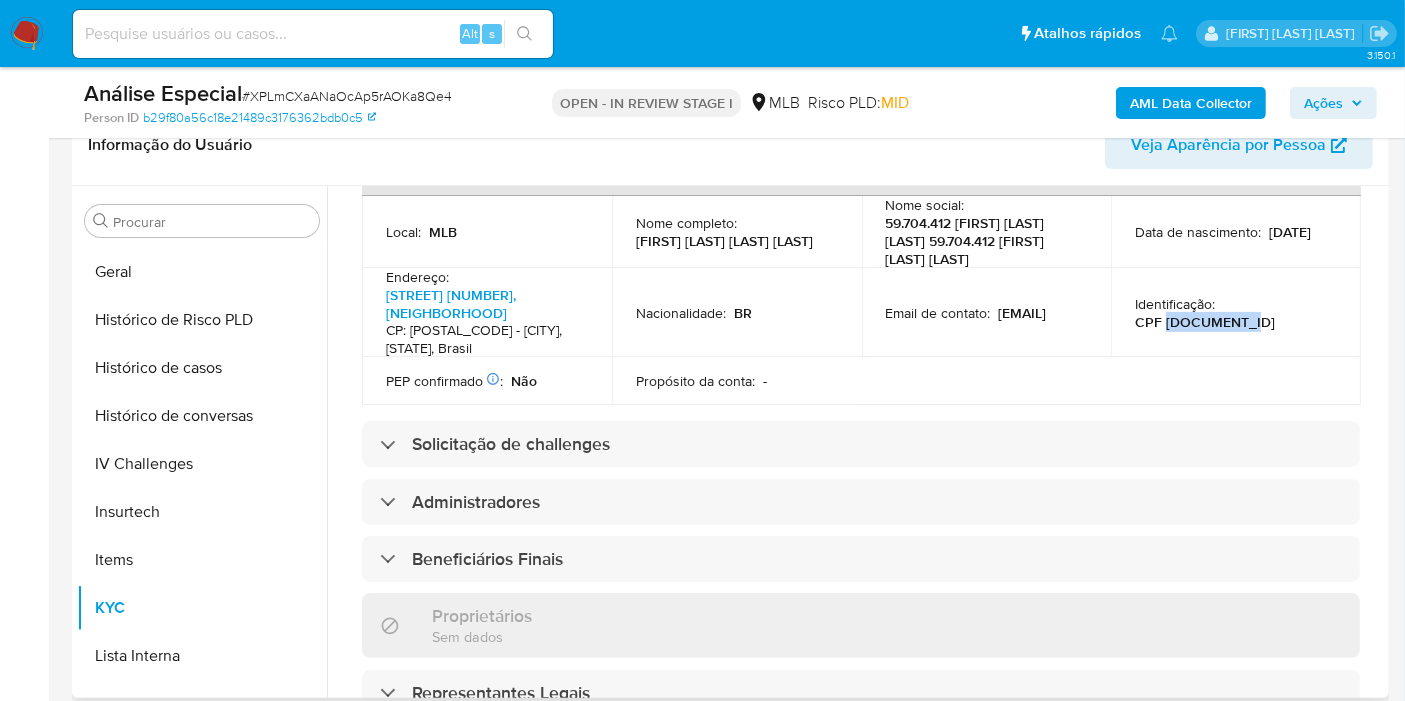click on "CPF 56892221866" at bounding box center [1205, 322] 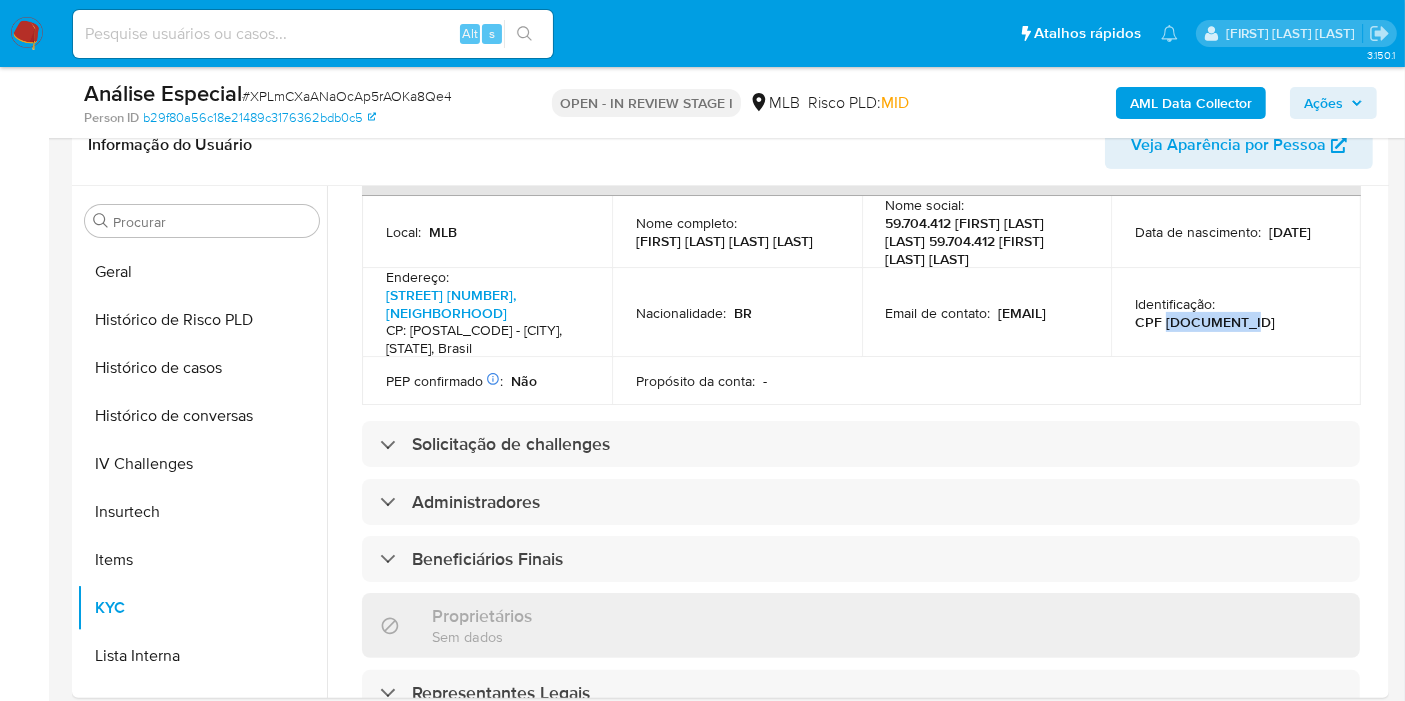 copy on "56892221866" 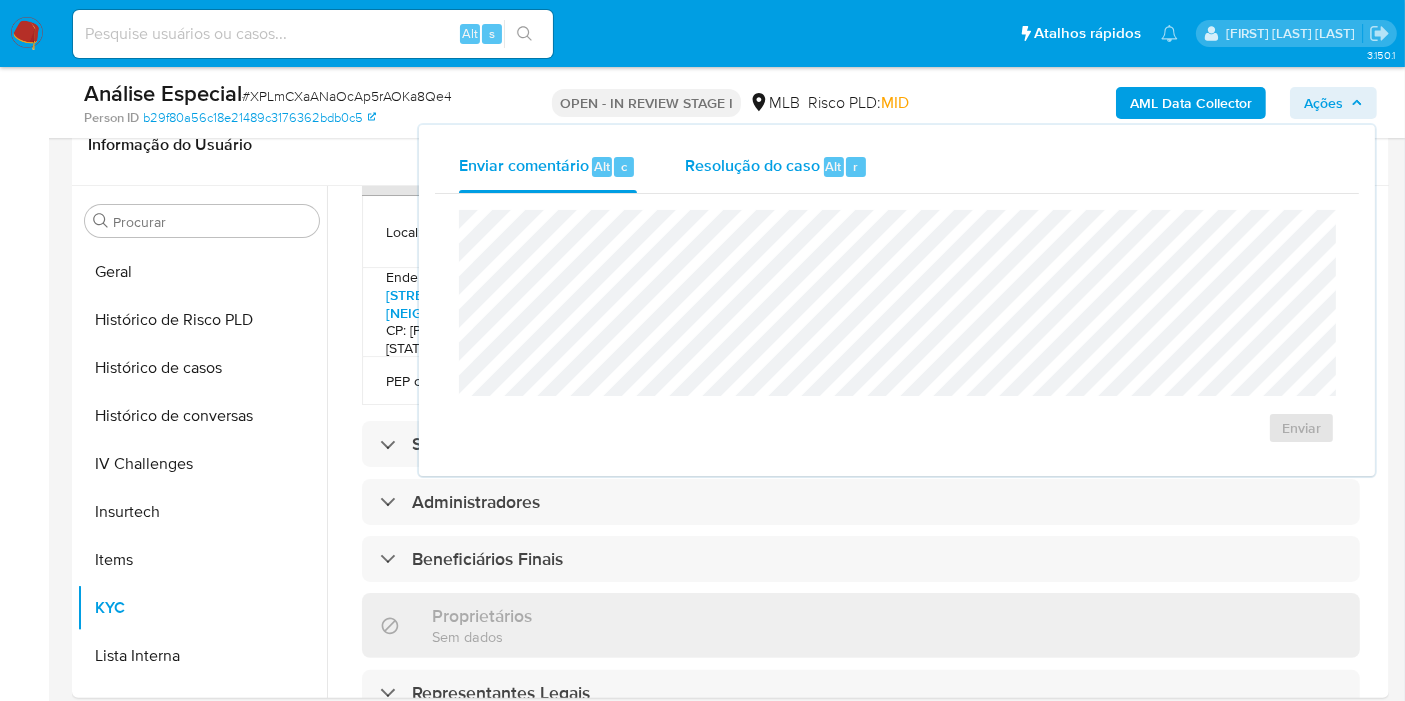 click on "Resolução do caso Alt r" at bounding box center (776, 167) 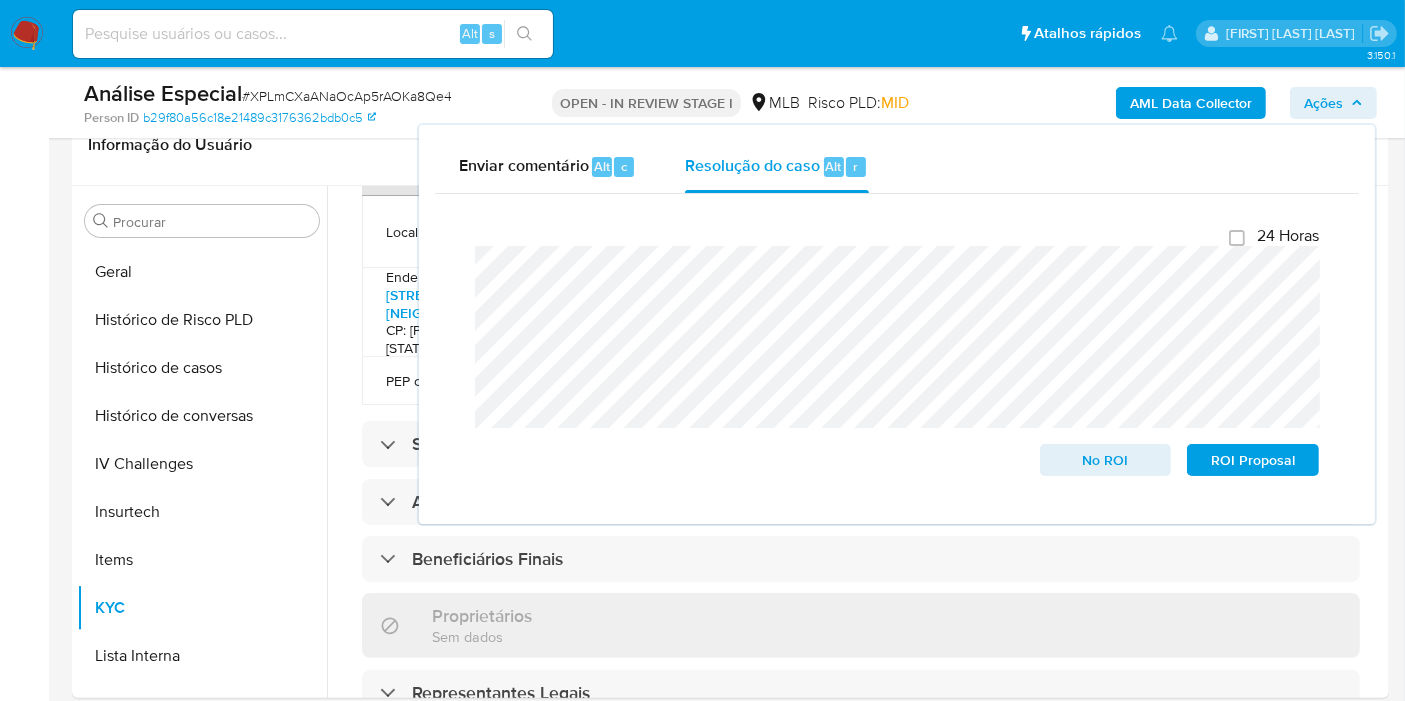 click on "Ações" at bounding box center (1333, 103) 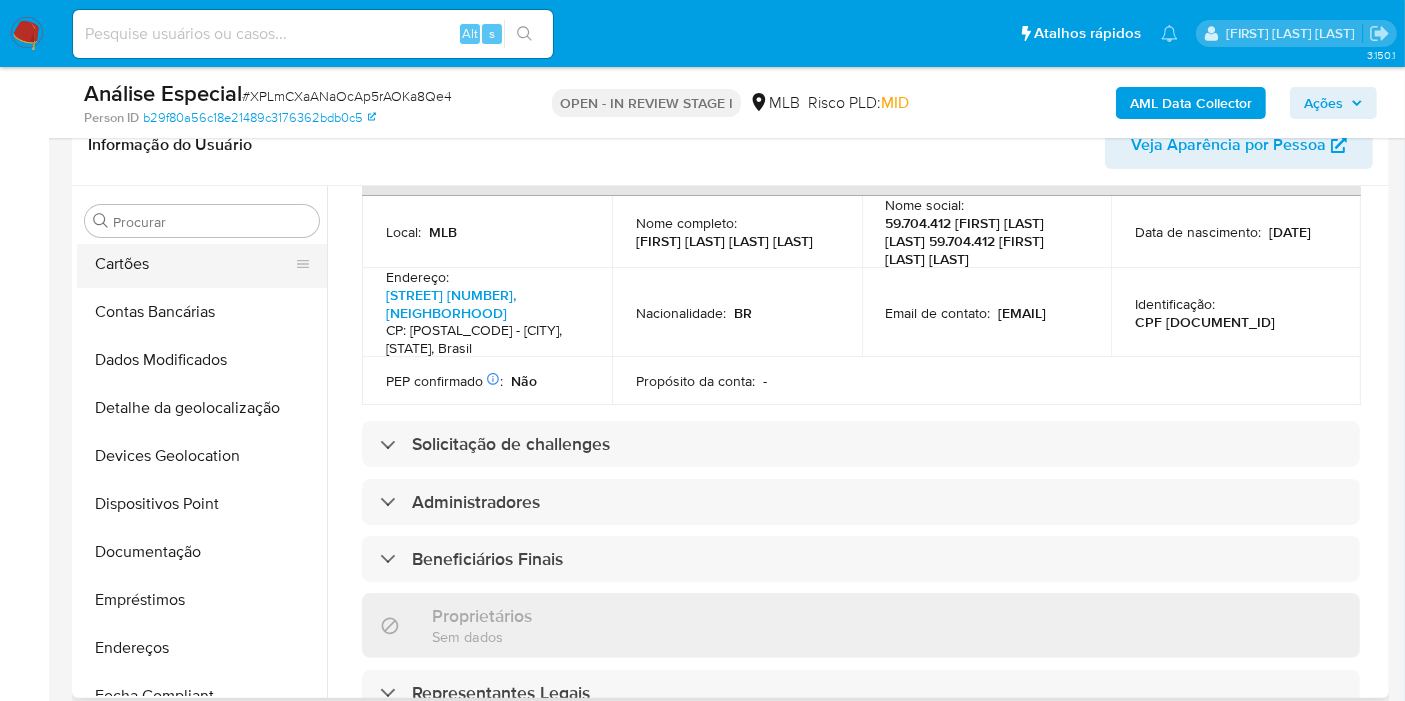 scroll, scrollTop: 0, scrollLeft: 0, axis: both 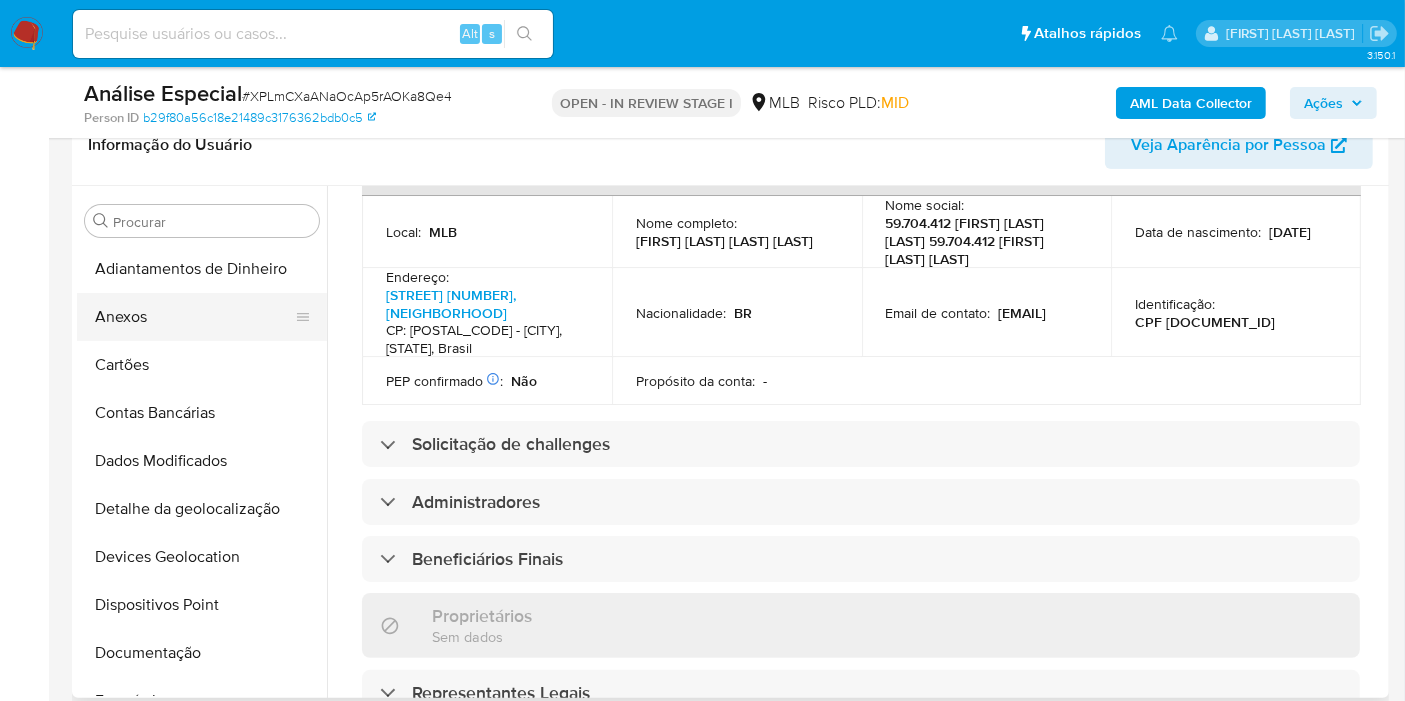 click on "Anexos" at bounding box center [194, 317] 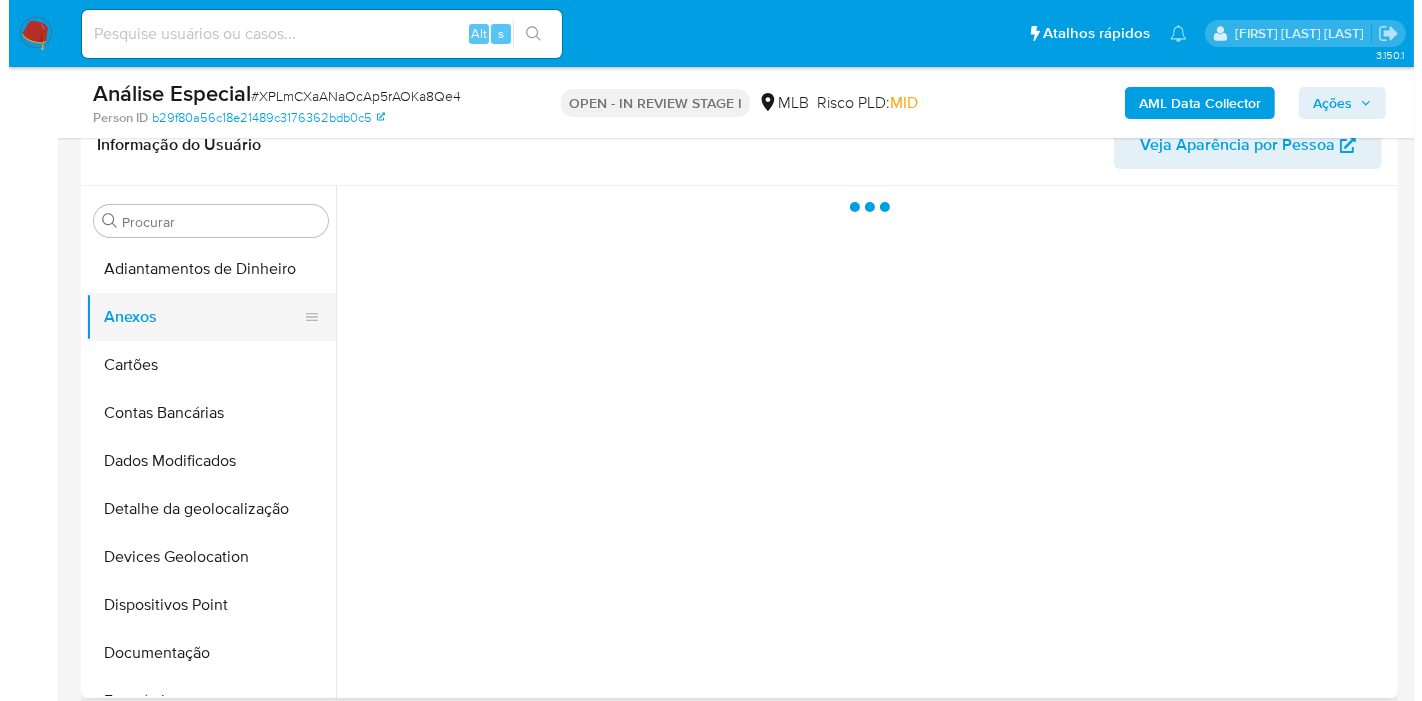 scroll, scrollTop: 0, scrollLeft: 0, axis: both 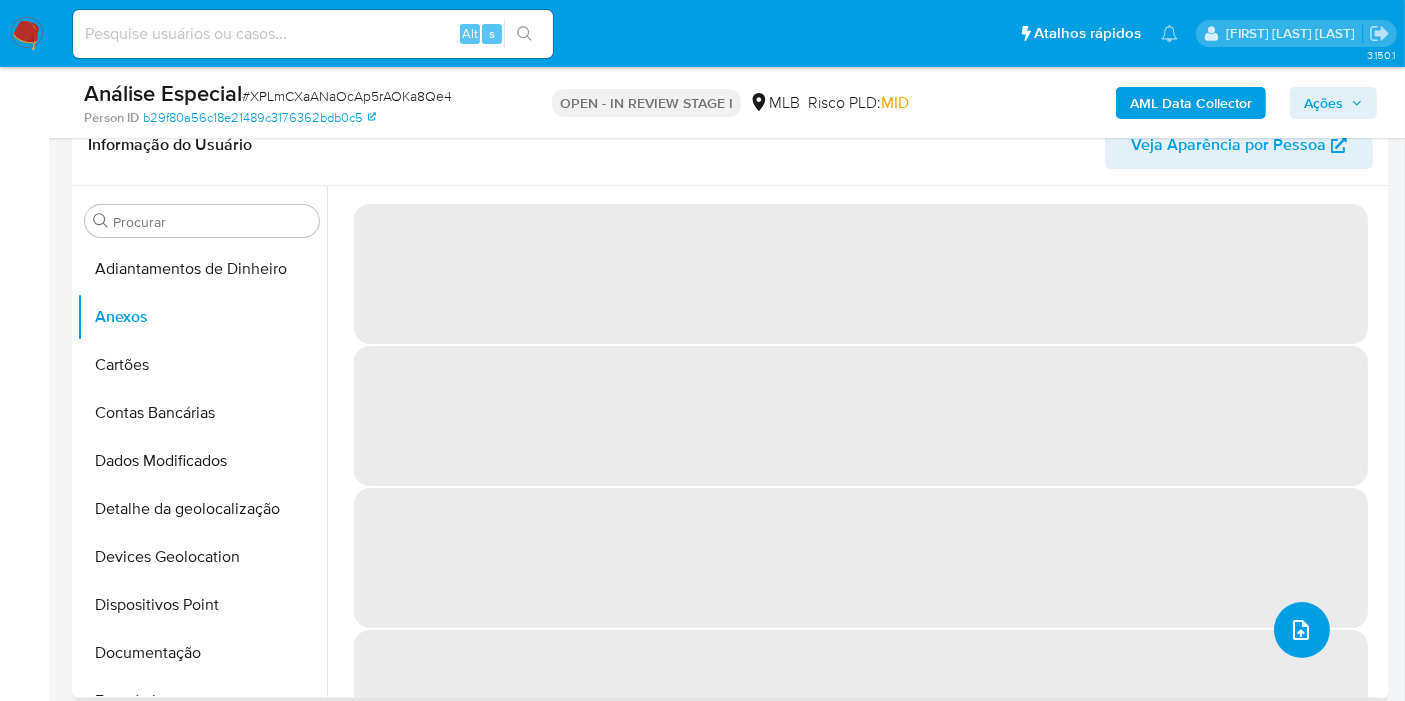 click at bounding box center (1302, 630) 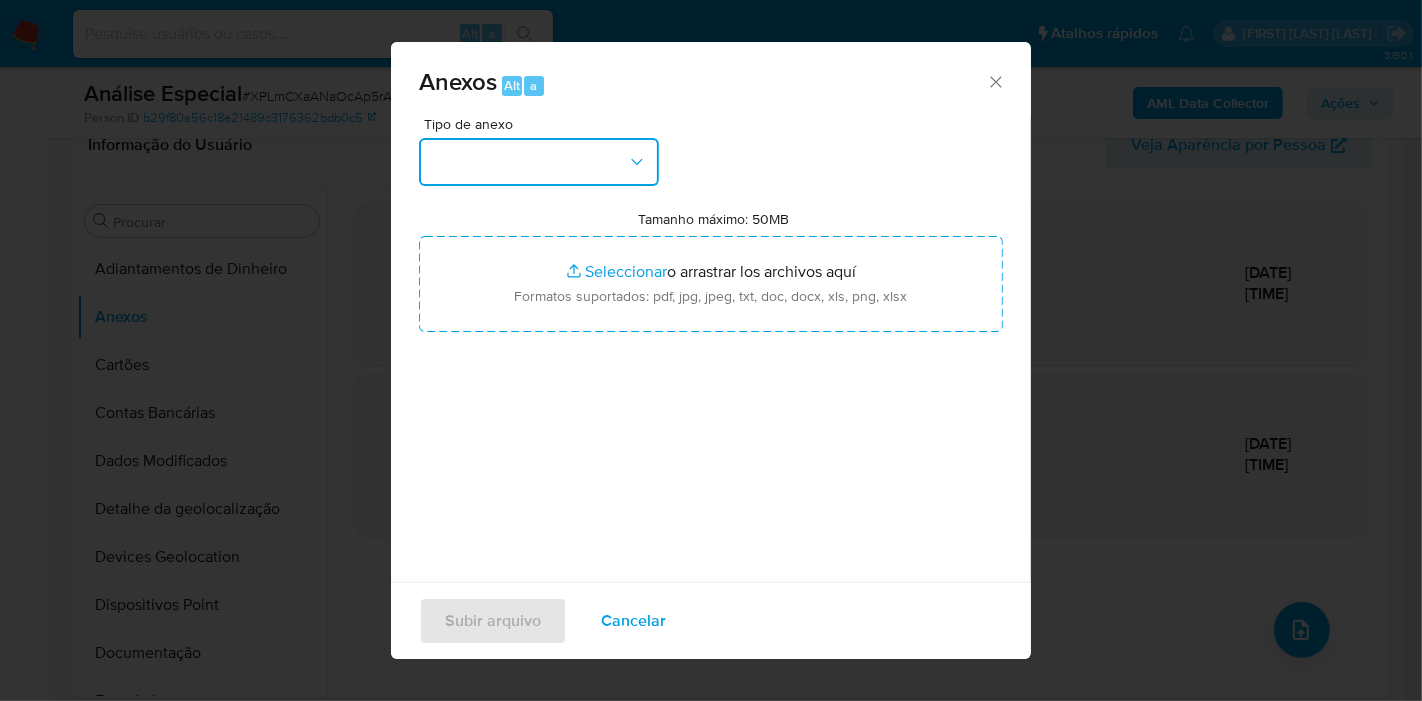 click at bounding box center (539, 162) 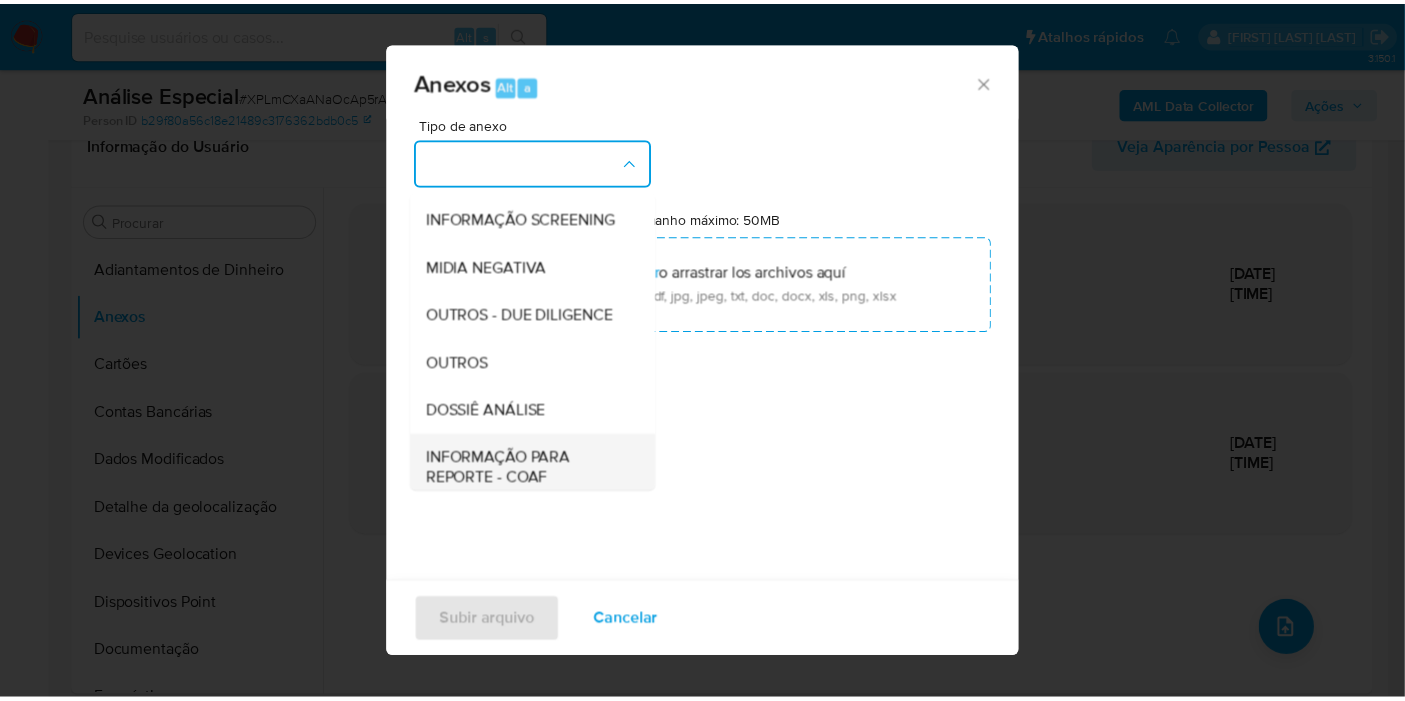 scroll, scrollTop: 307, scrollLeft: 0, axis: vertical 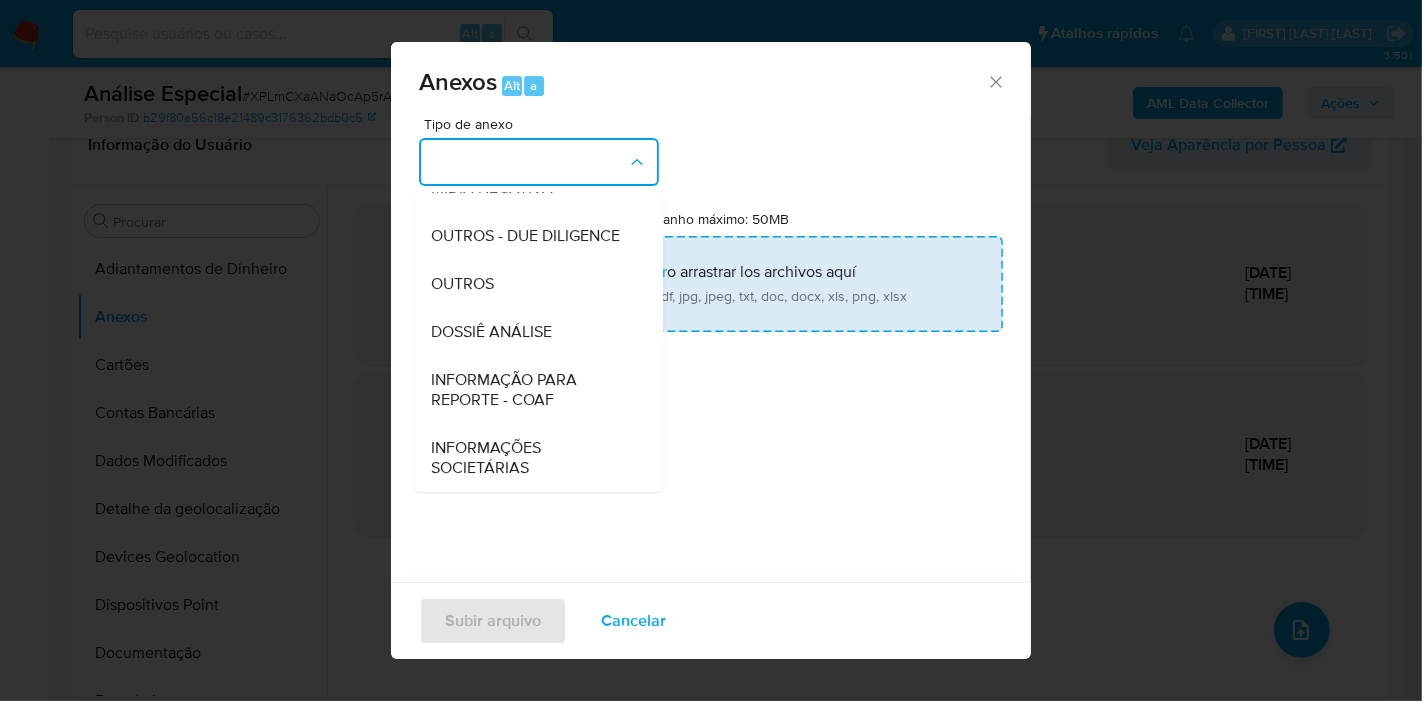 drag, startPoint x: 525, startPoint y: 328, endPoint x: 583, endPoint y: 281, distance: 74.65253 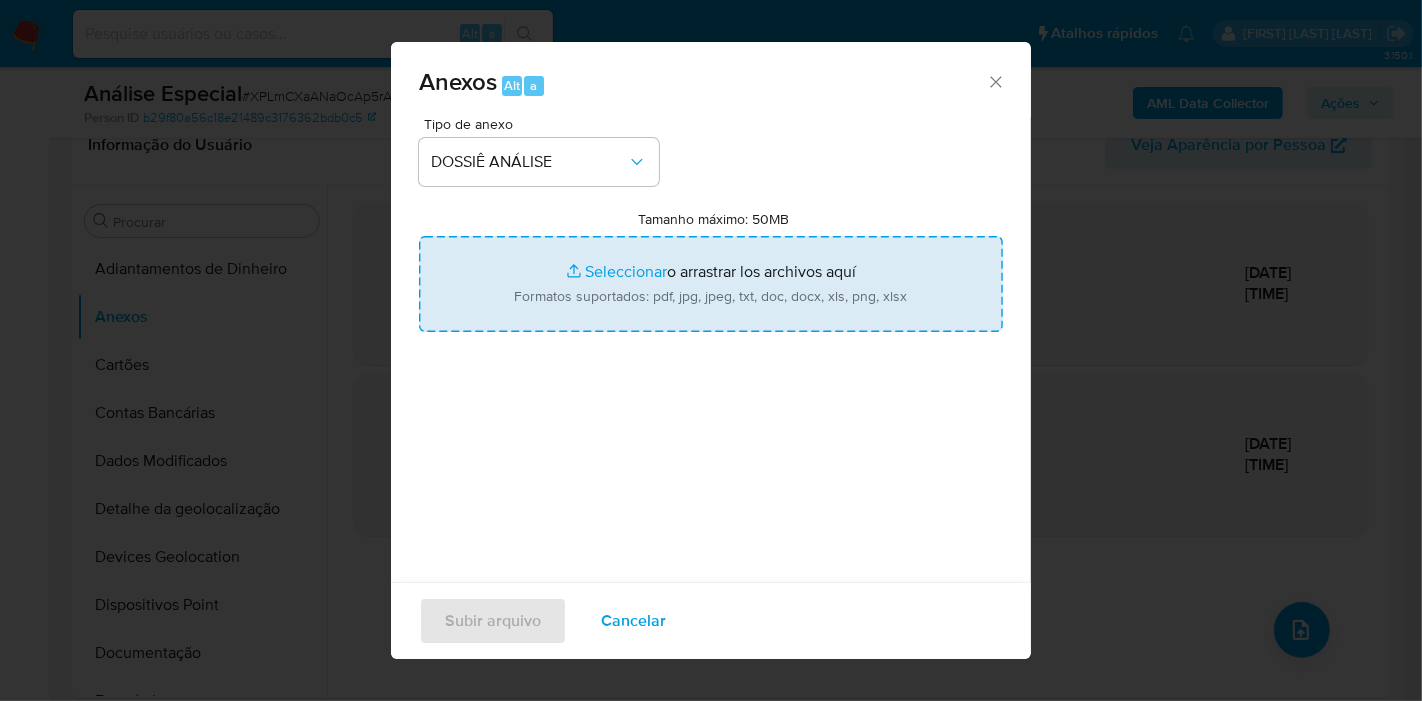 click on "Tamanho máximo: 50MB Seleccionar archivos" at bounding box center (711, 284) 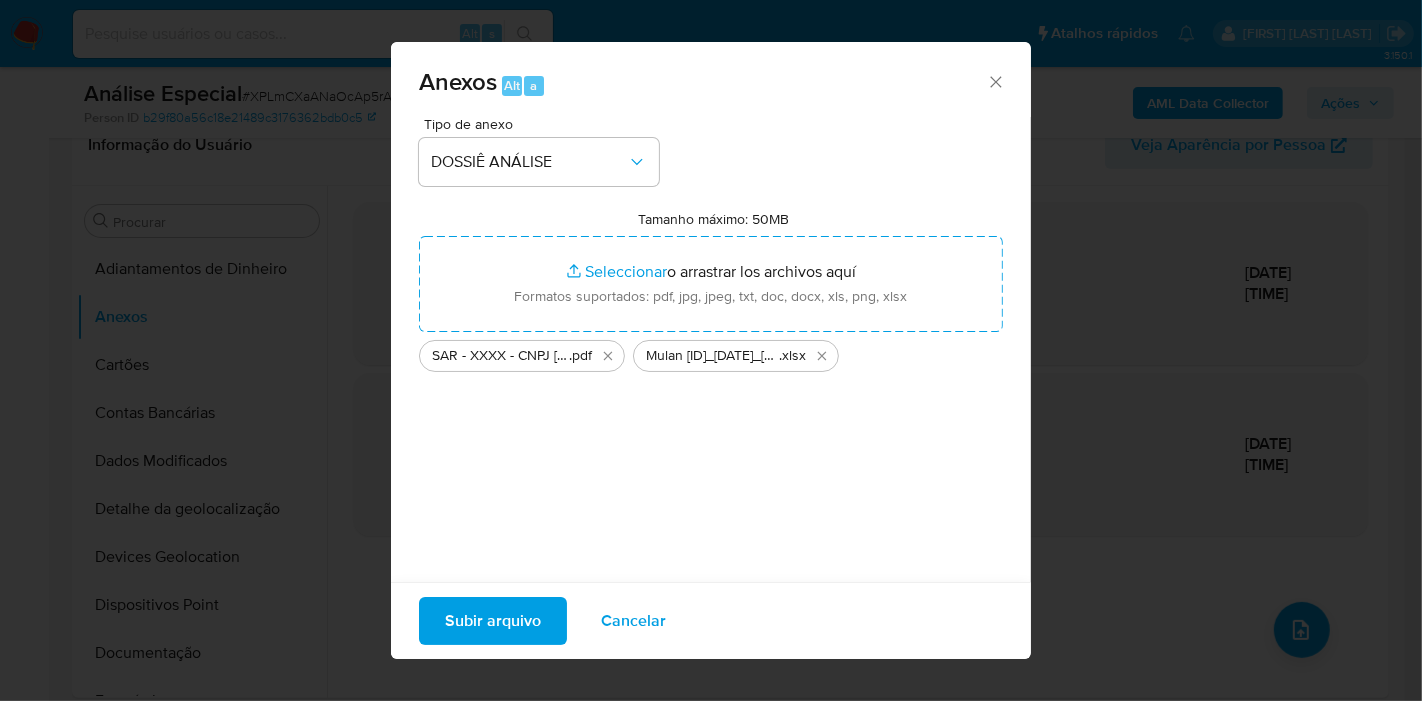 click on "Subir arquivo" at bounding box center (493, 621) 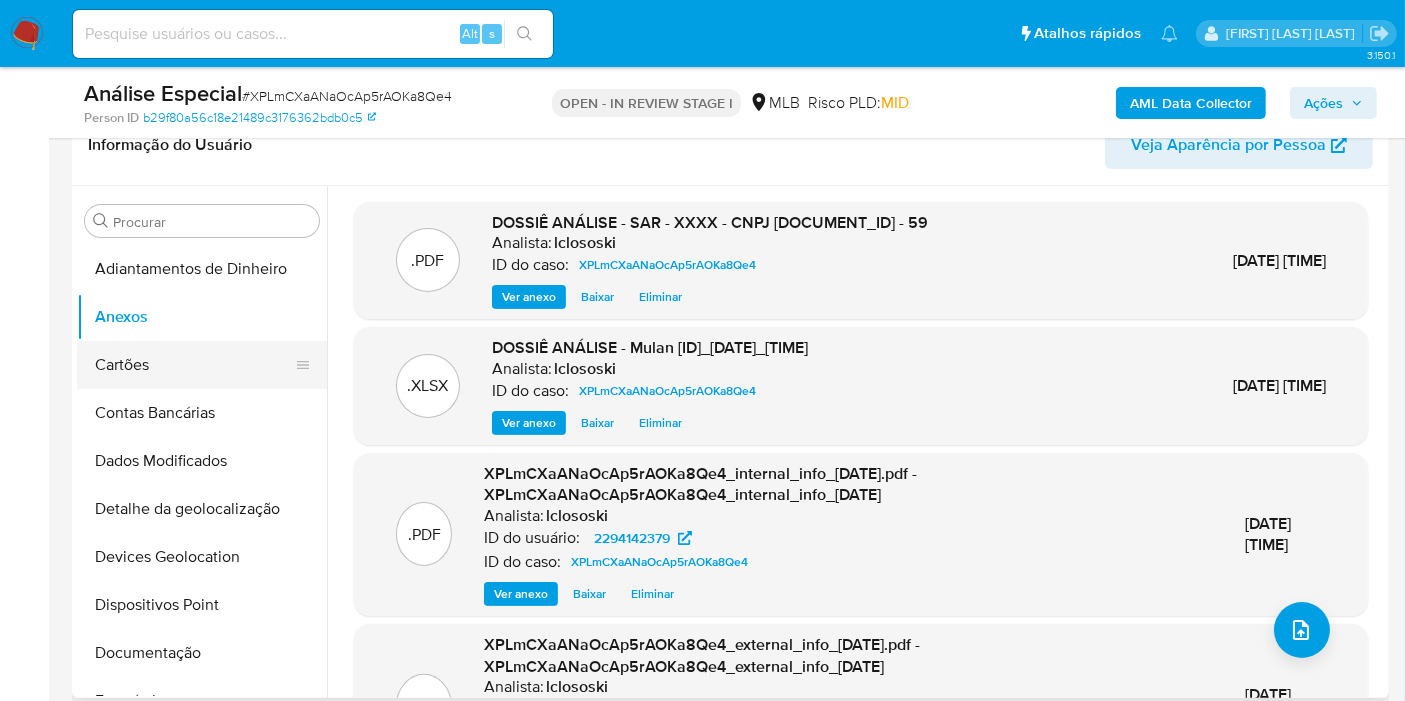 click on "Cartões" at bounding box center [194, 365] 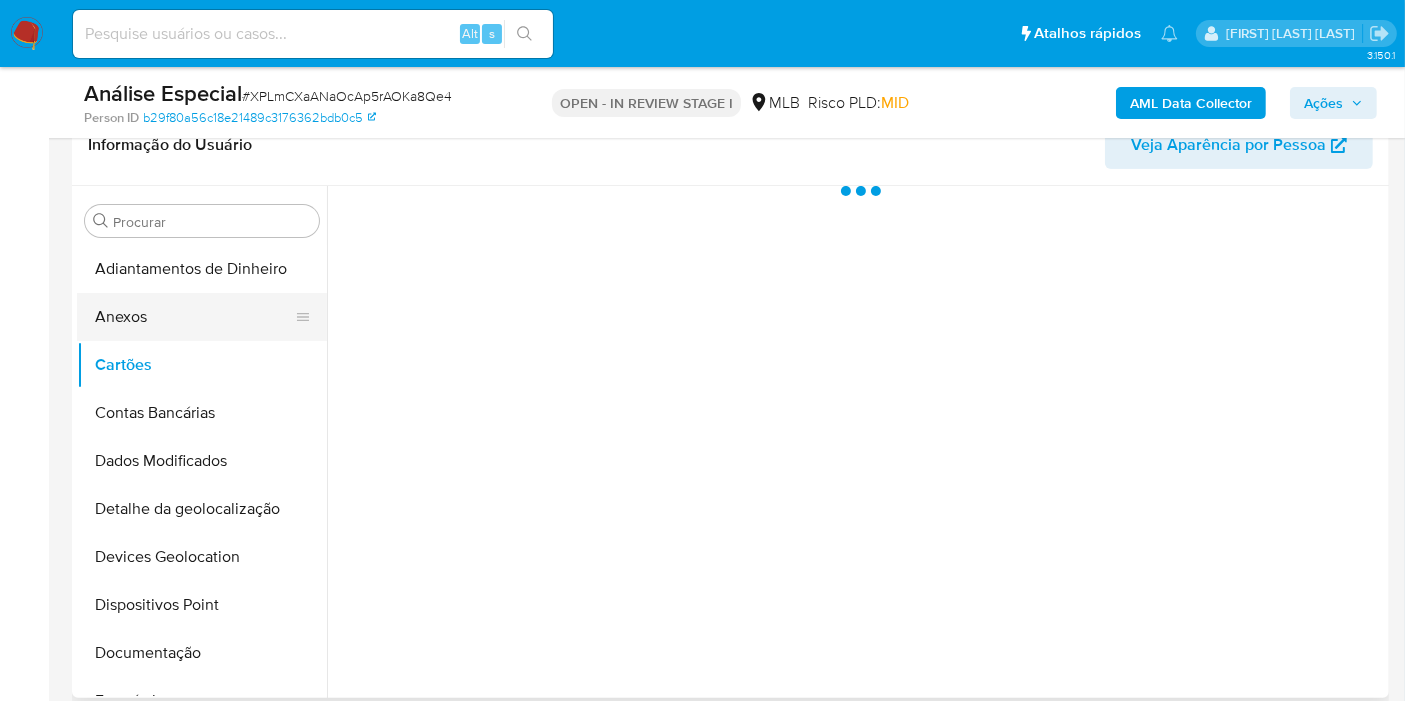 click on "Anexos" at bounding box center [194, 317] 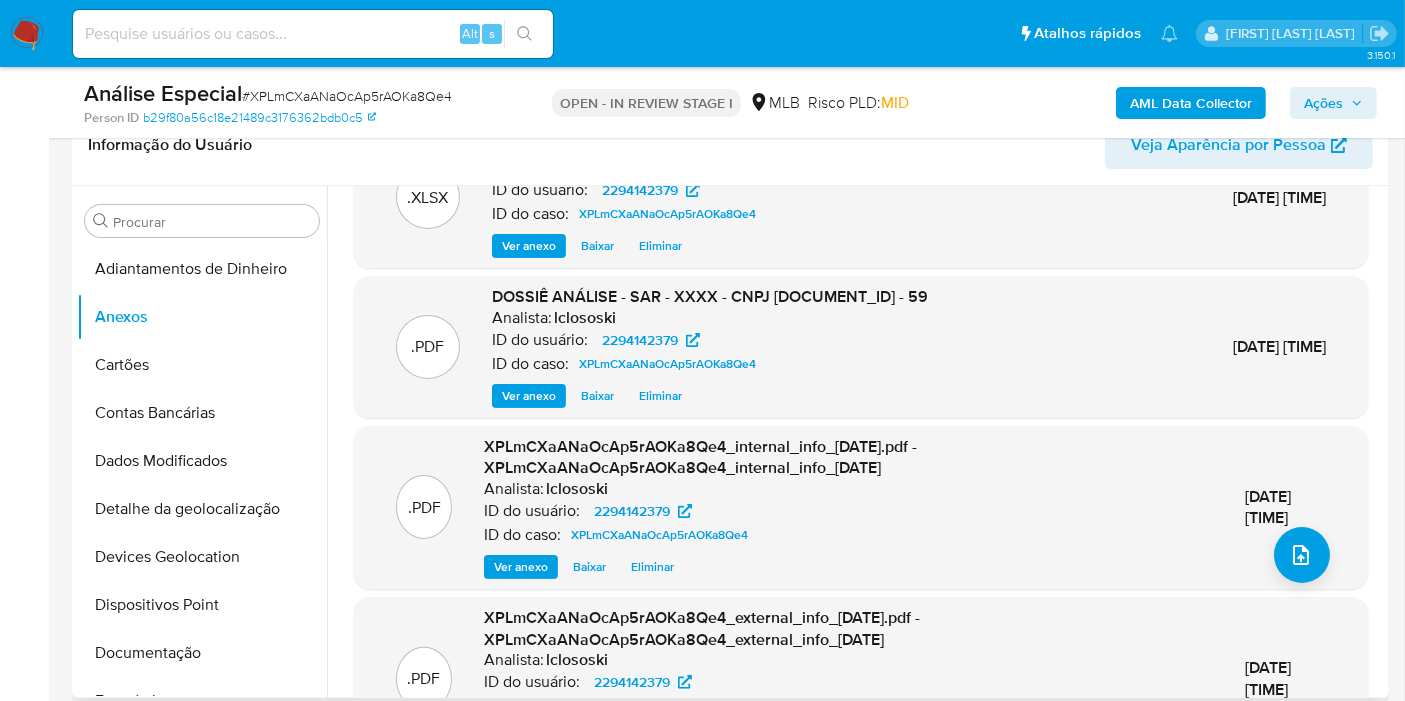 scroll, scrollTop: 155, scrollLeft: 0, axis: vertical 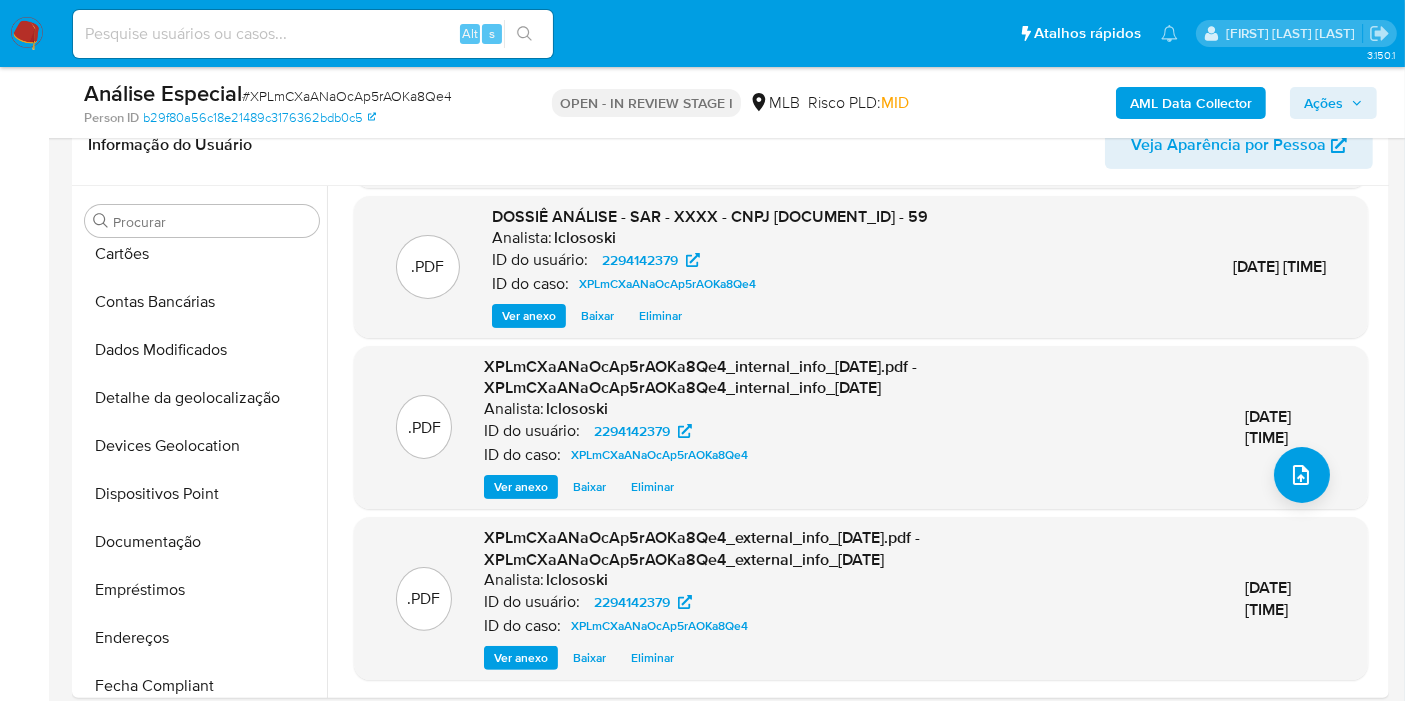 click on "Ações" at bounding box center [1323, 103] 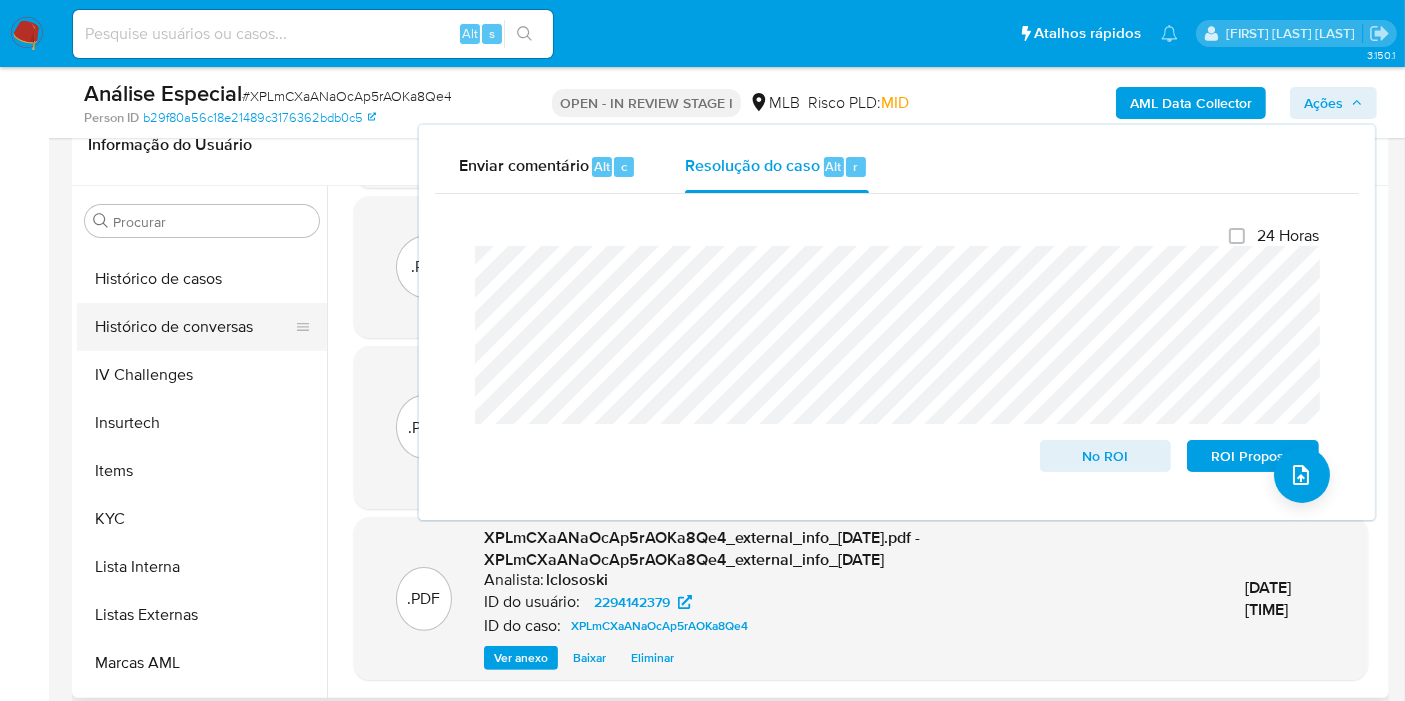 scroll, scrollTop: 777, scrollLeft: 0, axis: vertical 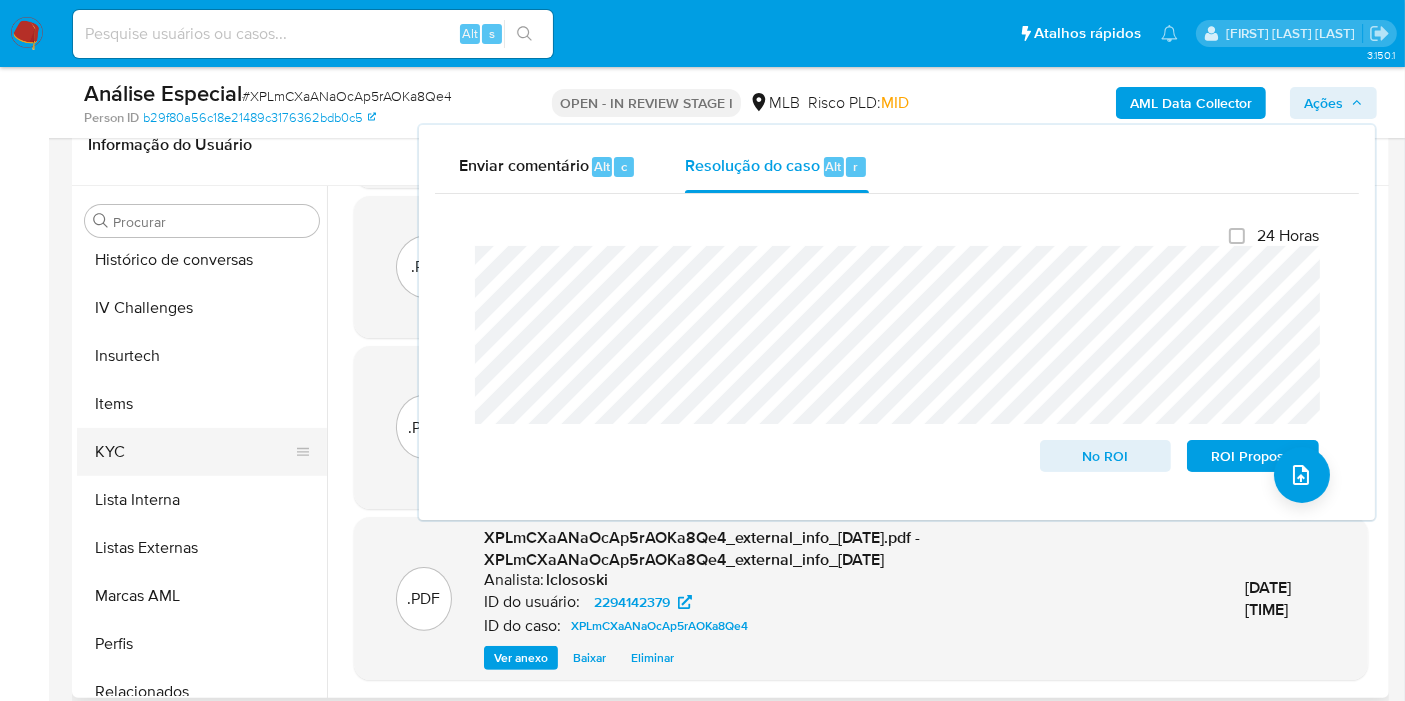 click on "KYC" at bounding box center (194, 452) 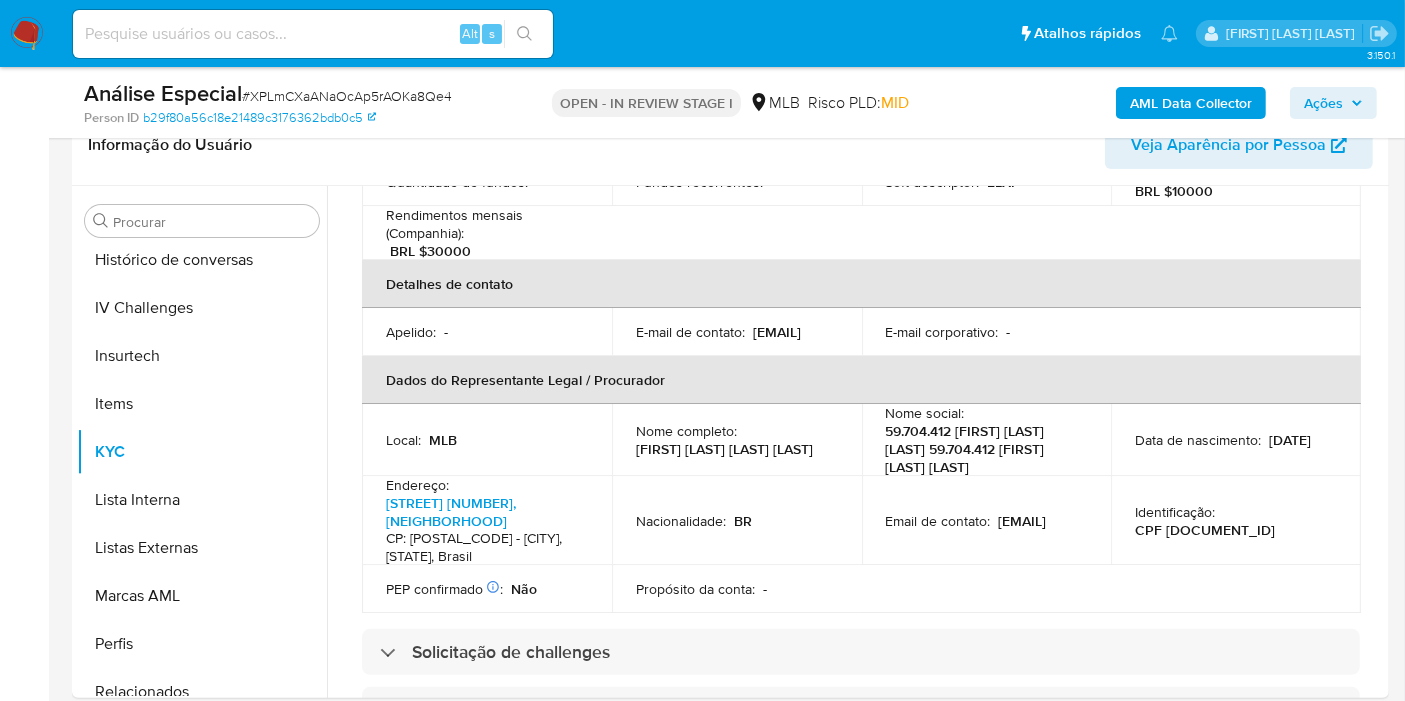 scroll, scrollTop: 333, scrollLeft: 0, axis: vertical 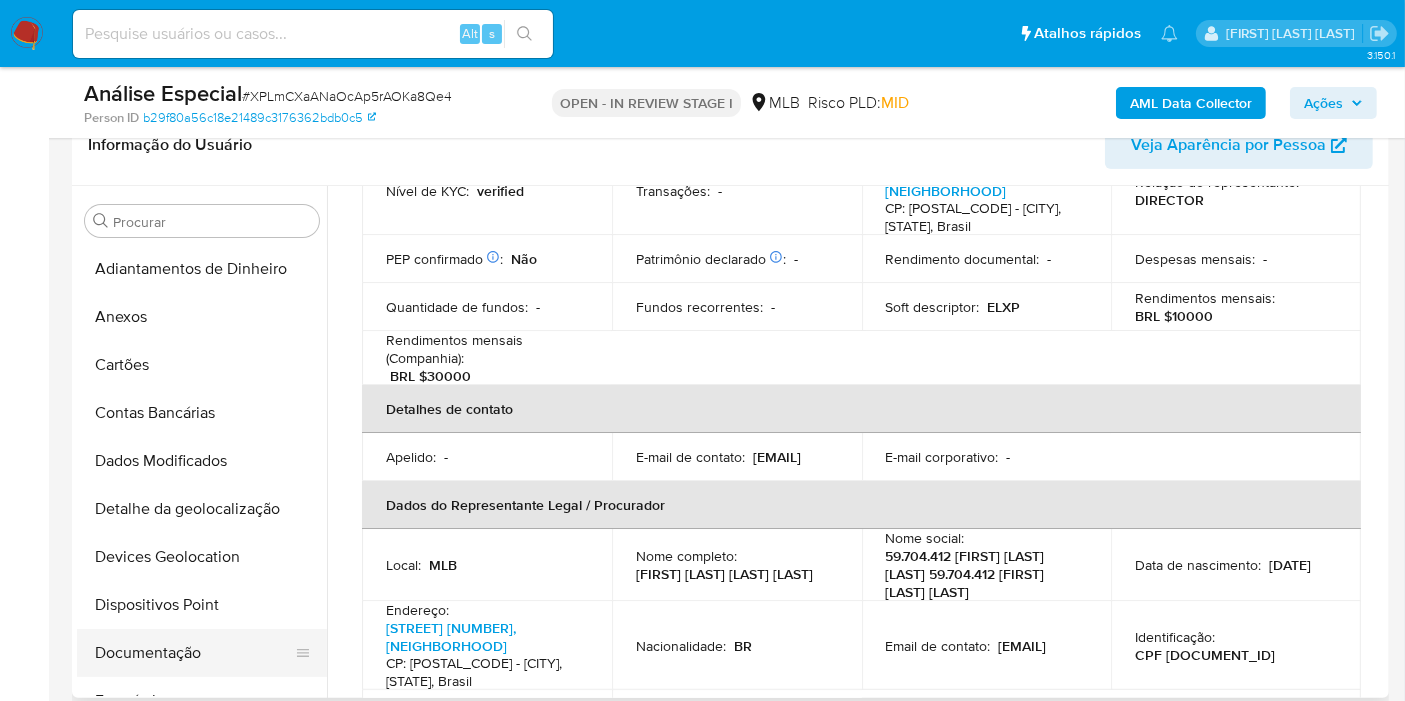 click on "Documentação" at bounding box center [194, 653] 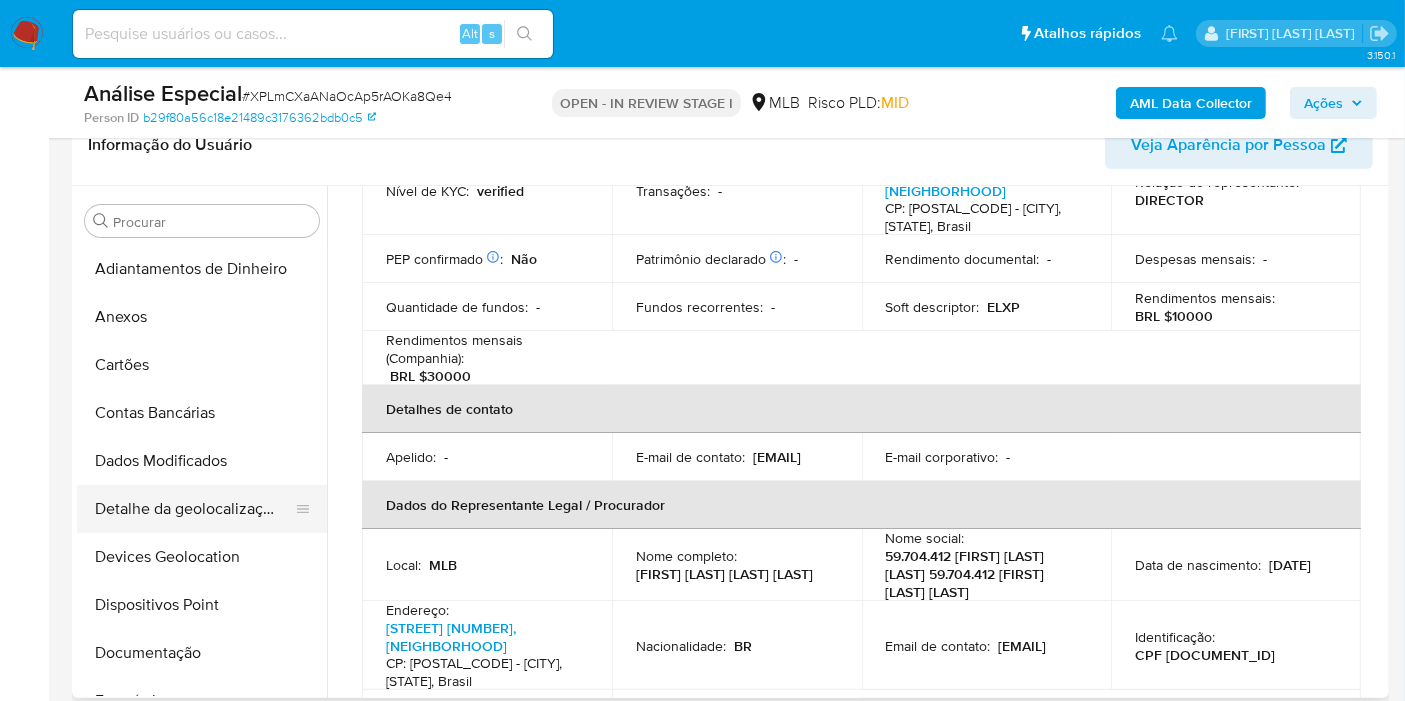 scroll, scrollTop: 0, scrollLeft: 0, axis: both 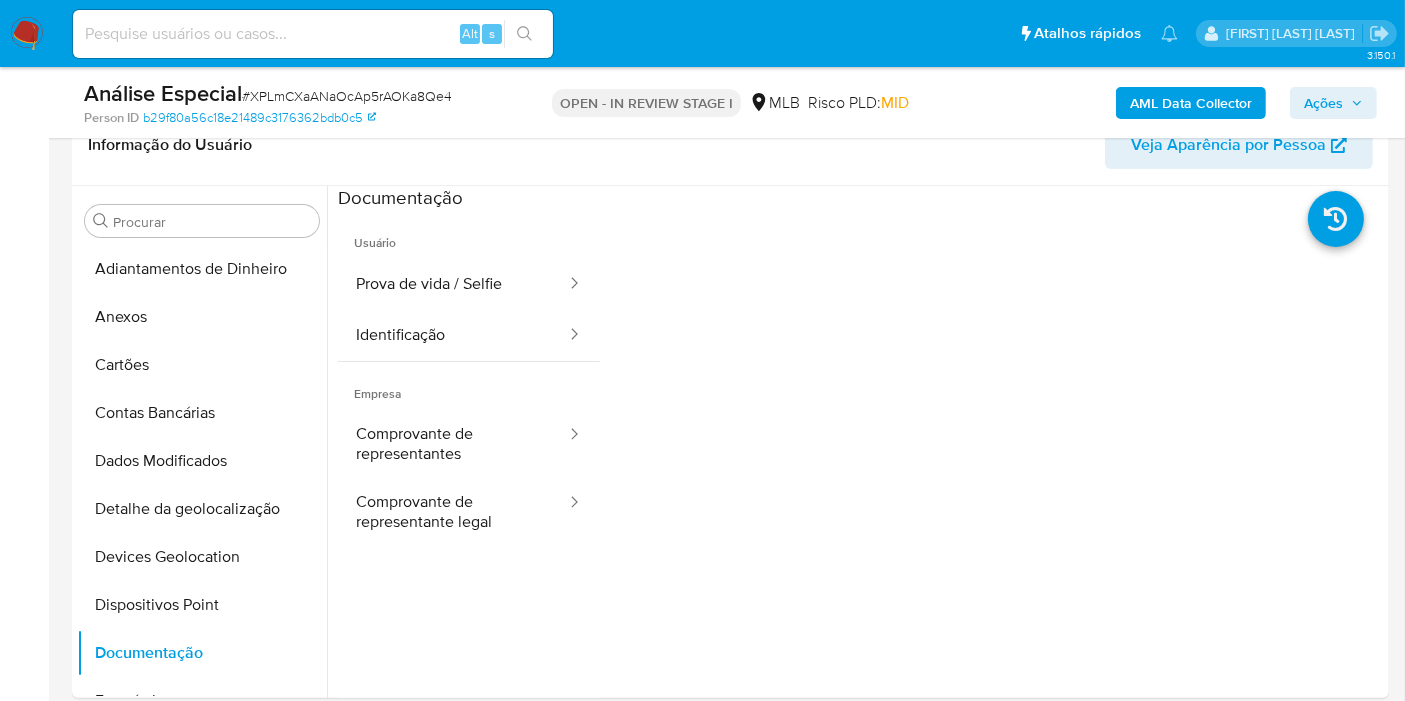 click on "Ações" at bounding box center (1323, 103) 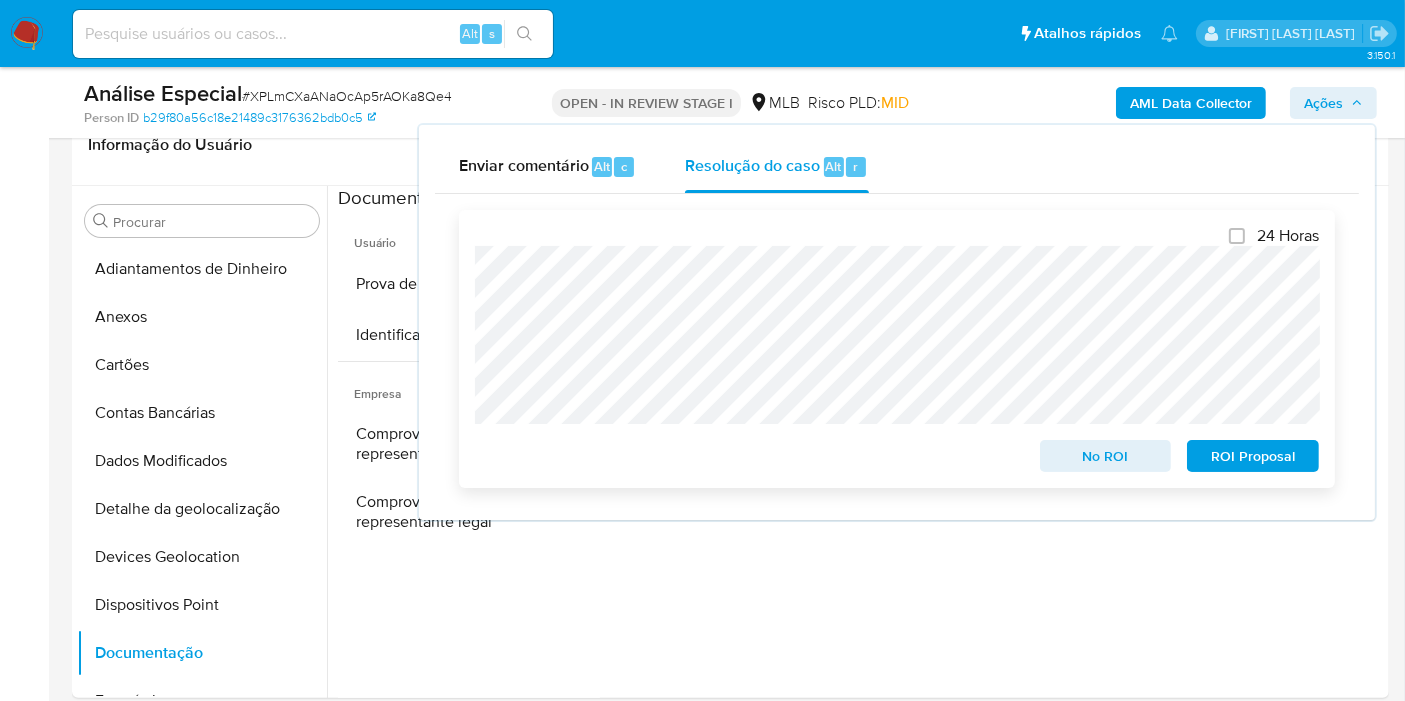click on "ROI Proposal" at bounding box center [1253, 456] 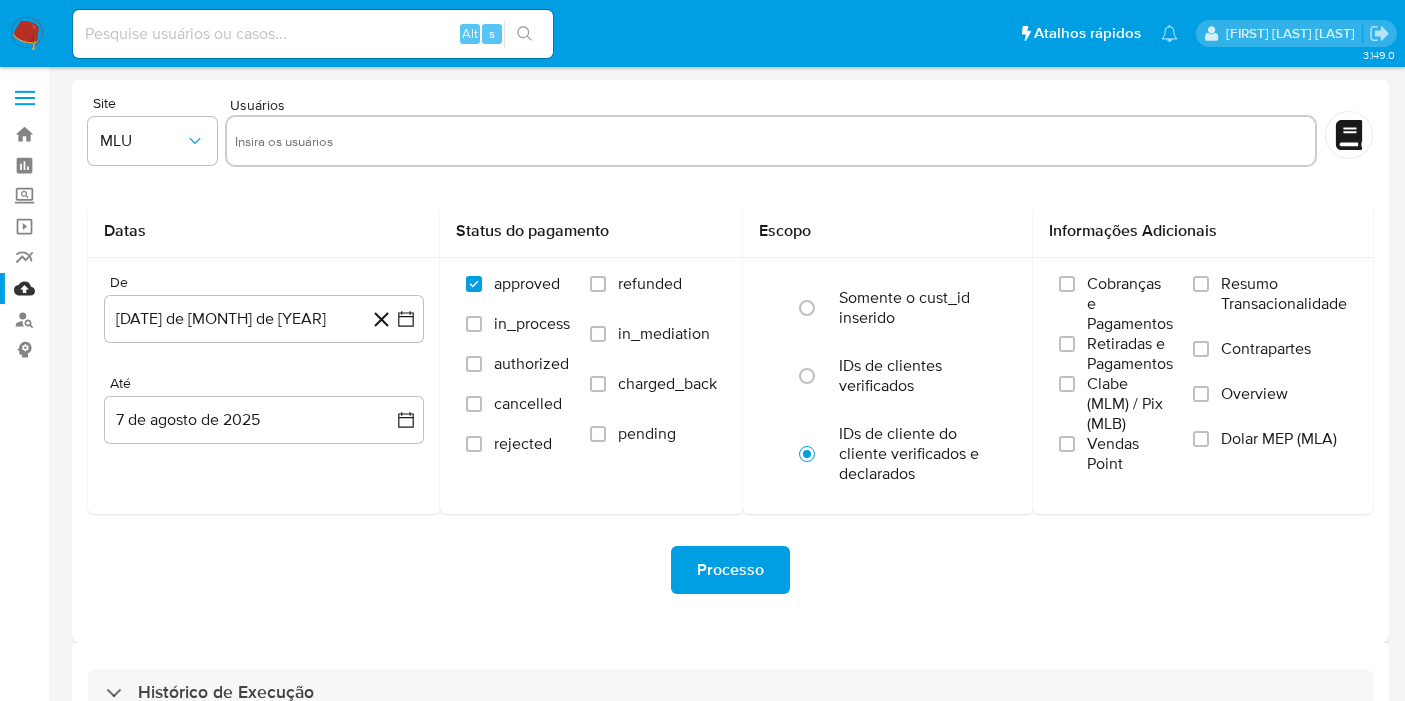 scroll, scrollTop: 54, scrollLeft: 0, axis: vertical 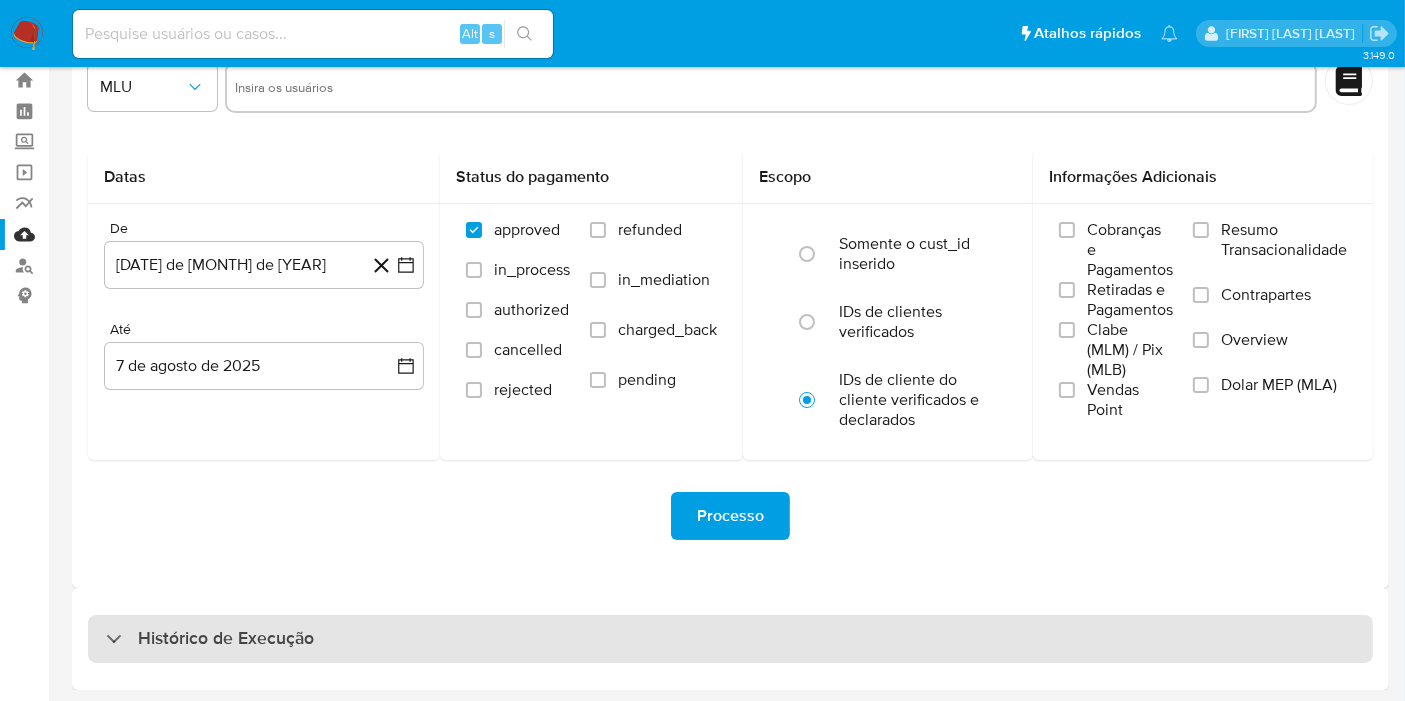 click on "Histórico de Execução" at bounding box center [730, 639] 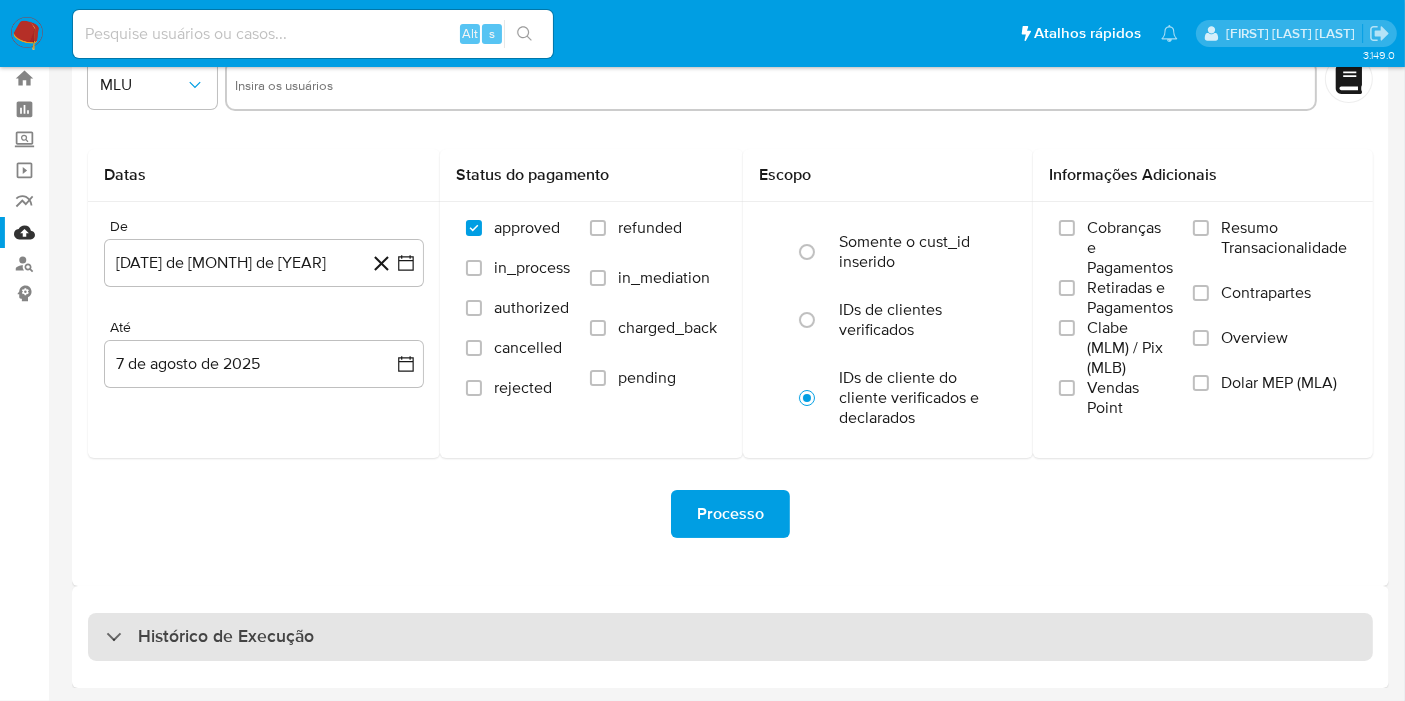 select on "10" 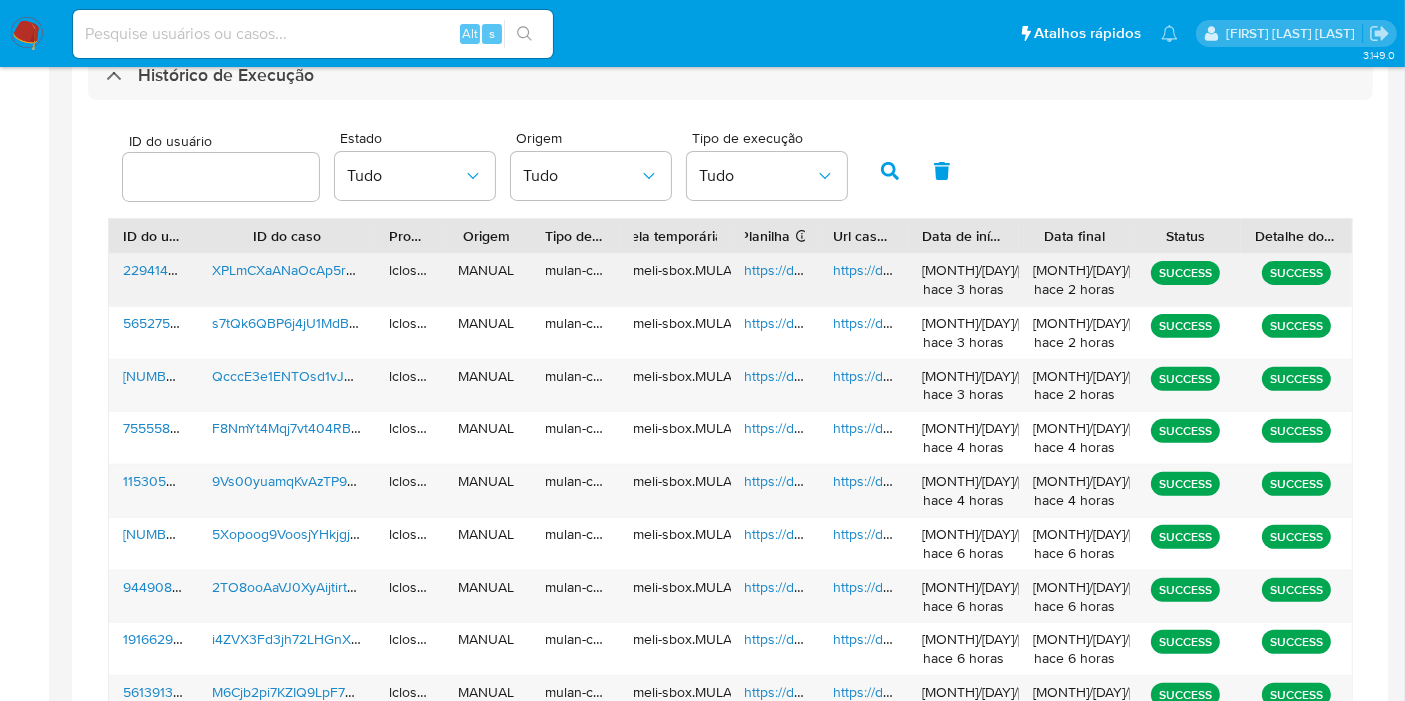 click on "https://docs.google.com/spreadsheets/d/1VhOgzz8fFTEqPFvjUxdsTfpZ92lM37cSo7f_nvyB94M/edit" at bounding box center [1049, 270] 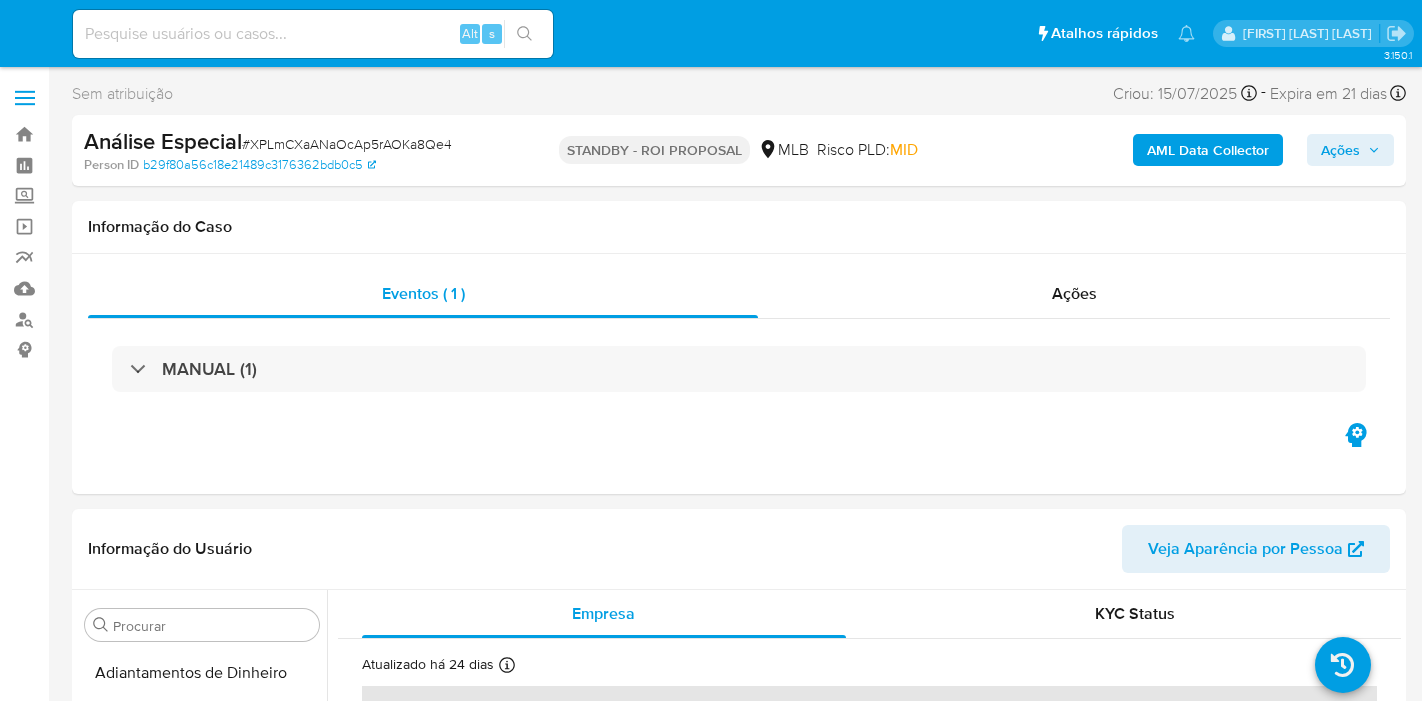select on "10" 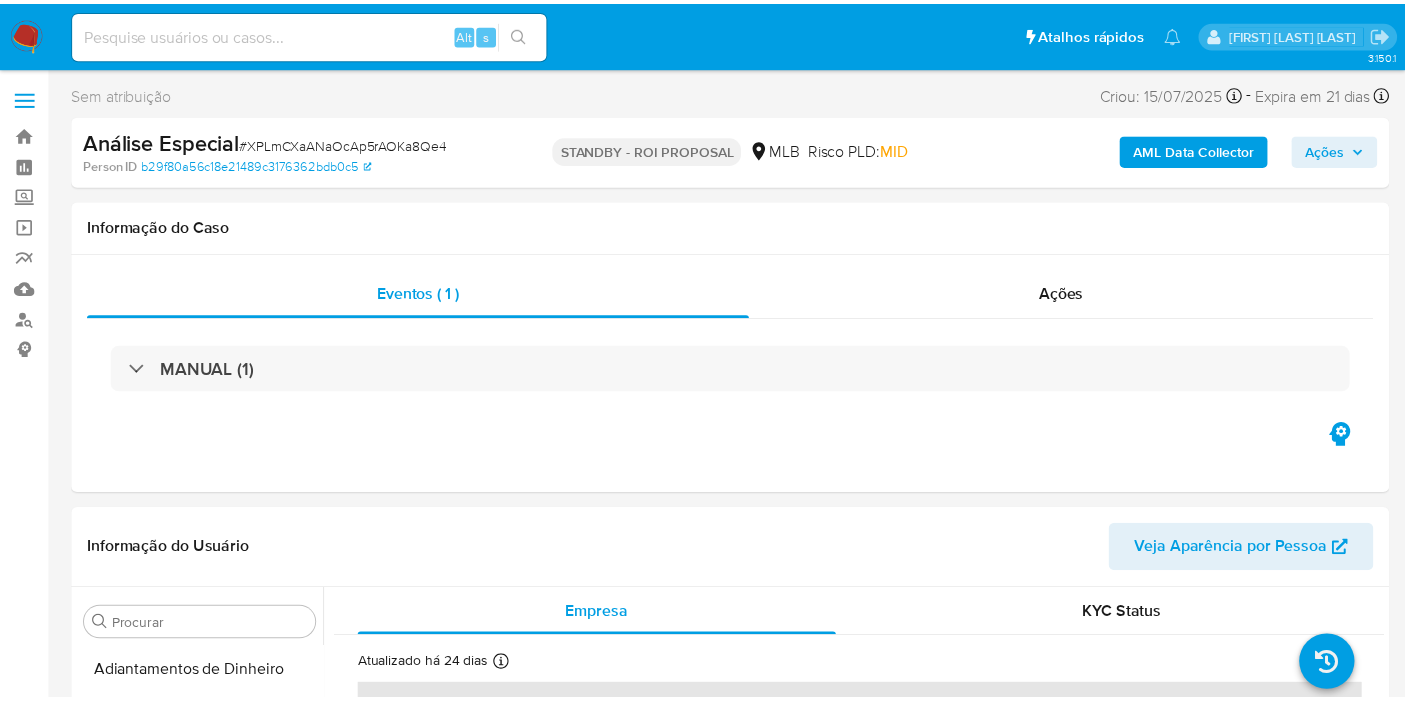 scroll, scrollTop: 0, scrollLeft: 0, axis: both 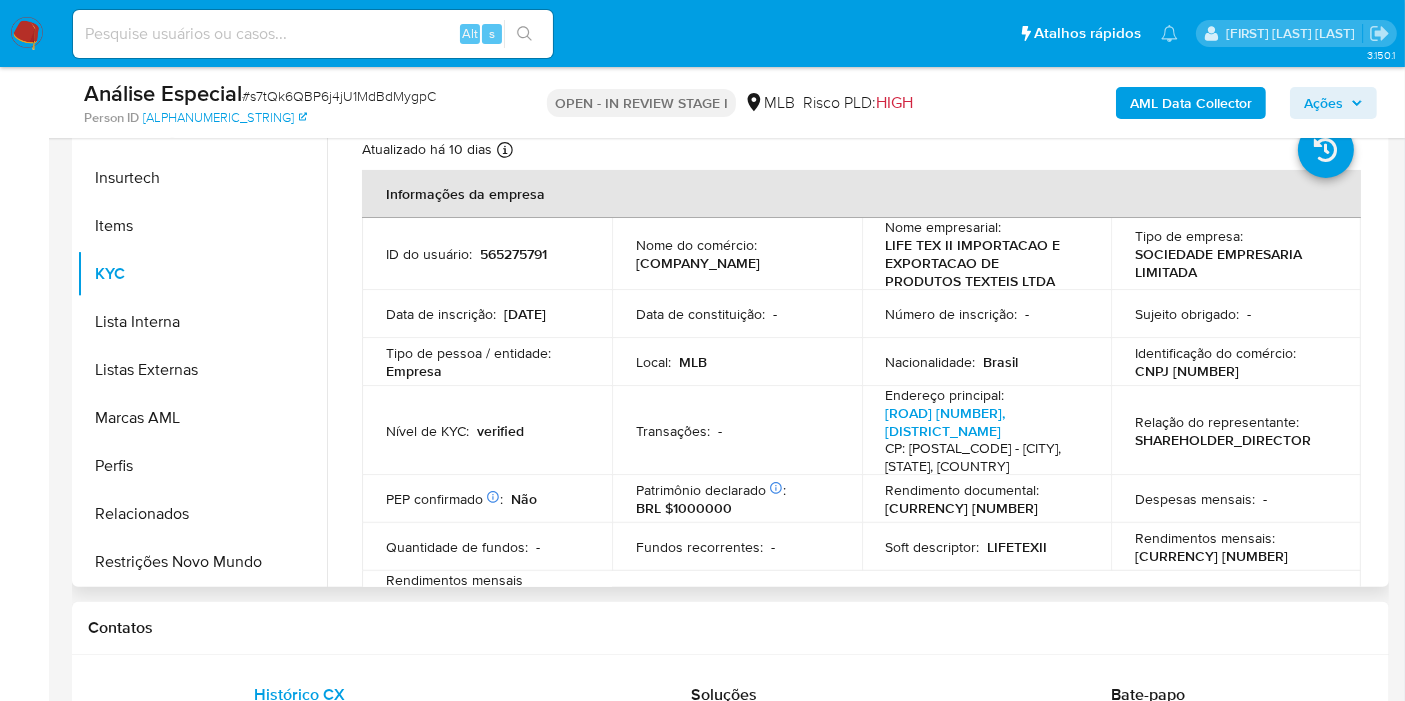 click on "[DOCUMENT_ID]" at bounding box center (1187, 371) 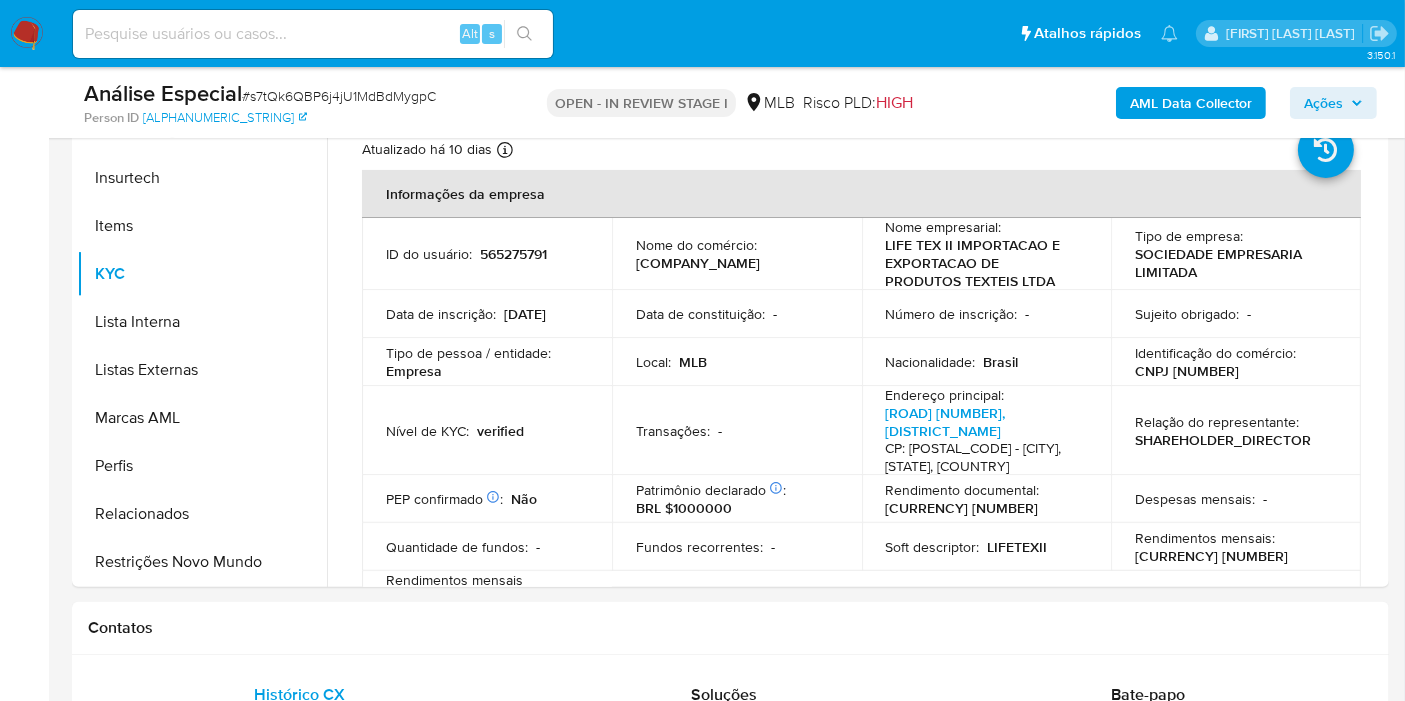 copy on "35263739000170" 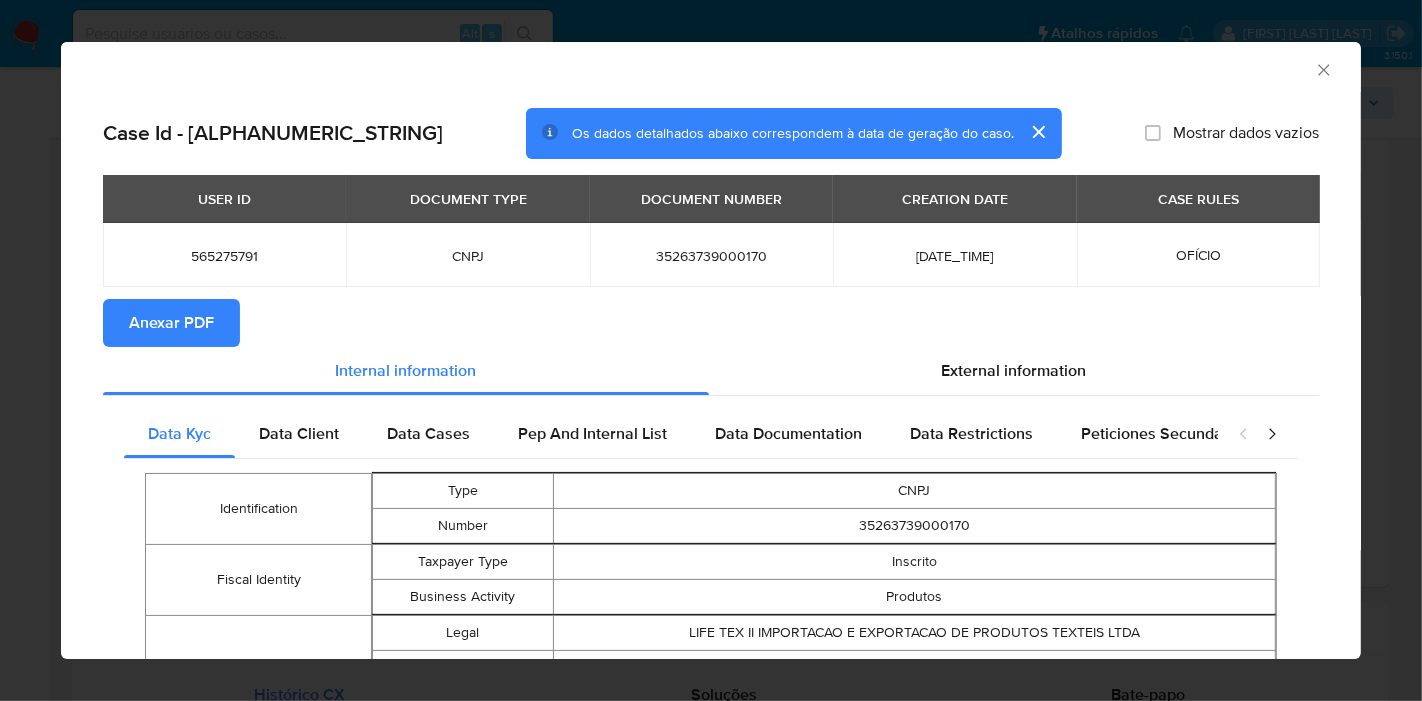 click on "Anexar PDF" at bounding box center (171, 323) 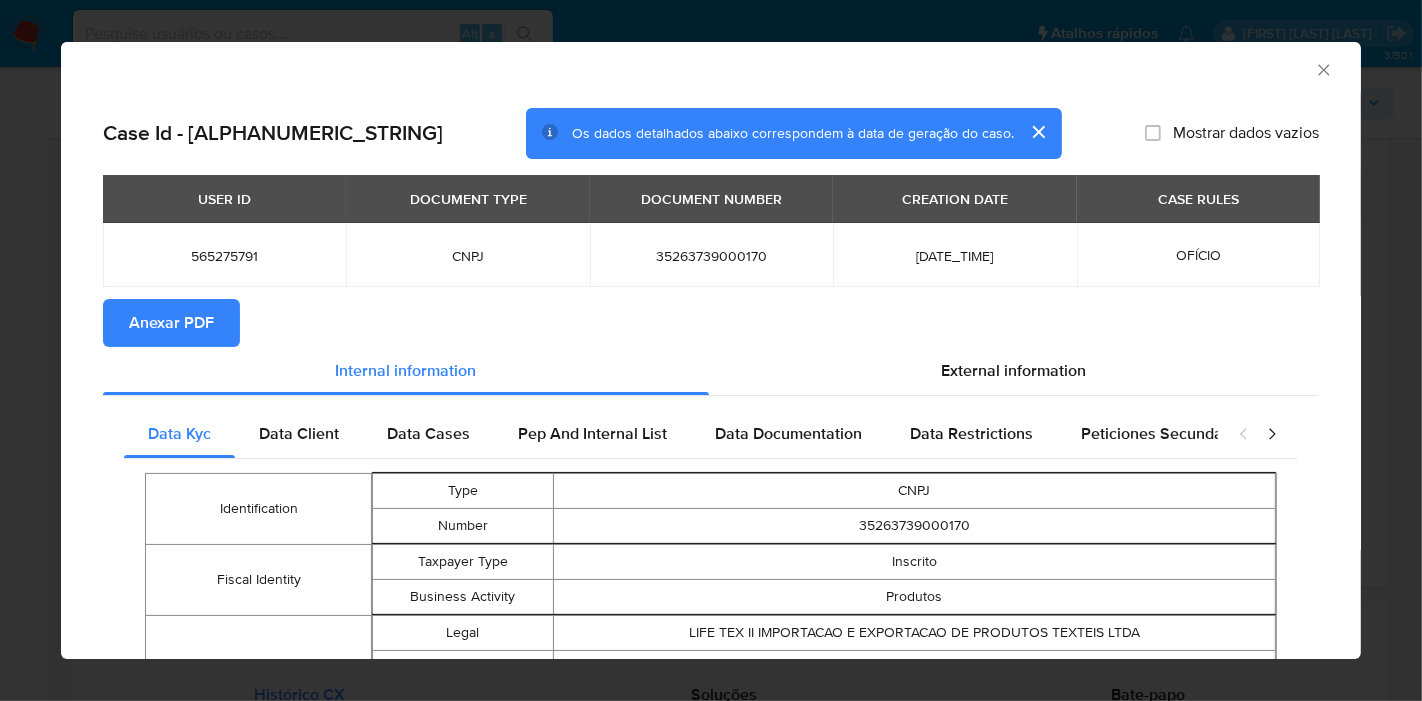 click 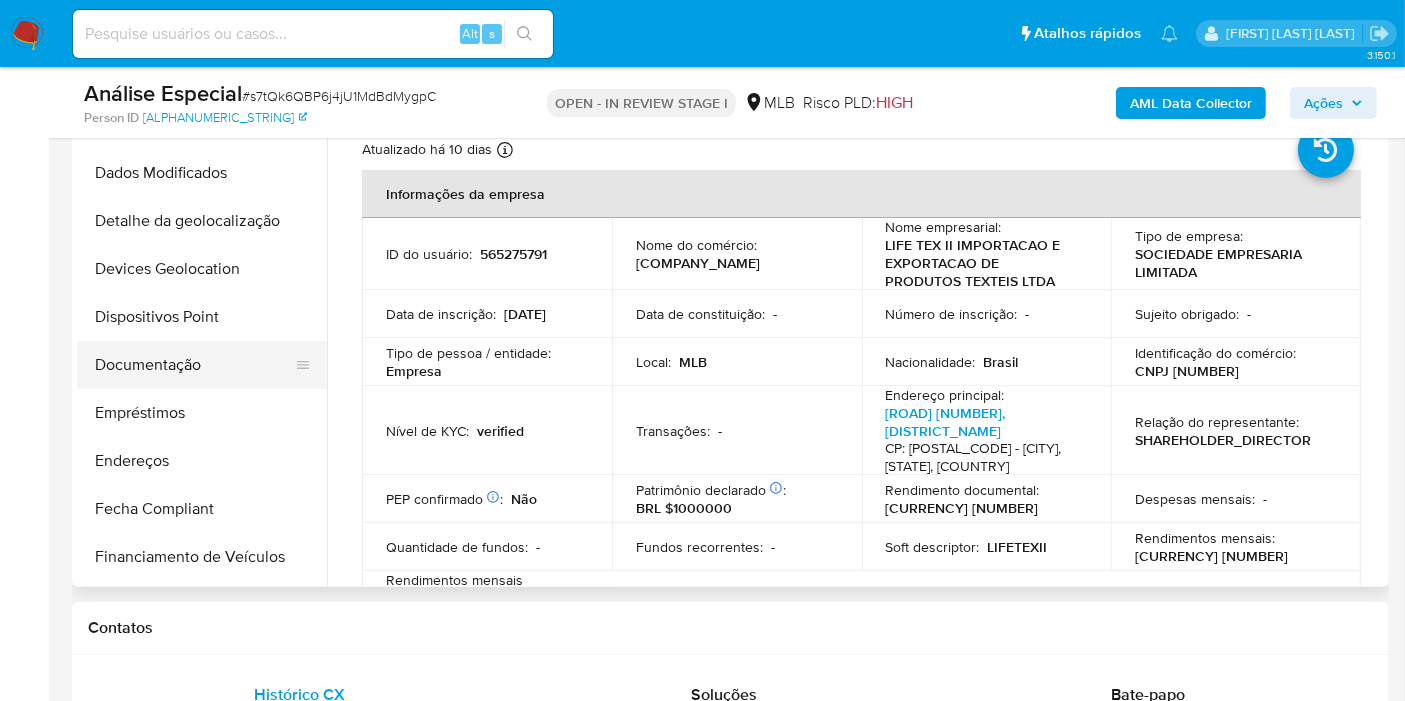 scroll, scrollTop: 0, scrollLeft: 0, axis: both 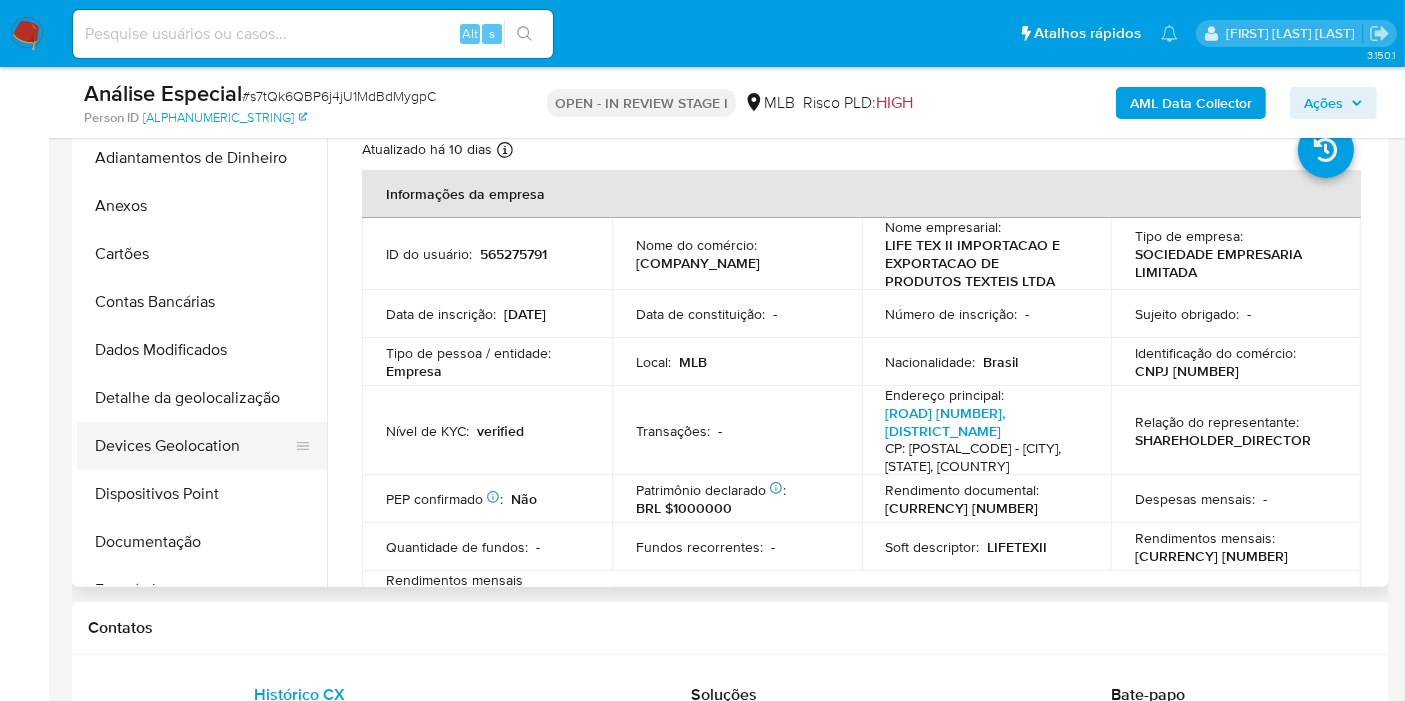 click on "Devices Geolocation" at bounding box center (194, 446) 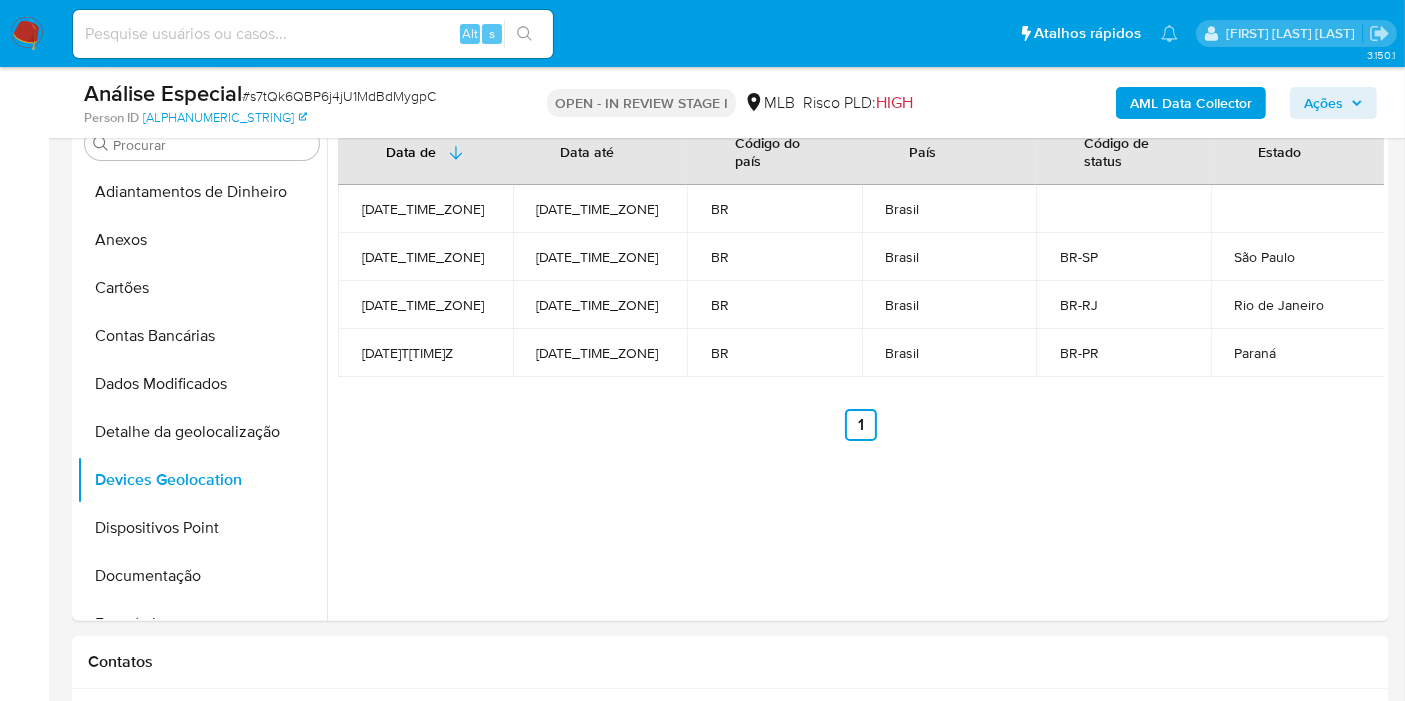 scroll, scrollTop: 349, scrollLeft: 0, axis: vertical 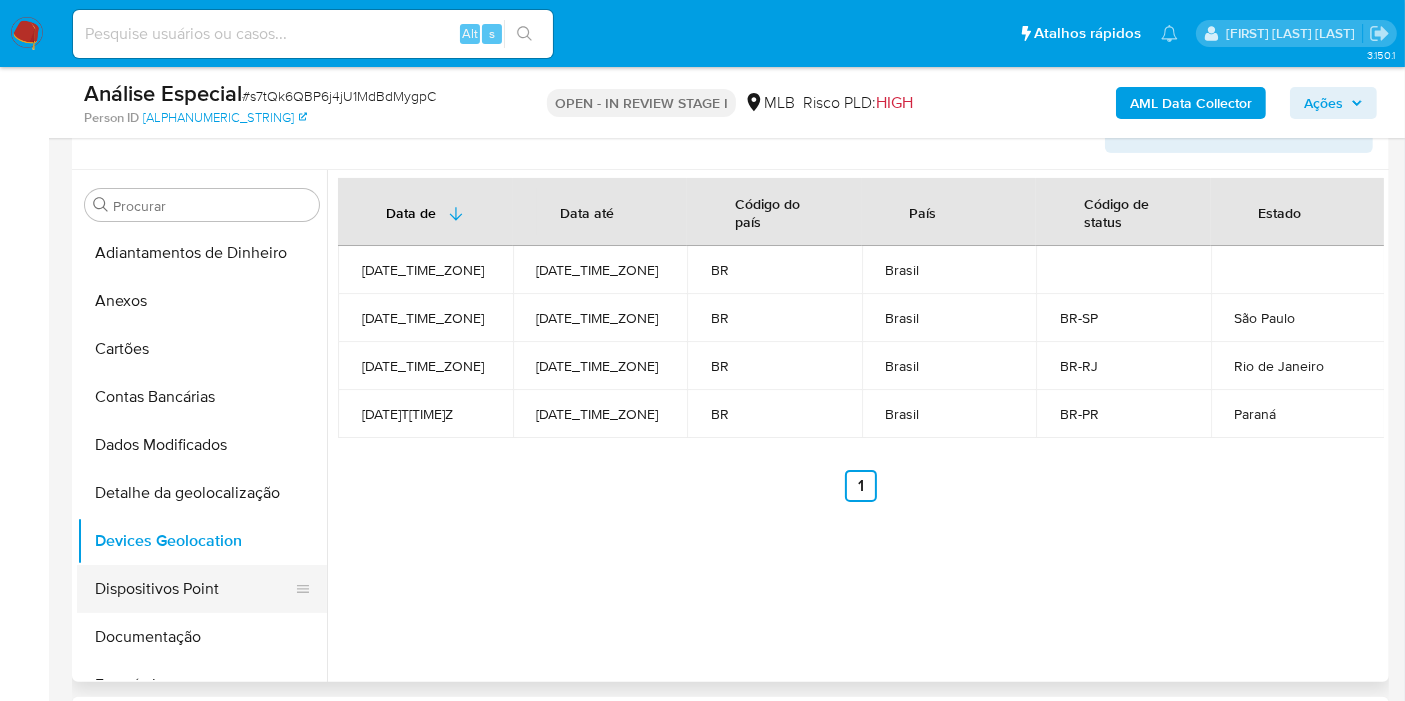 click on "Dispositivos Point" at bounding box center [194, 589] 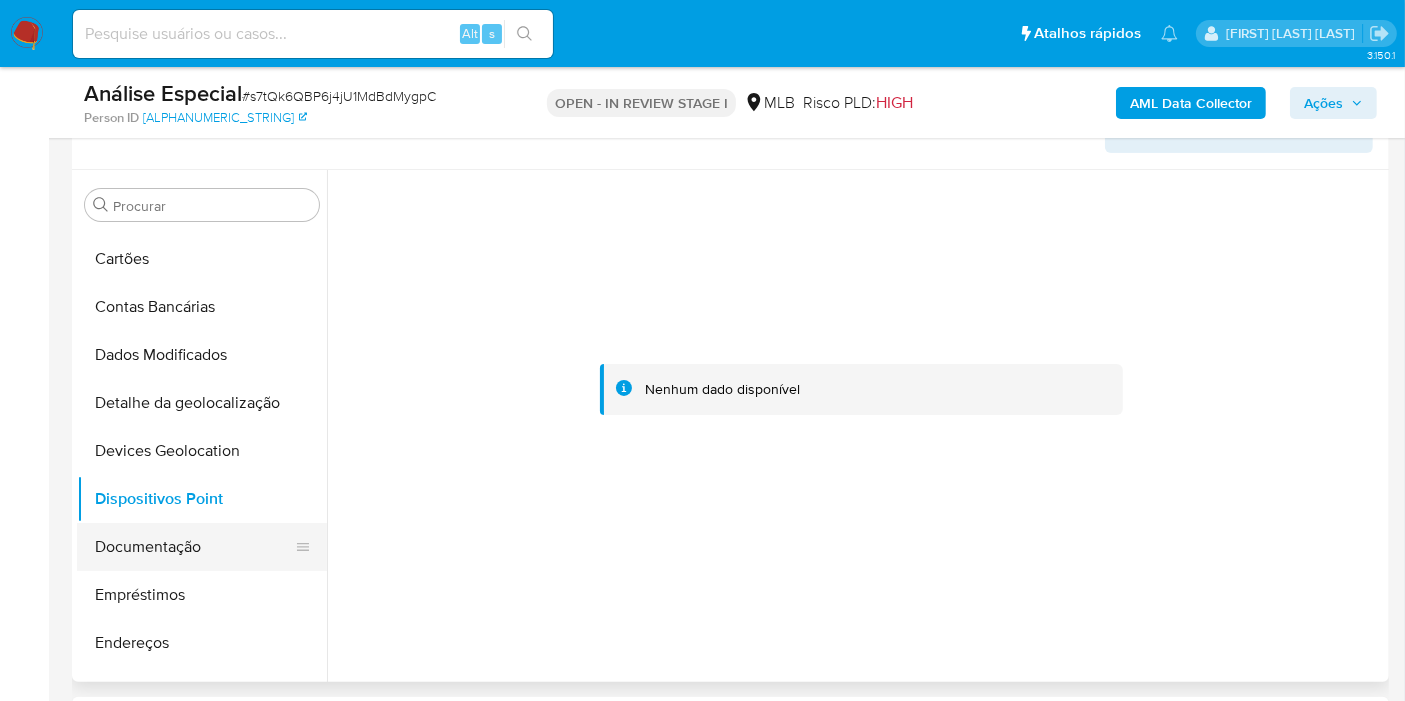 scroll, scrollTop: 111, scrollLeft: 0, axis: vertical 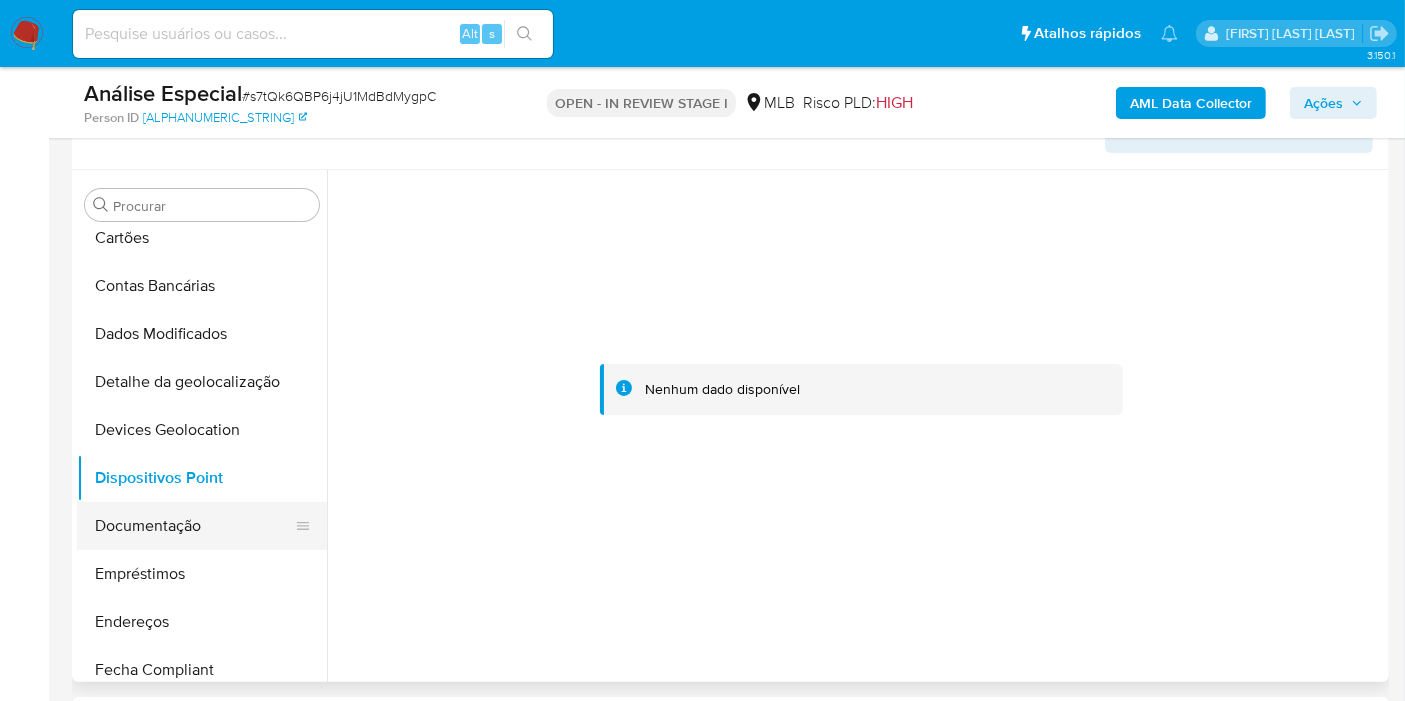 click on "Documentação" at bounding box center [194, 526] 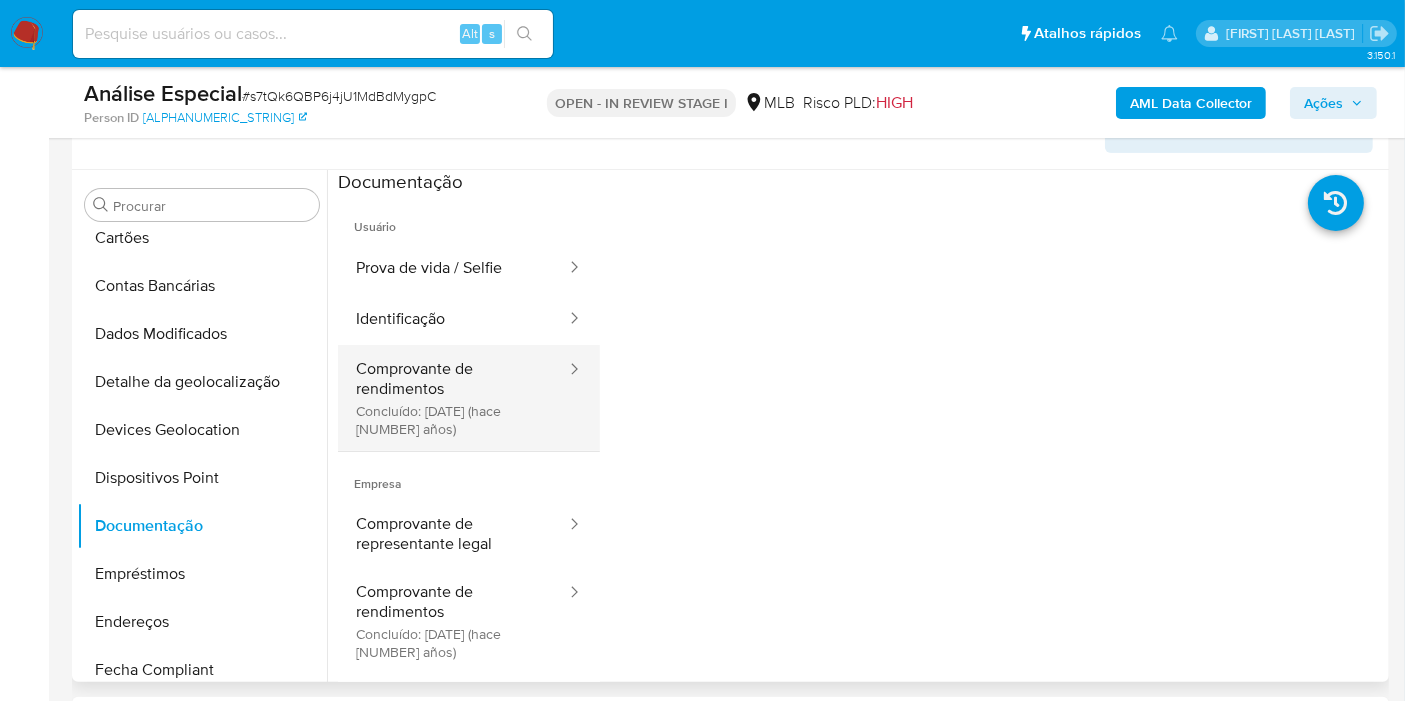 click on "Comprovante de rendimentos Concluído: 10/05/2023 (hace 2 años)" at bounding box center [453, 398] 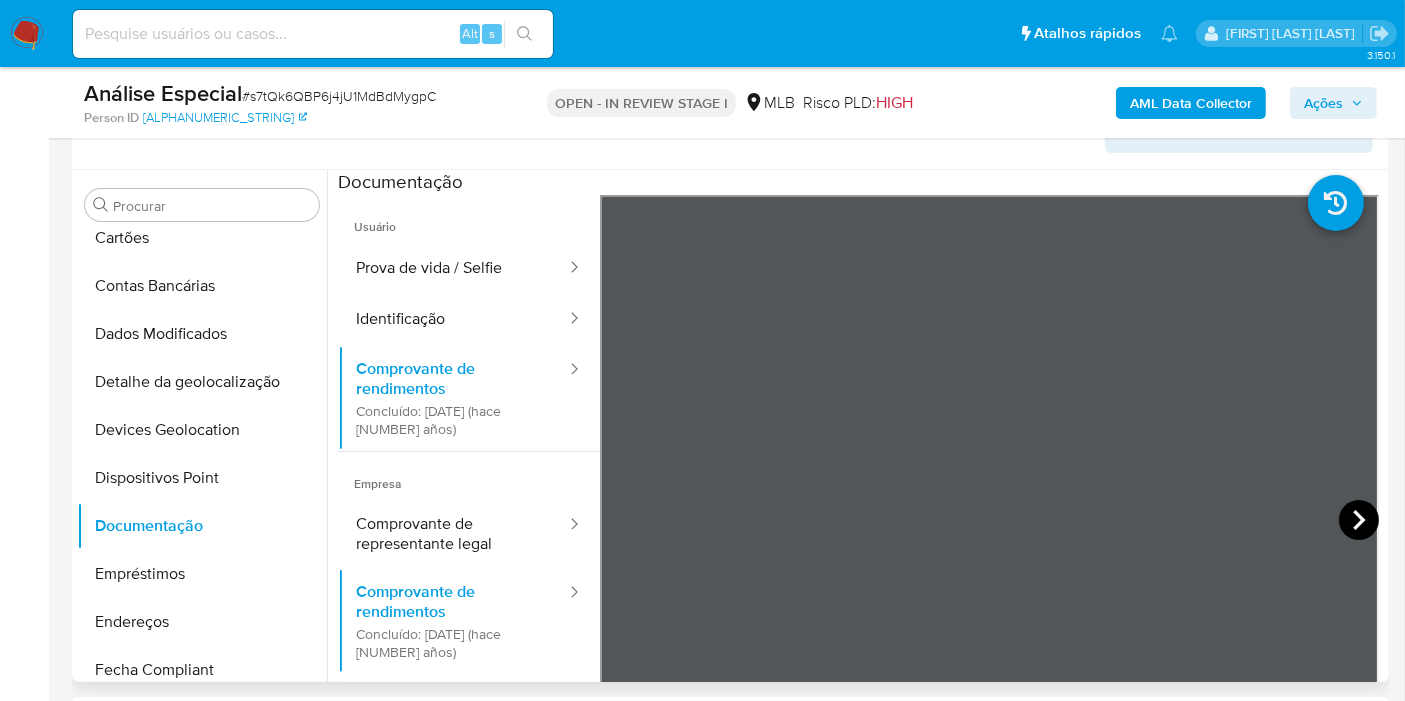 click 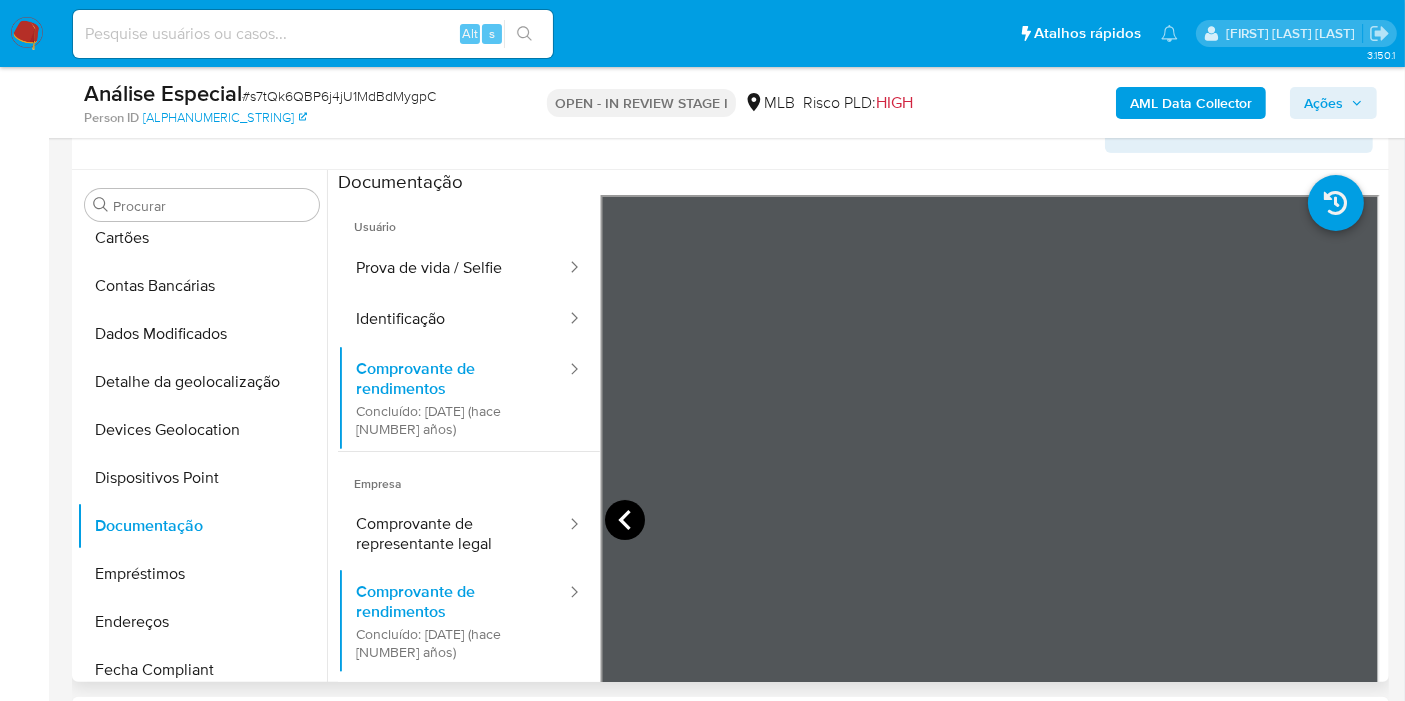 click 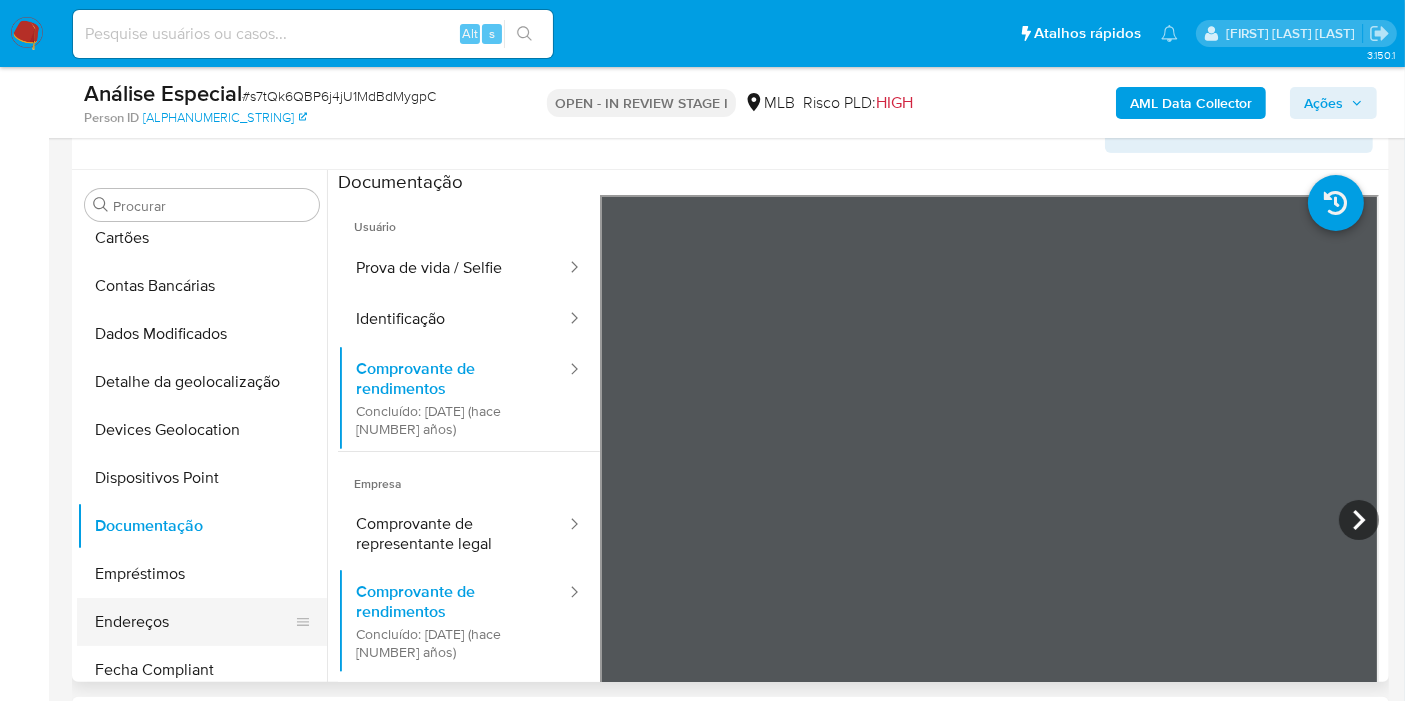 click on "Endereços" at bounding box center (194, 622) 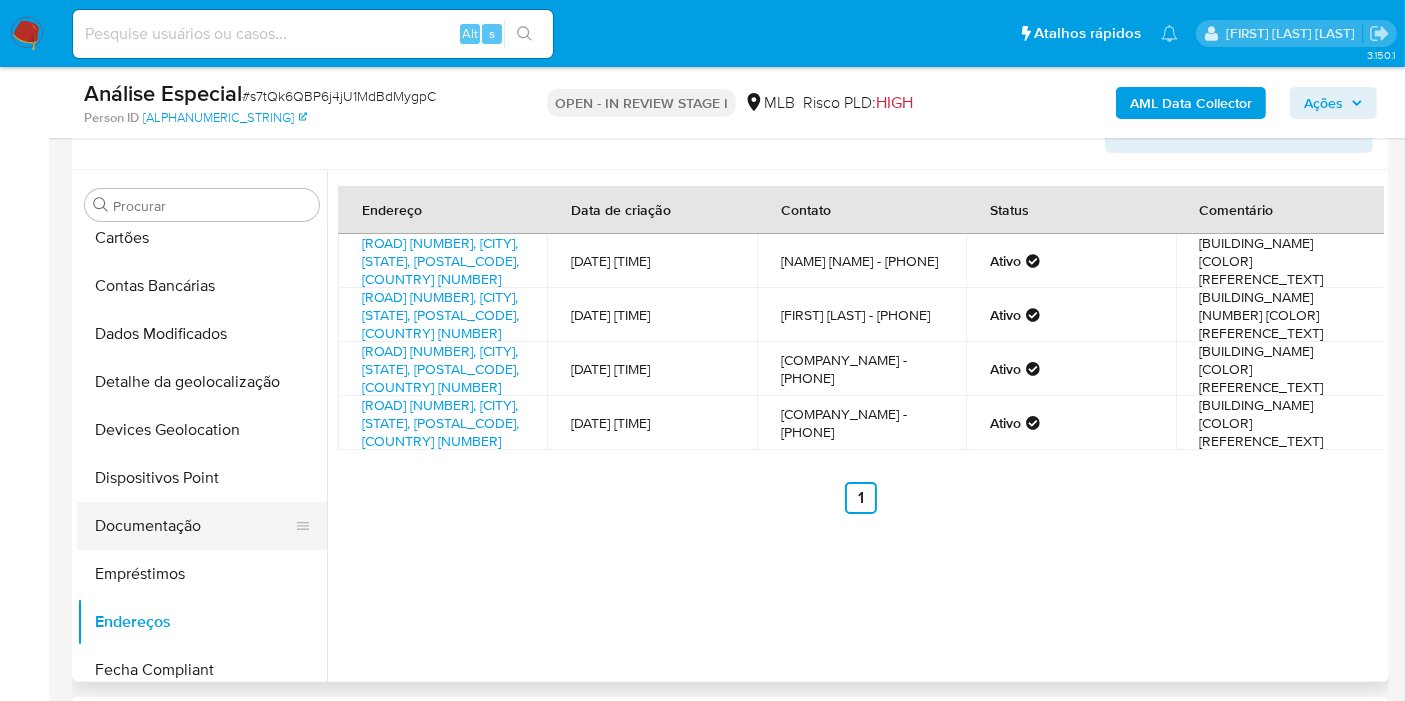 scroll, scrollTop: 333, scrollLeft: 0, axis: vertical 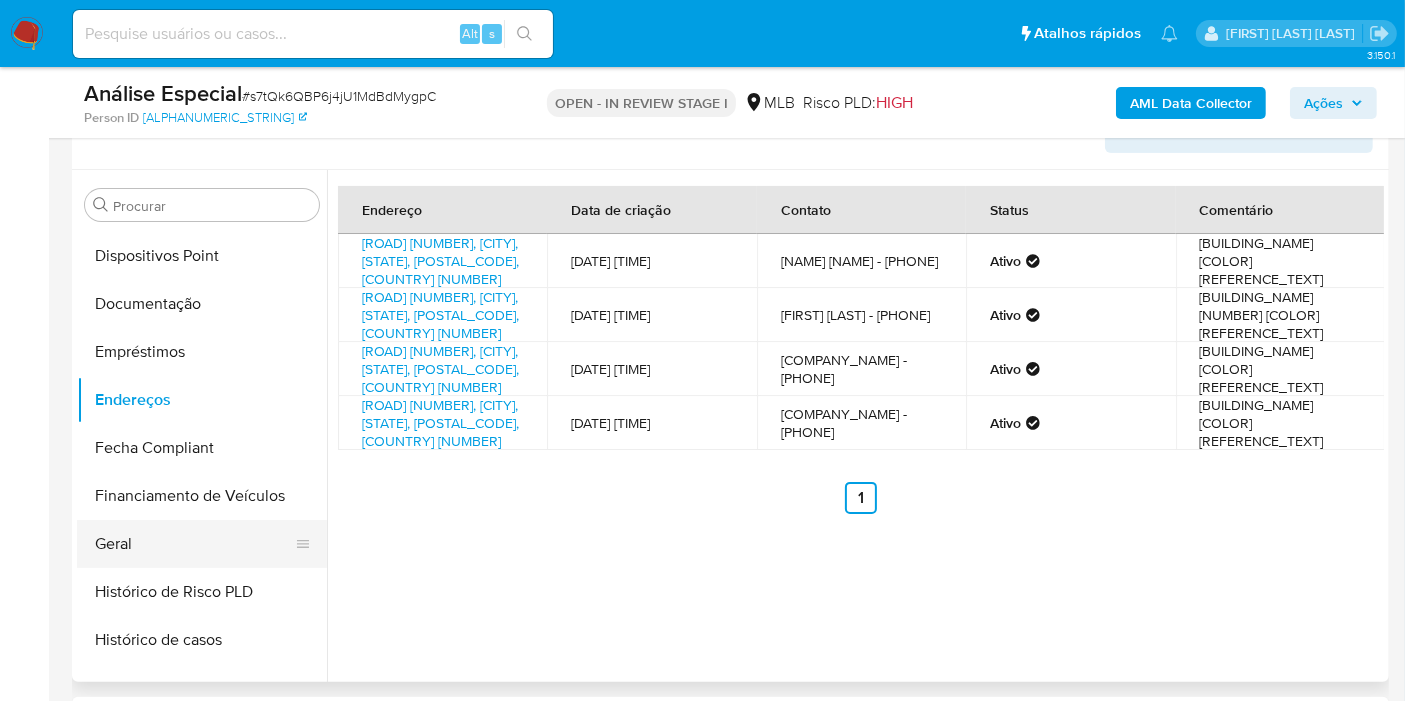 click on "Geral" at bounding box center (194, 544) 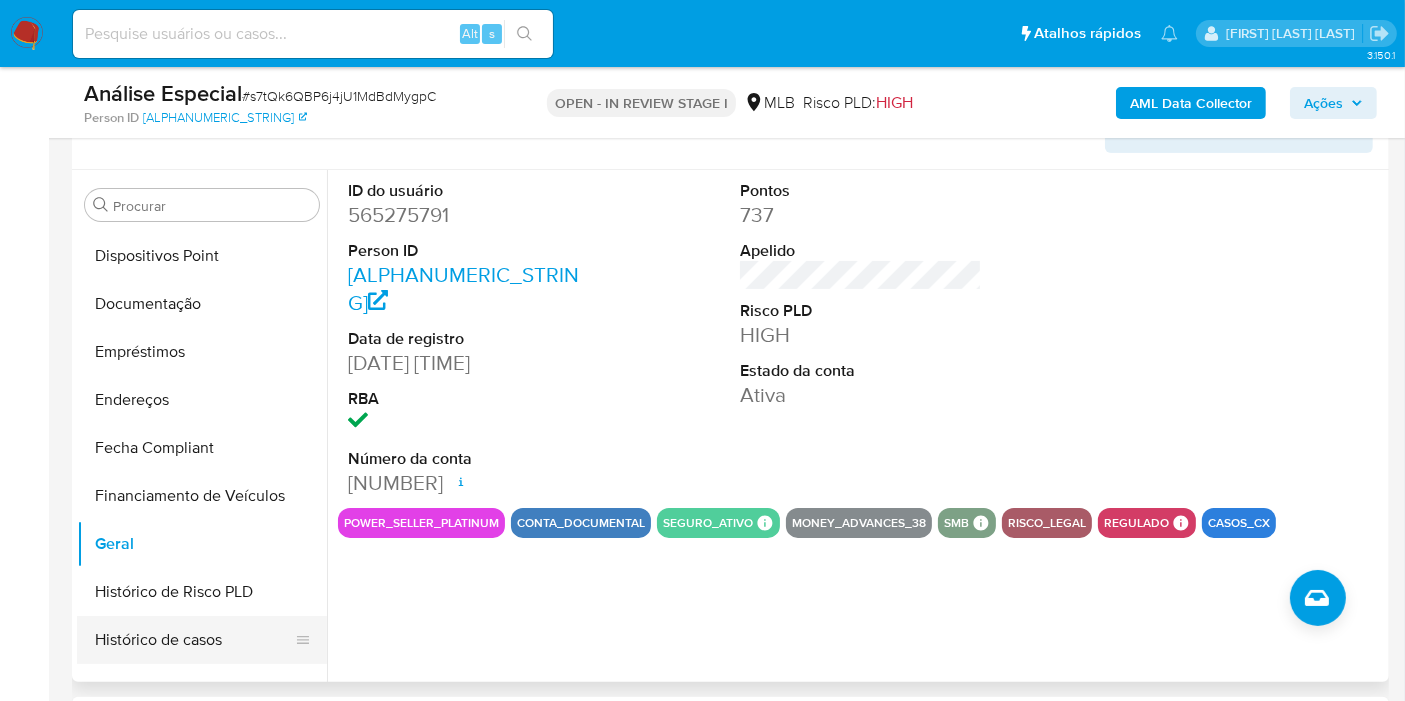 click on "Histórico de casos" at bounding box center (194, 640) 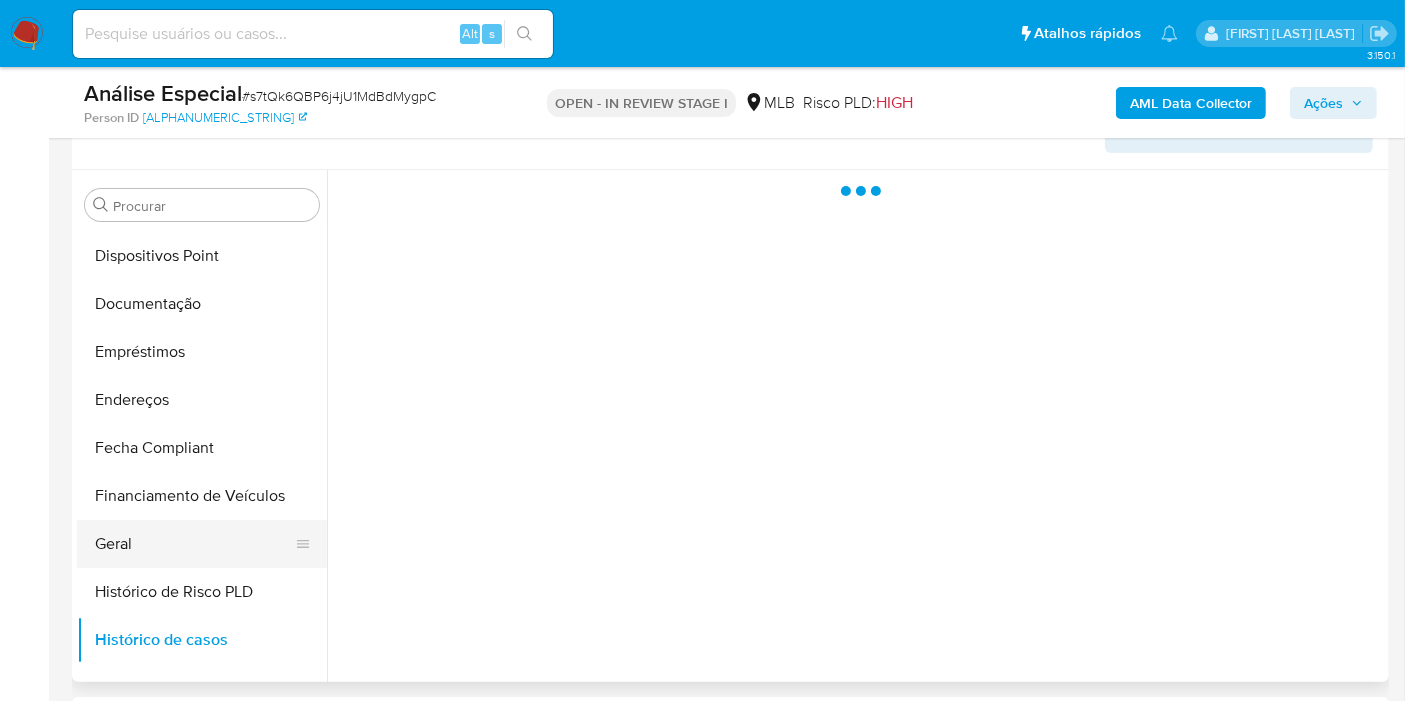 scroll, scrollTop: 555, scrollLeft: 0, axis: vertical 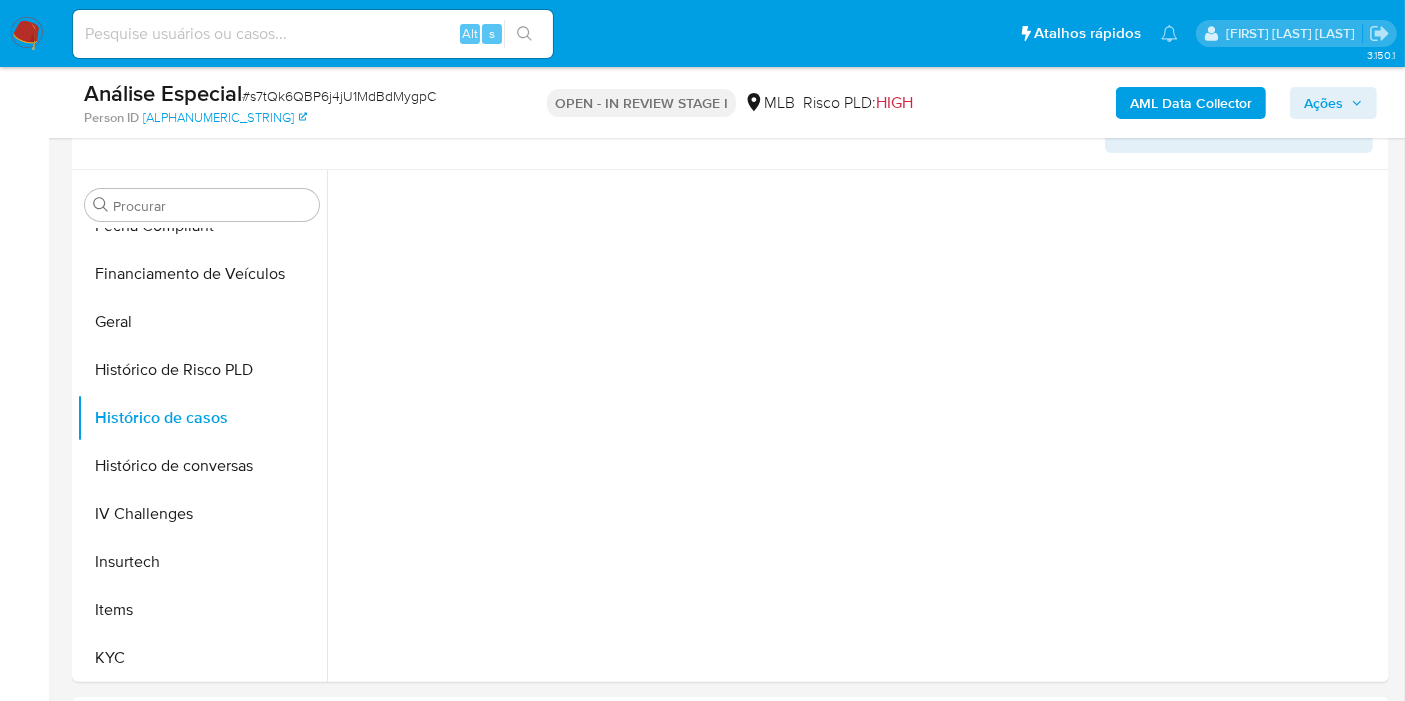 click at bounding box center [855, 426] 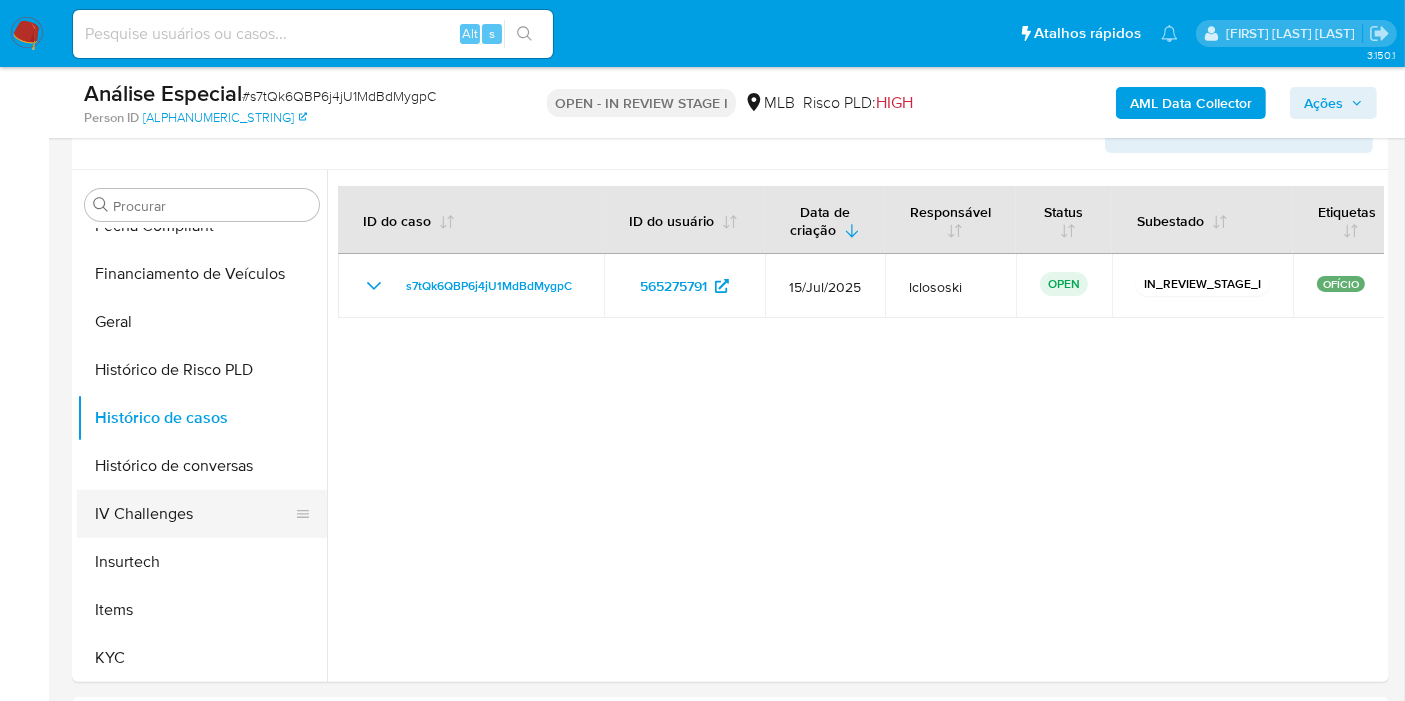 scroll, scrollTop: 777, scrollLeft: 0, axis: vertical 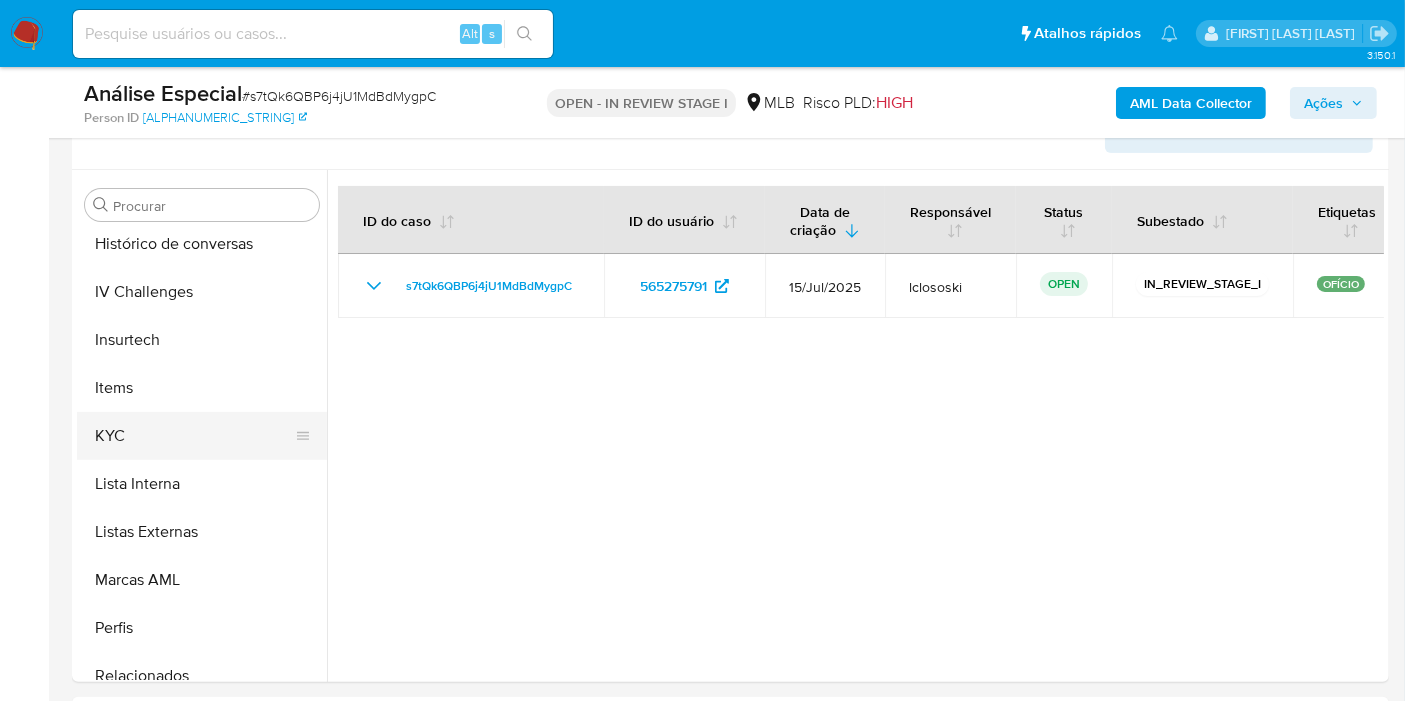 click on "KYC" at bounding box center (194, 436) 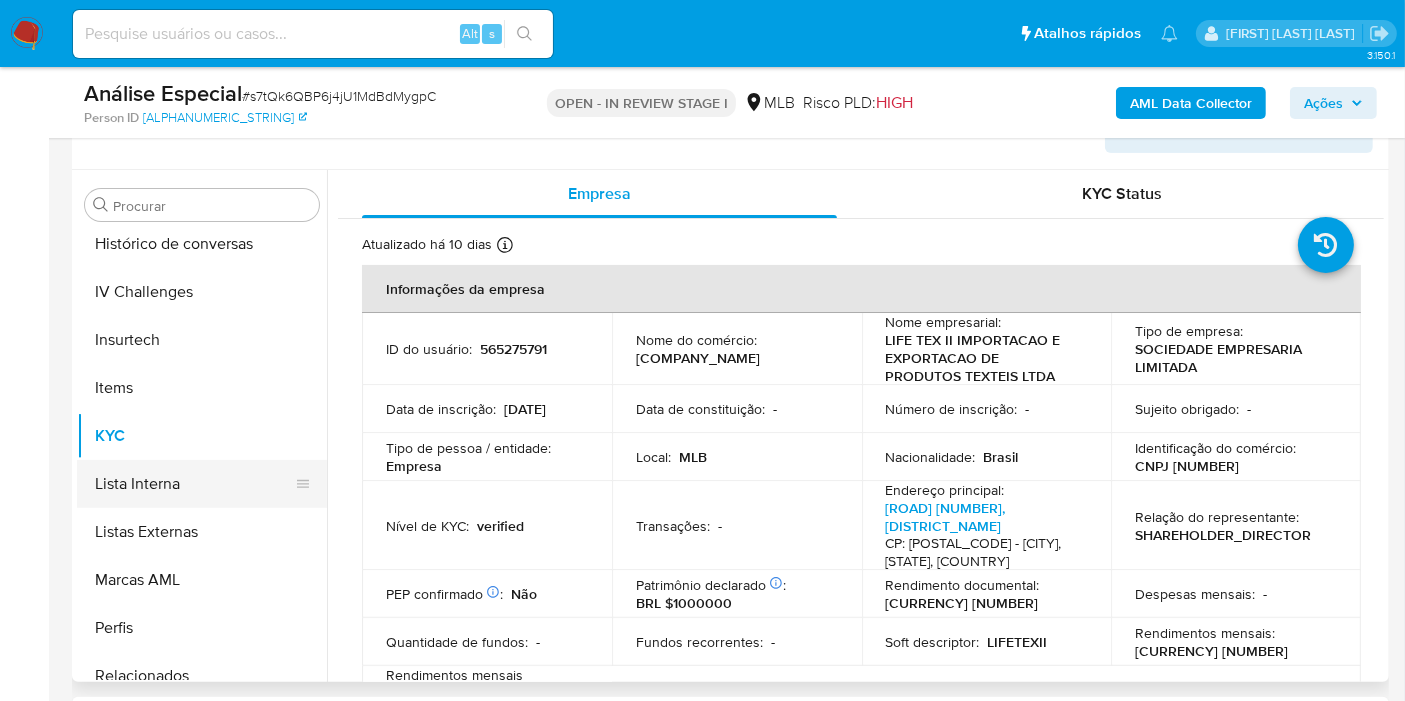 scroll, scrollTop: 844, scrollLeft: 0, axis: vertical 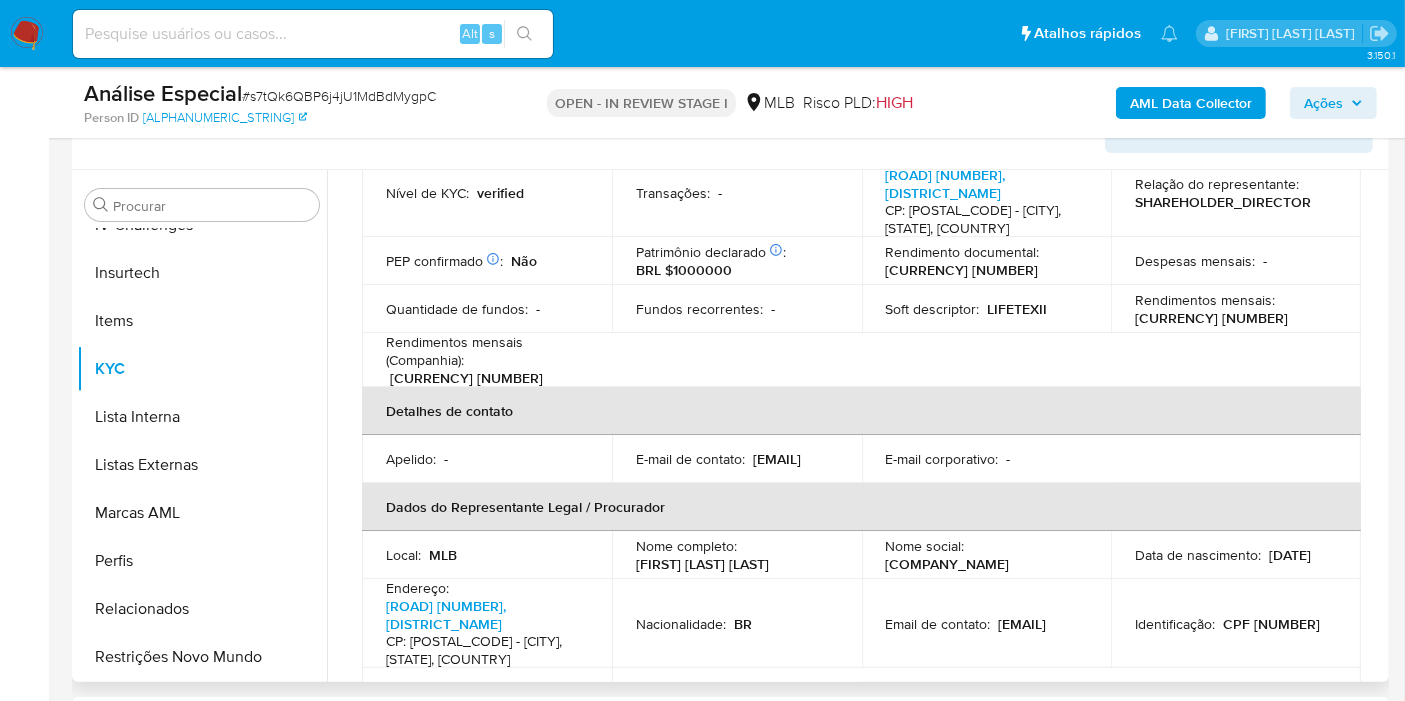 click on "Dados do Representante Legal / Procurador" at bounding box center (861, 507) 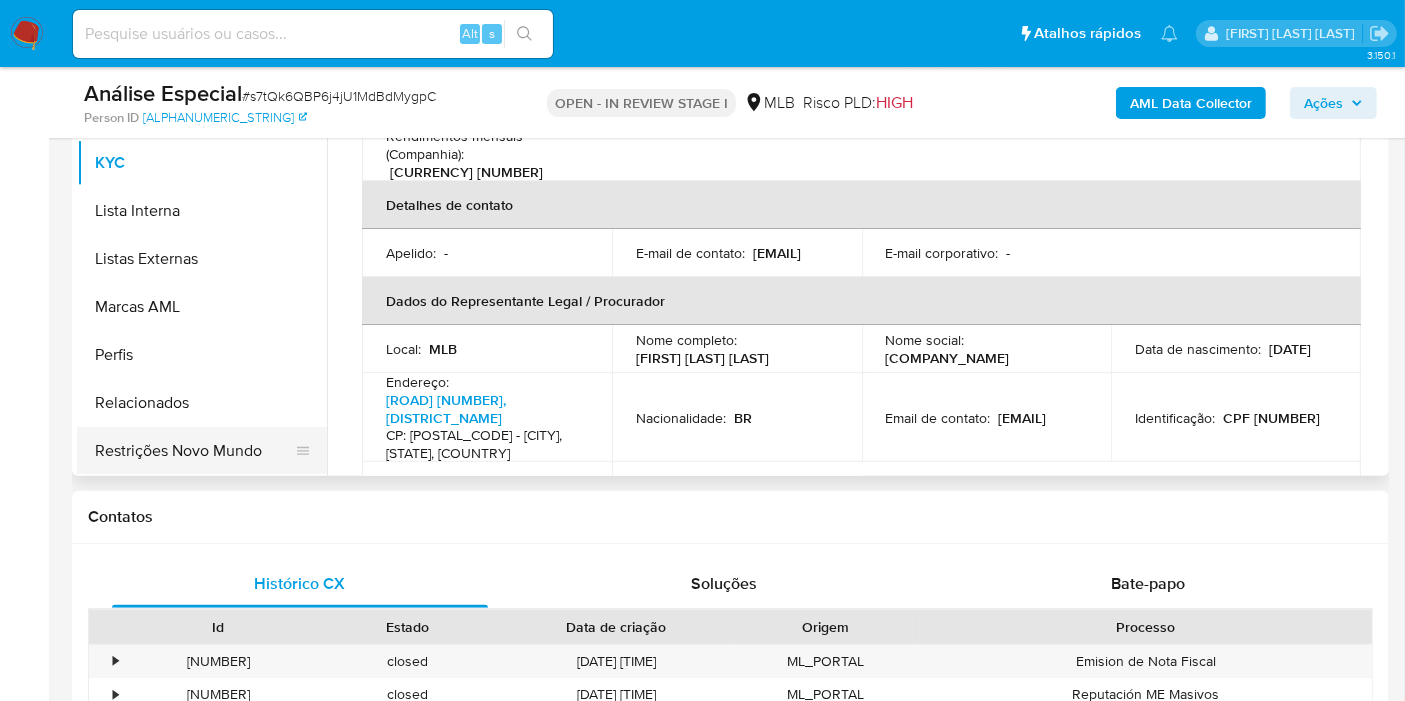 scroll, scrollTop: 460, scrollLeft: 0, axis: vertical 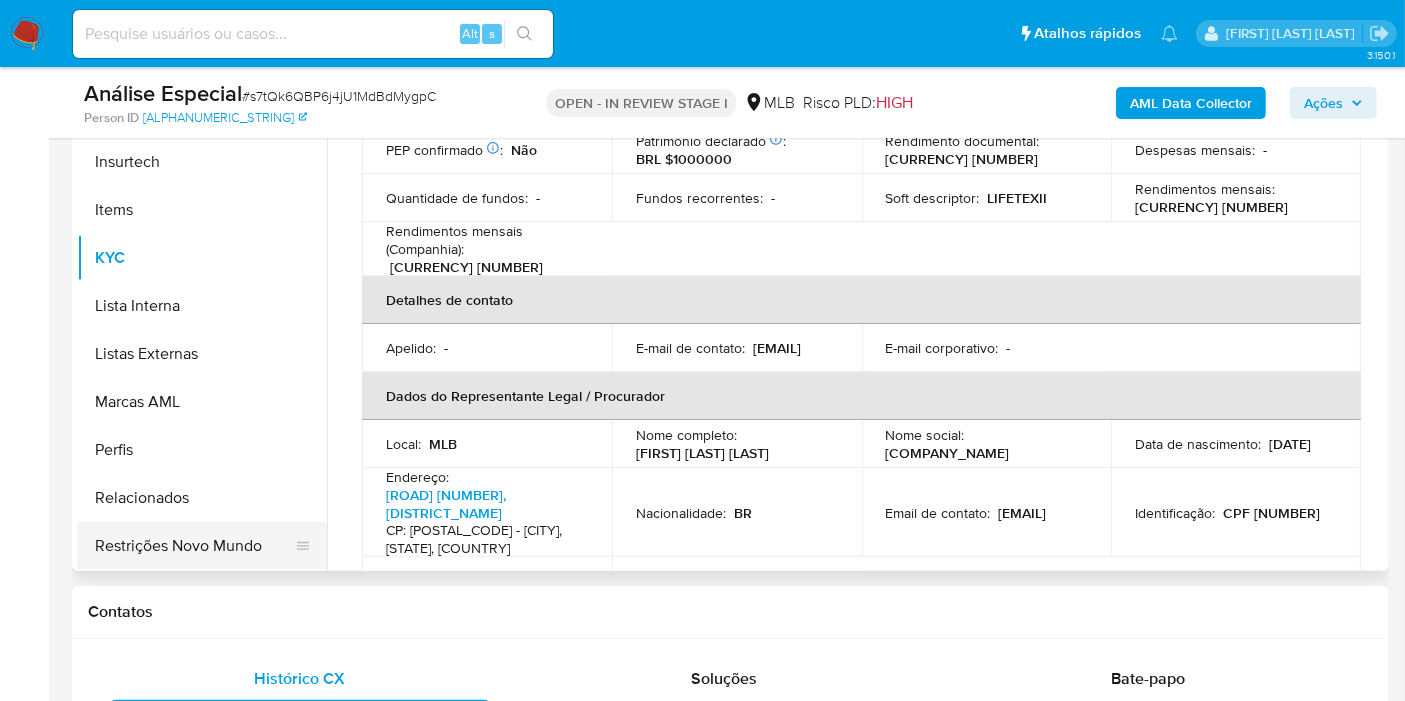click on "Restrições Novo Mundo" at bounding box center (194, 546) 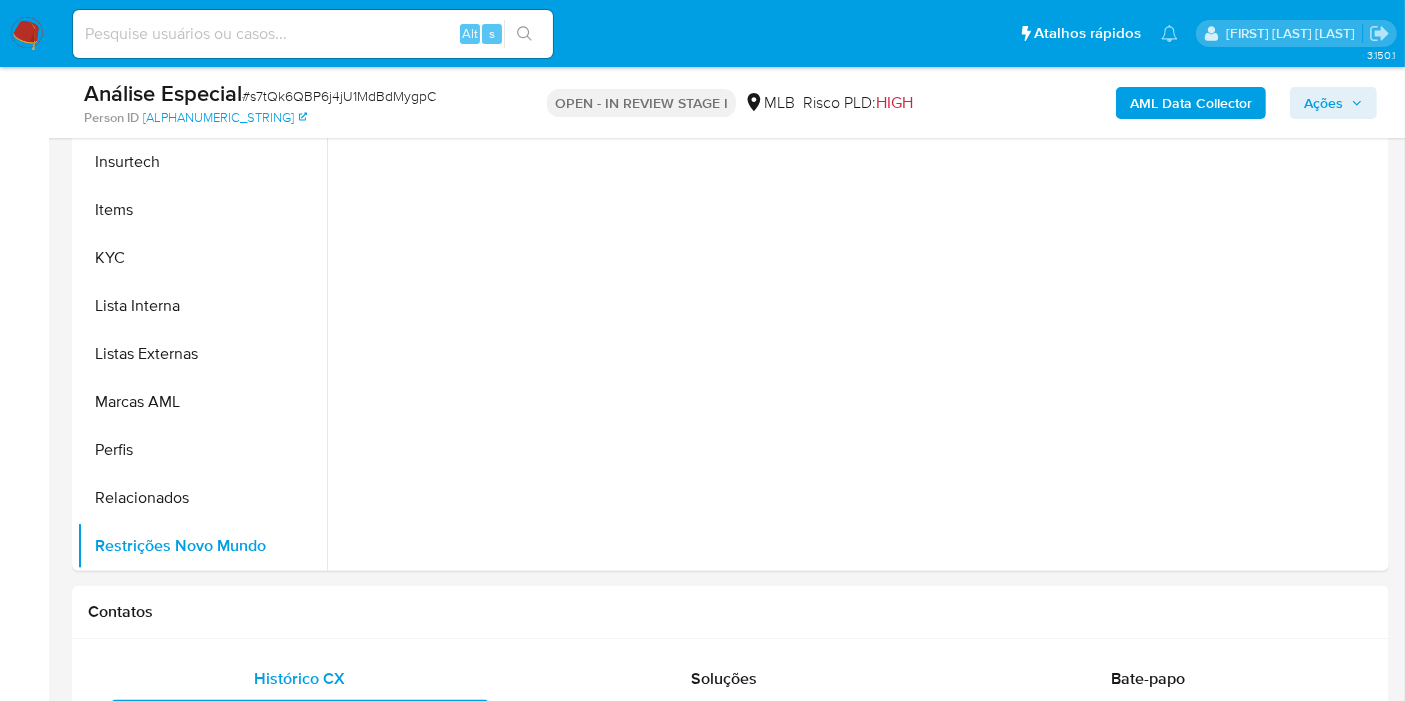 scroll, scrollTop: 0, scrollLeft: 0, axis: both 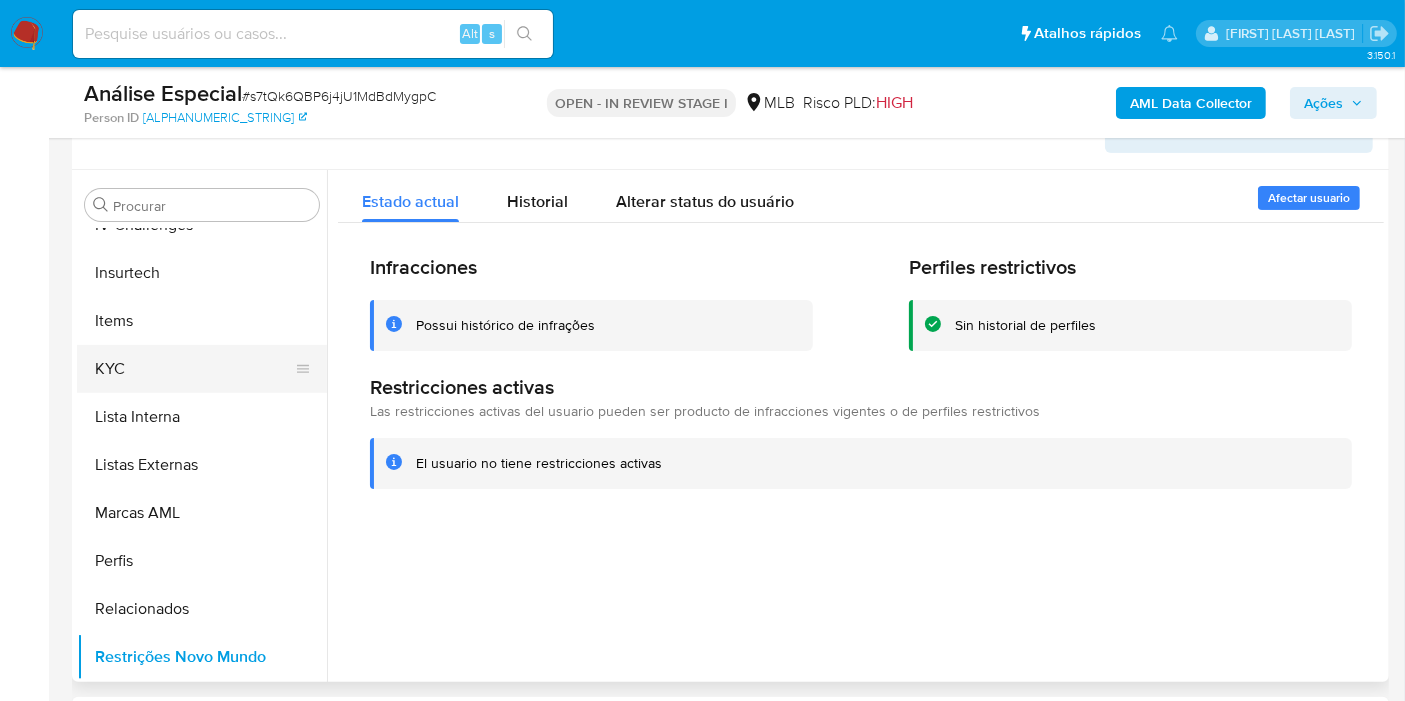 click on "KYC" at bounding box center (194, 369) 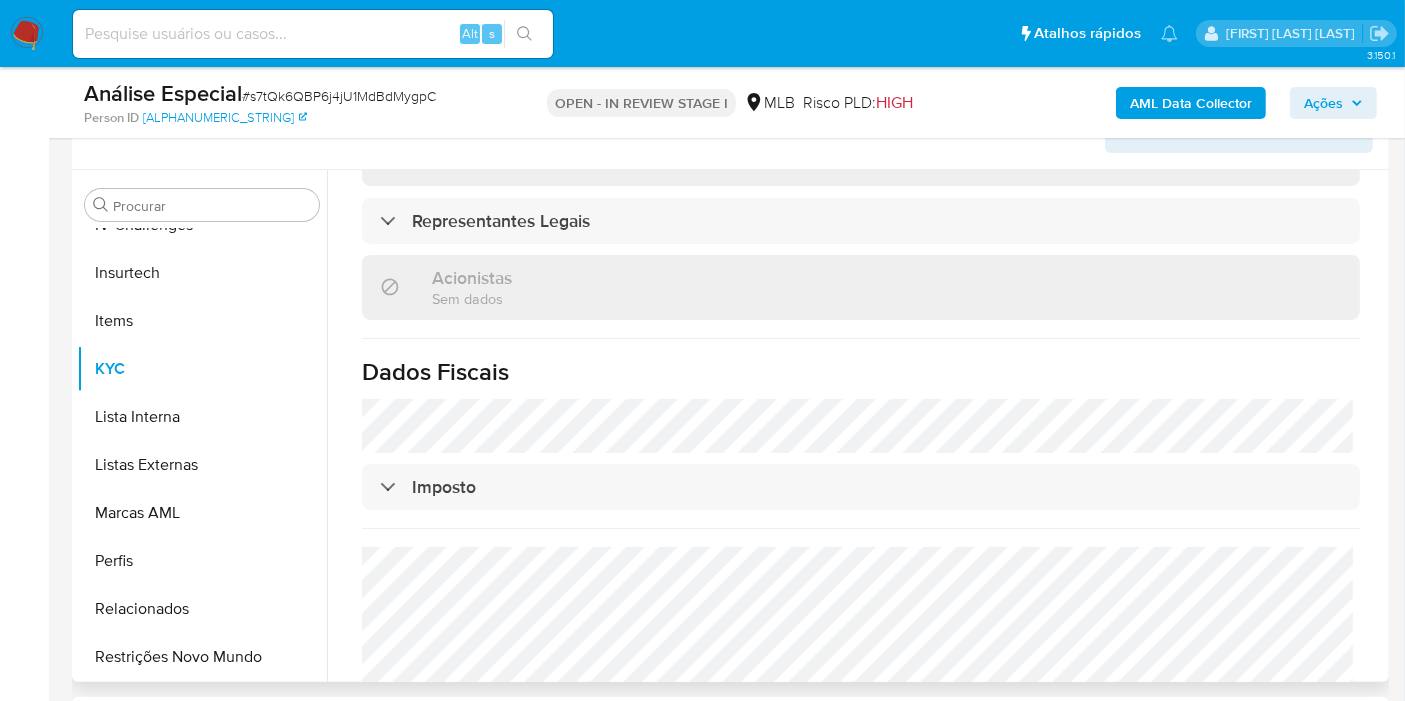 scroll, scrollTop: 1227, scrollLeft: 0, axis: vertical 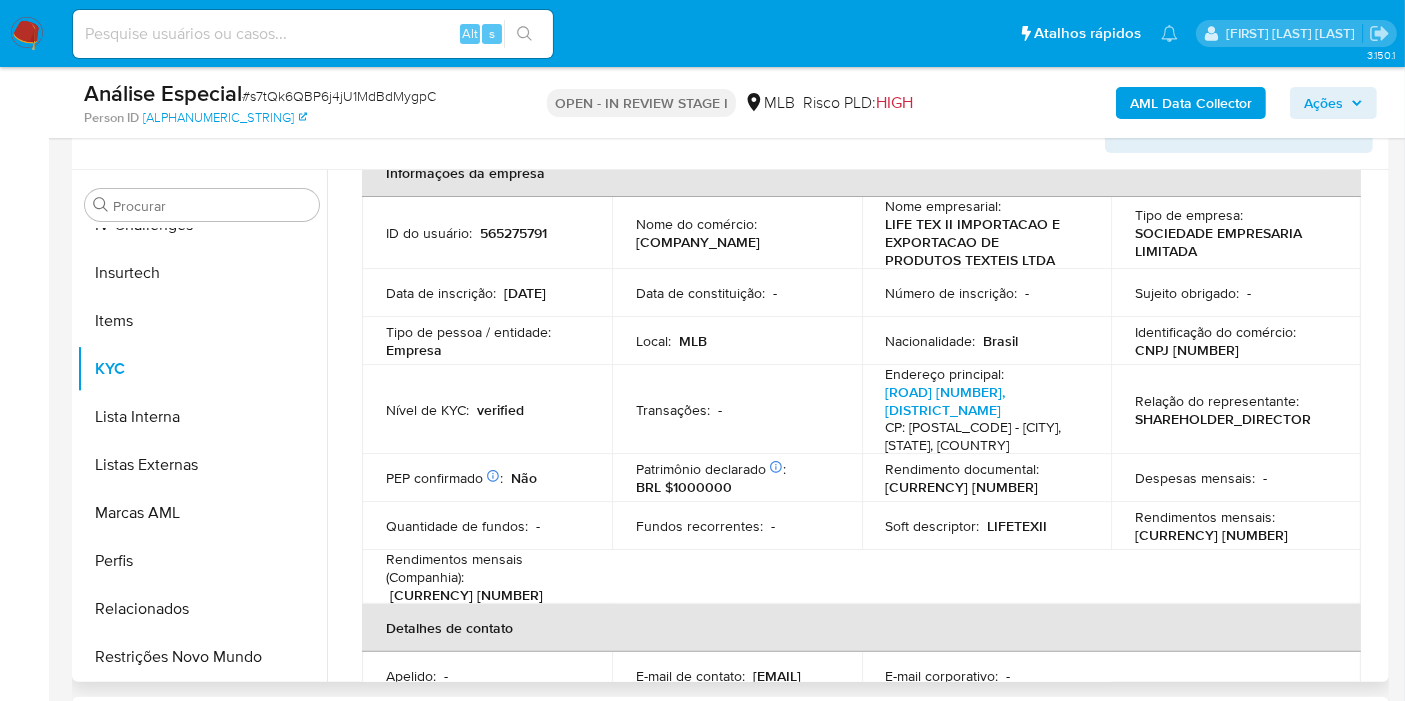 click on "CNPJ 35263739000170" at bounding box center (1187, 350) 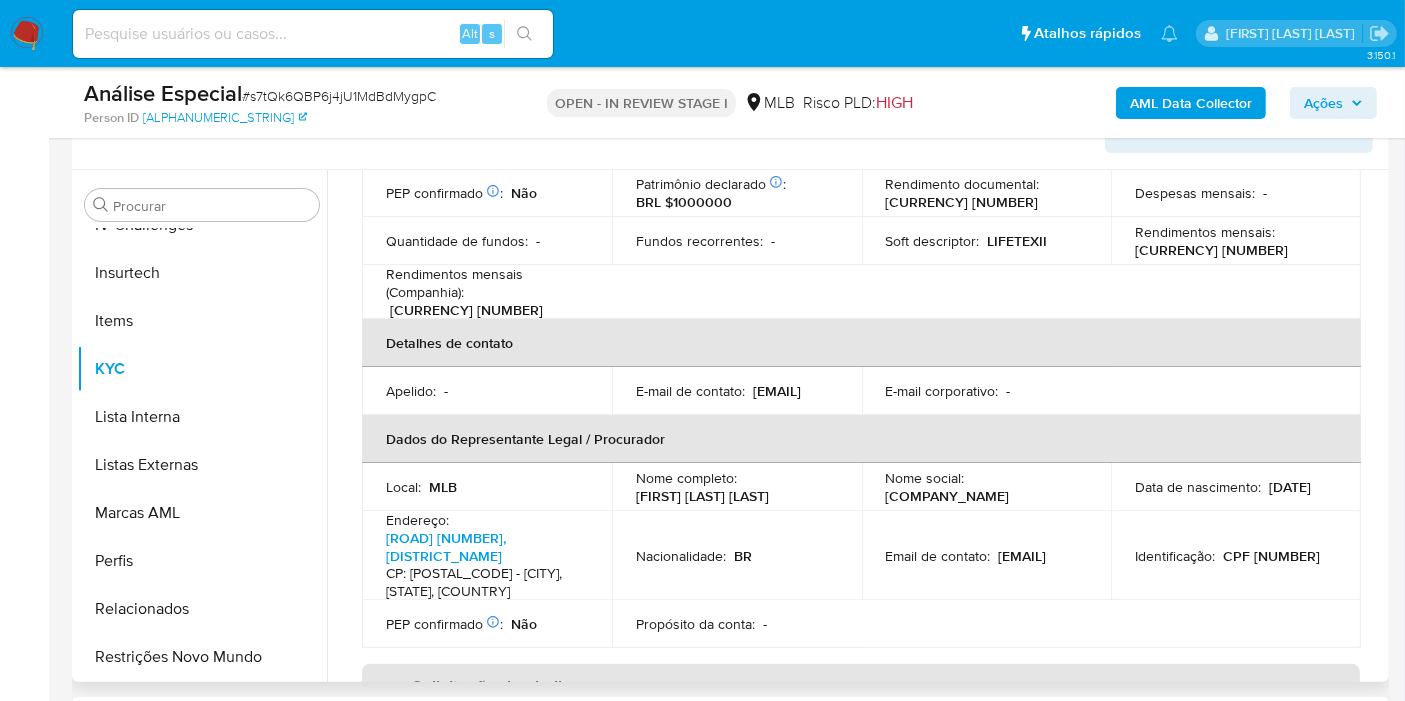 scroll, scrollTop: 671, scrollLeft: 0, axis: vertical 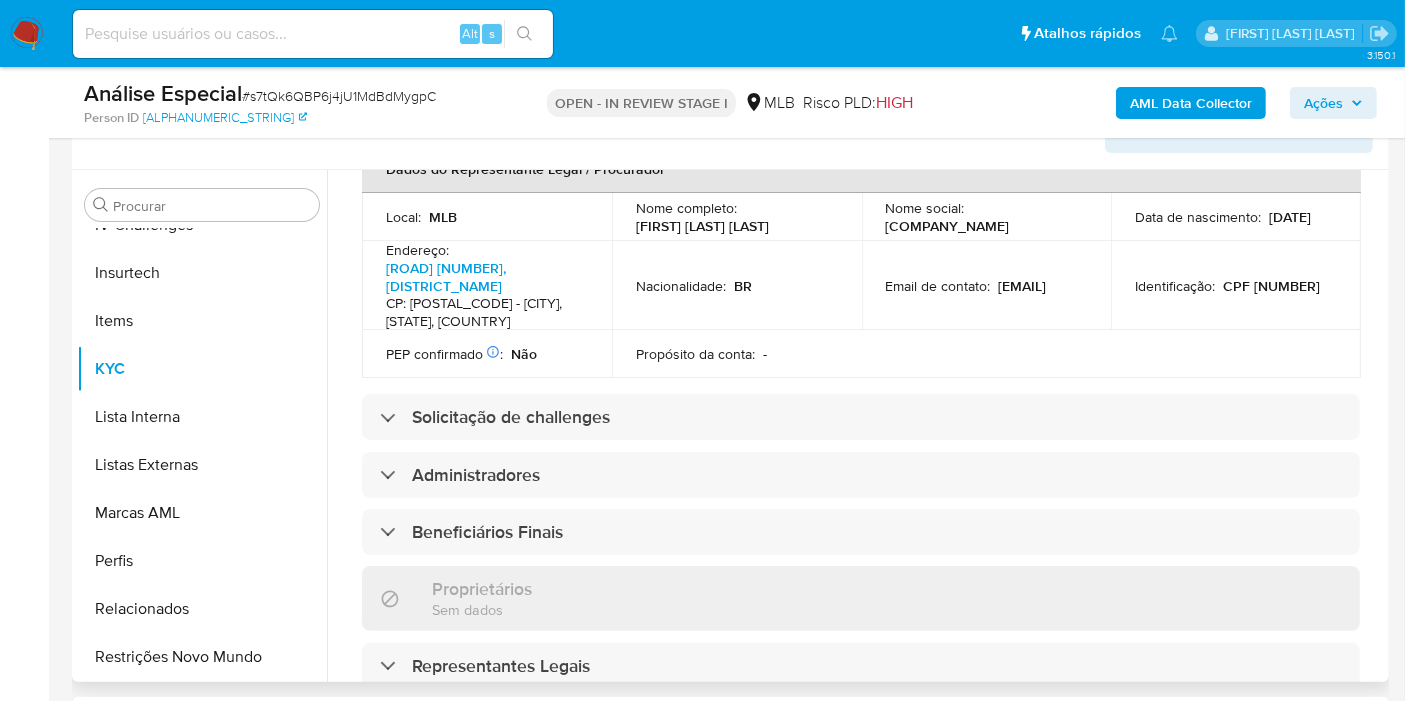 click on "CPF 05673334931" at bounding box center [1271, 286] 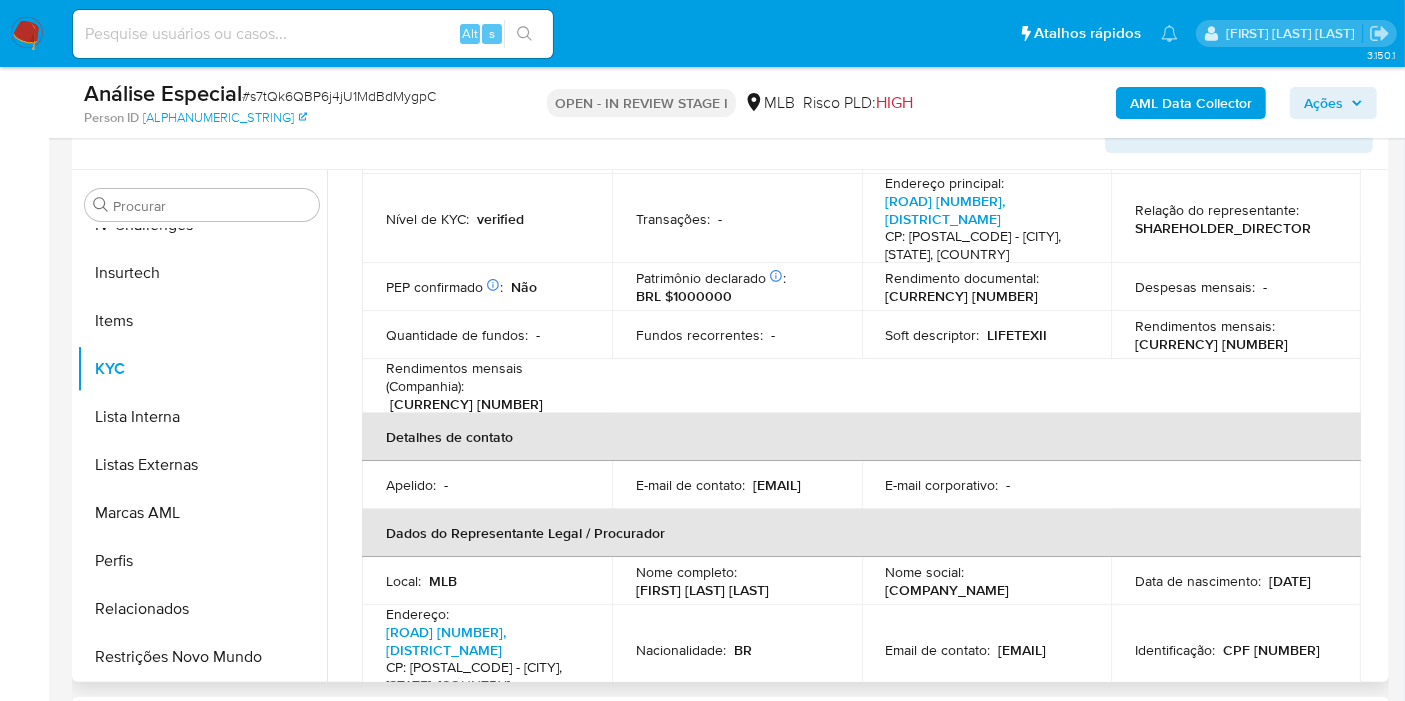 scroll, scrollTop: 227, scrollLeft: 0, axis: vertical 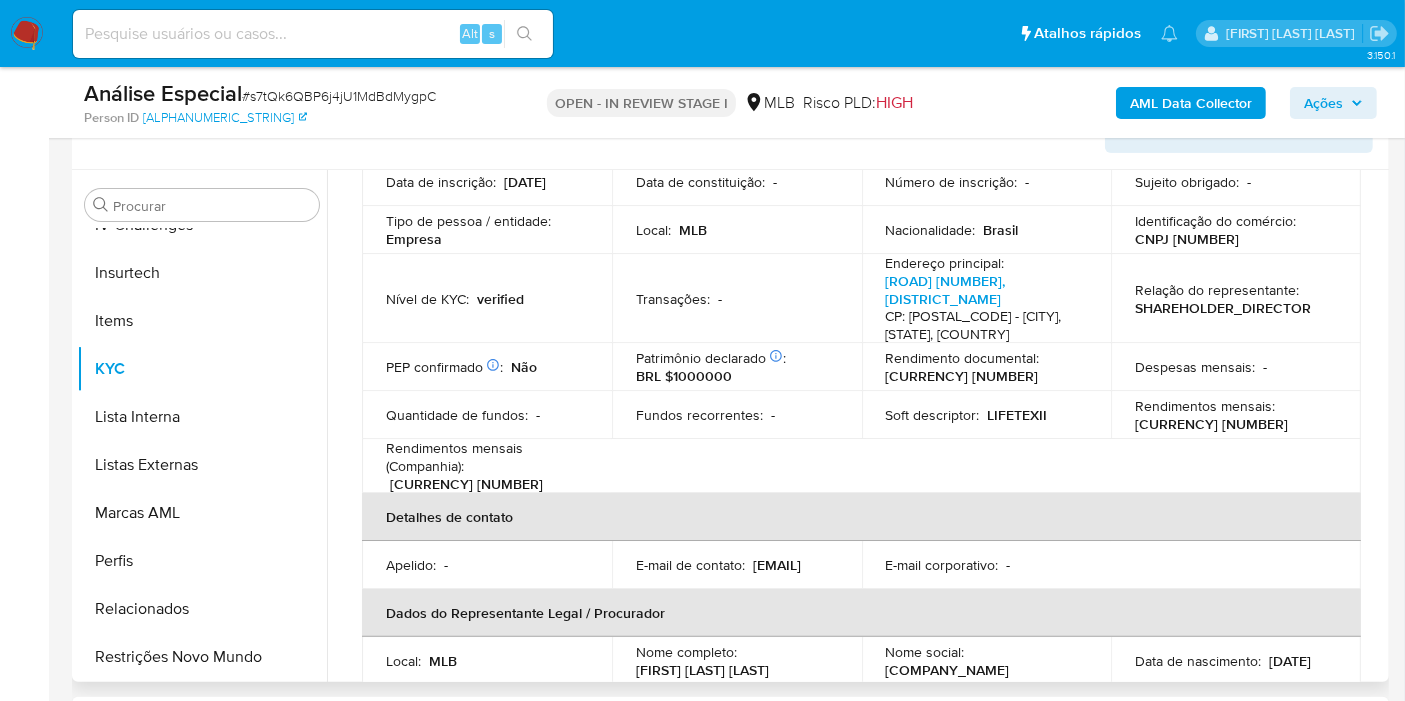 click on "CNPJ 35263739000170" at bounding box center (1187, 239) 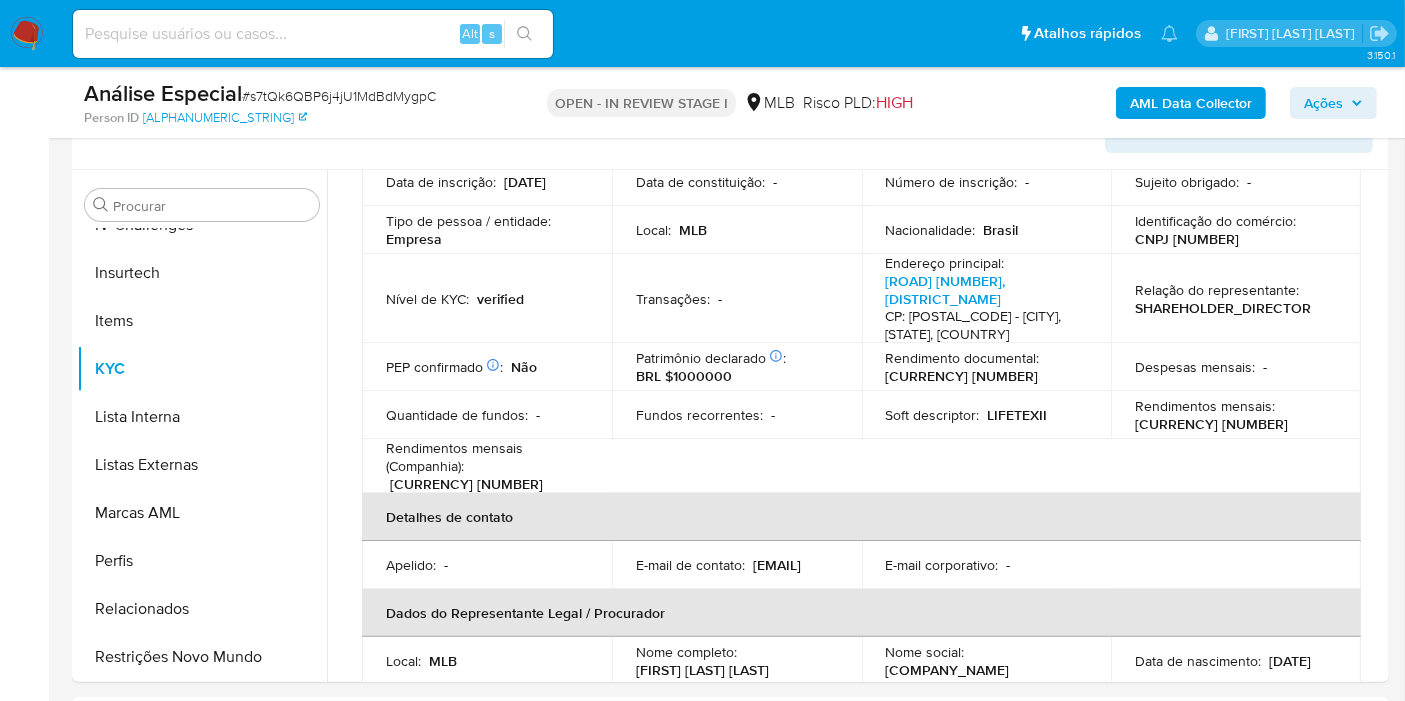 copy on "35263739000170" 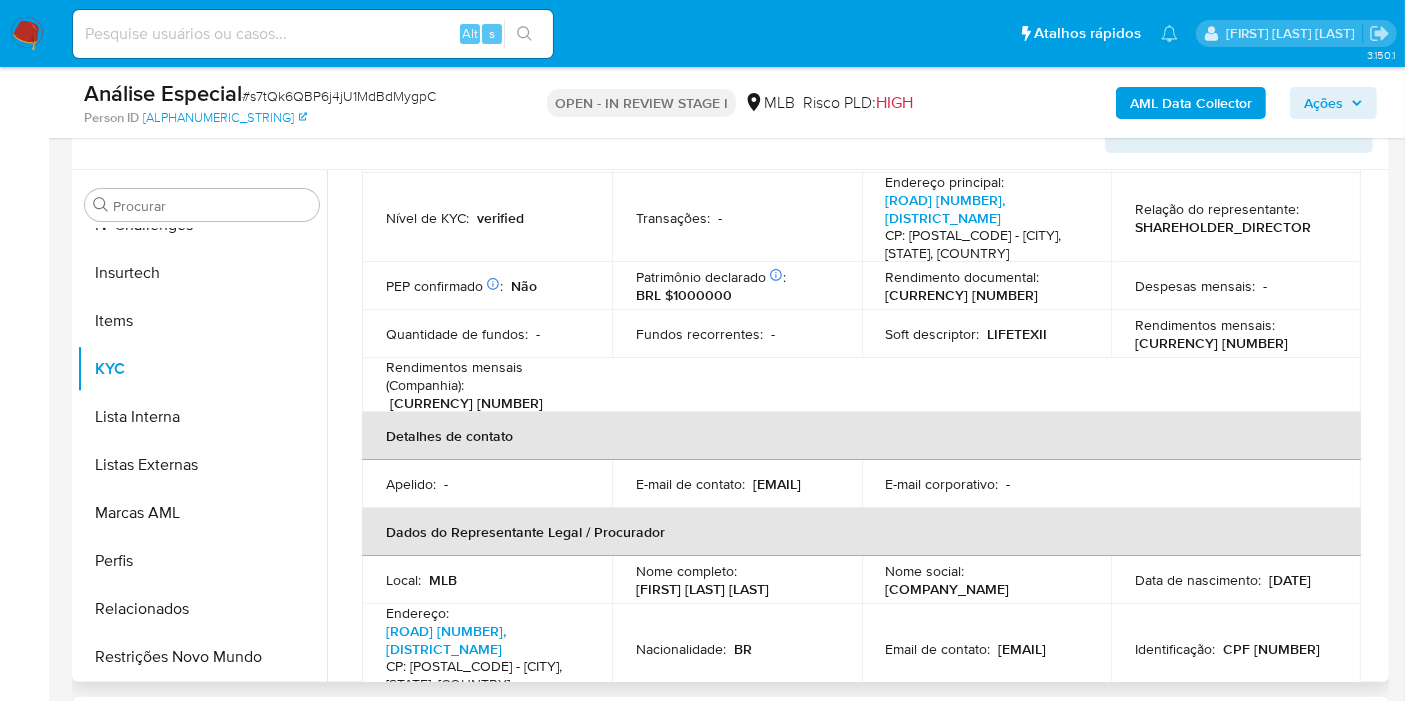 scroll, scrollTop: 449, scrollLeft: 0, axis: vertical 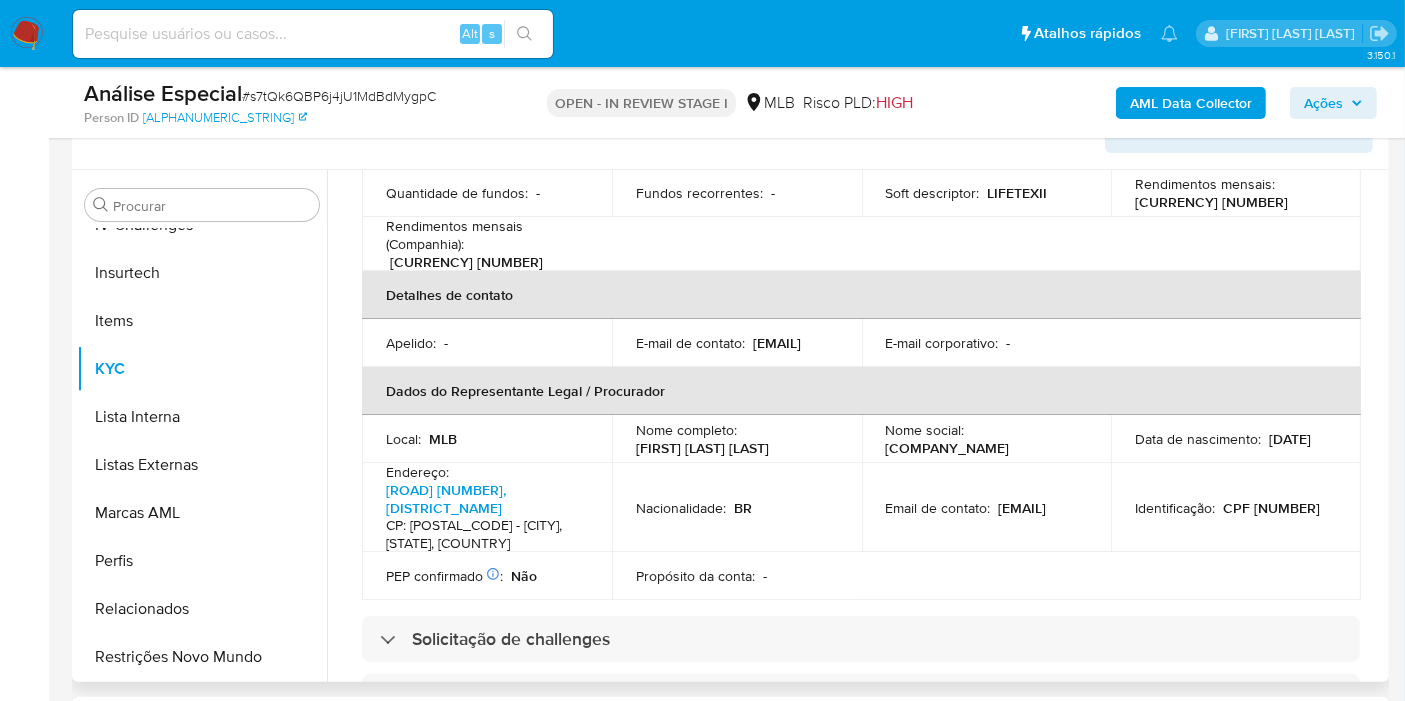 click on "CPF 05673334931" at bounding box center (1271, 508) 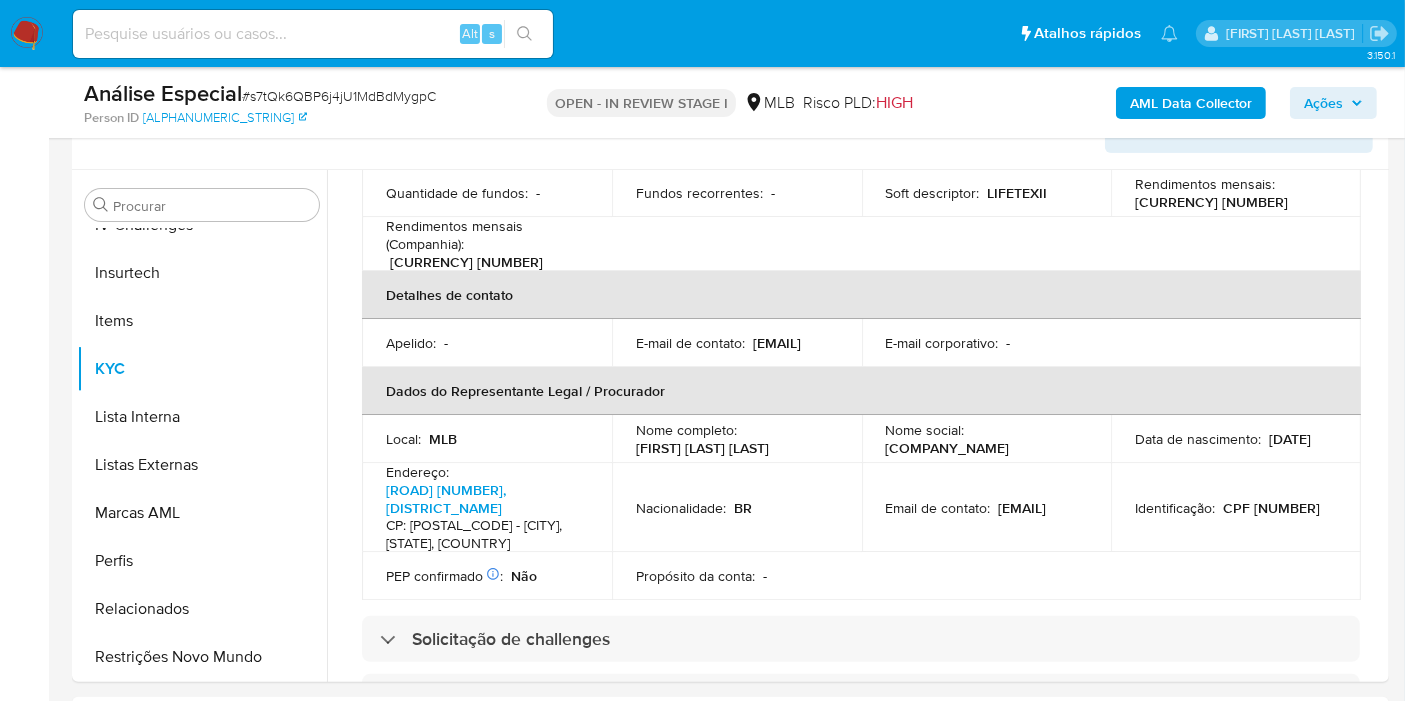 copy on "05673334931" 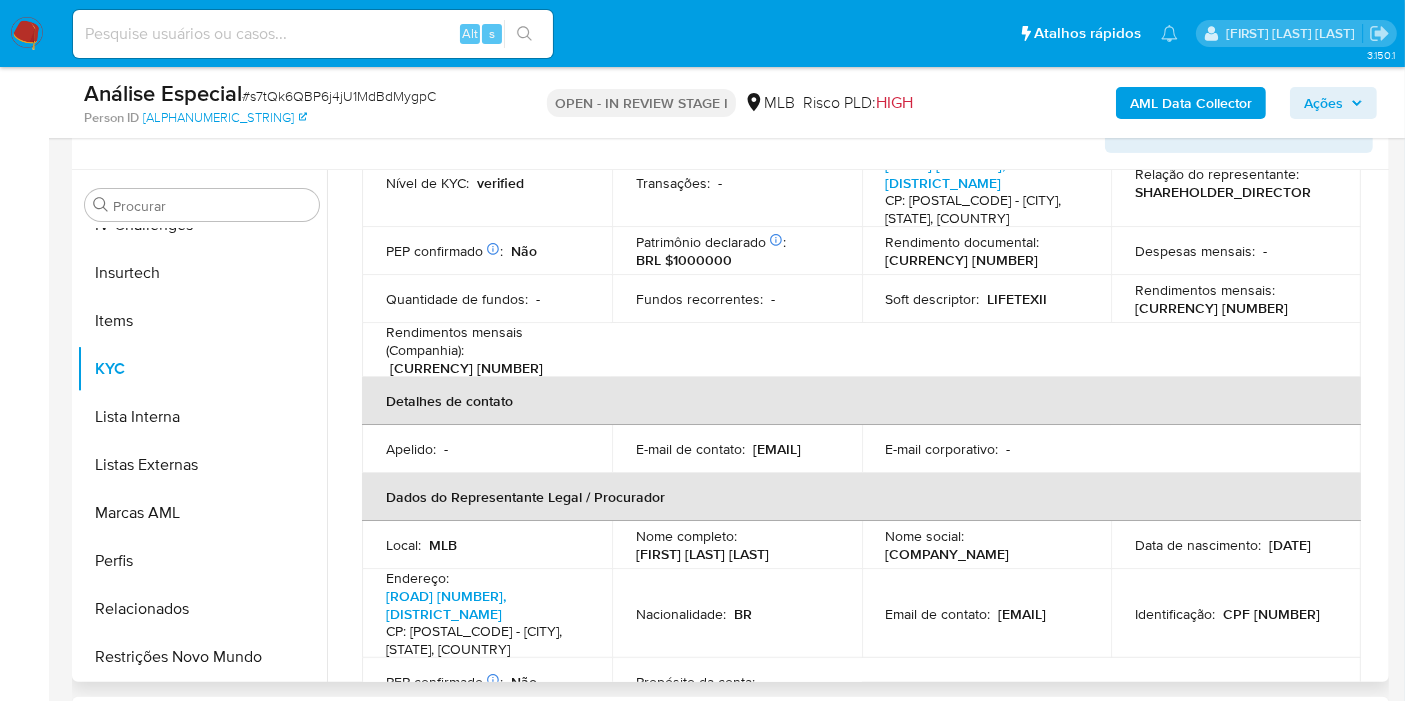 scroll, scrollTop: 227, scrollLeft: 0, axis: vertical 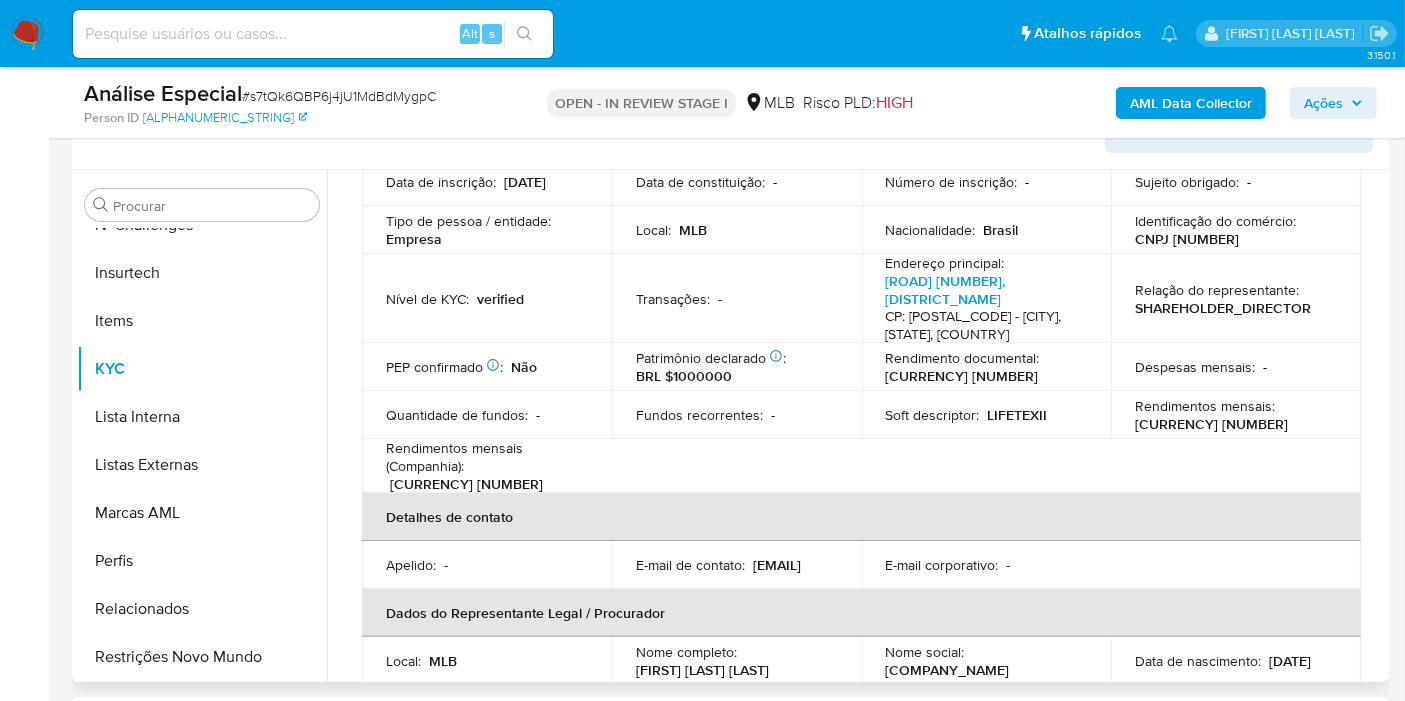 click on "lifetexmarketplace02@gmail.com" at bounding box center (777, 565) 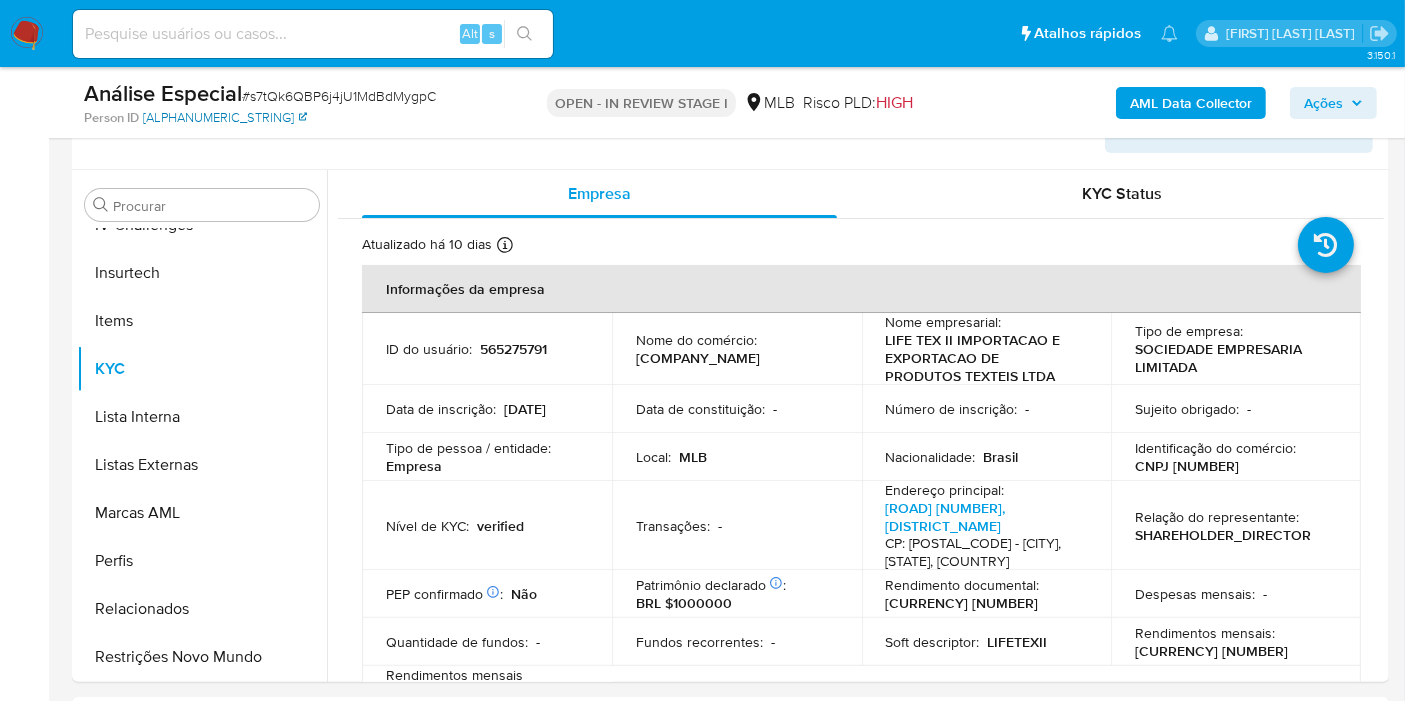 click on "6795eac43e70666c3214b968f923a834" at bounding box center (225, 118) 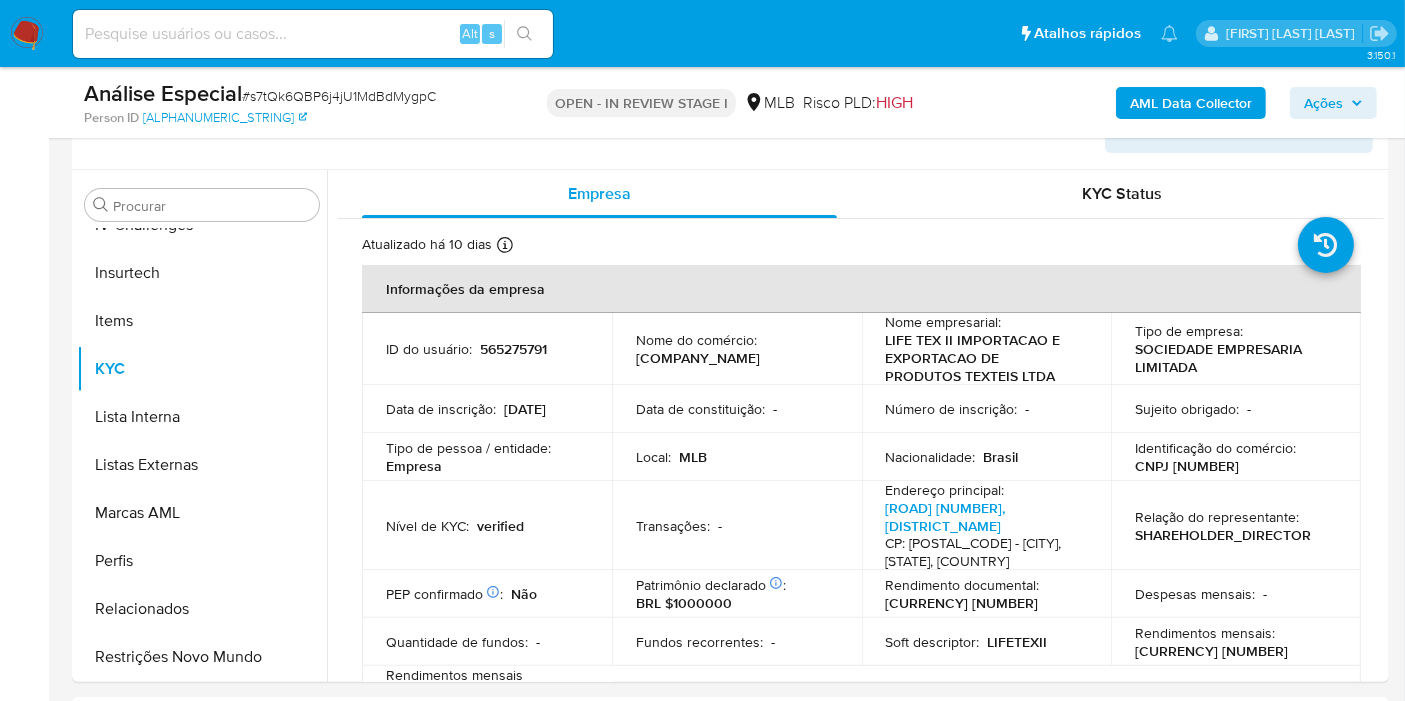 click on "# s7tQk6QBP6j4jU1MdBdMygpC" at bounding box center [339, 96] 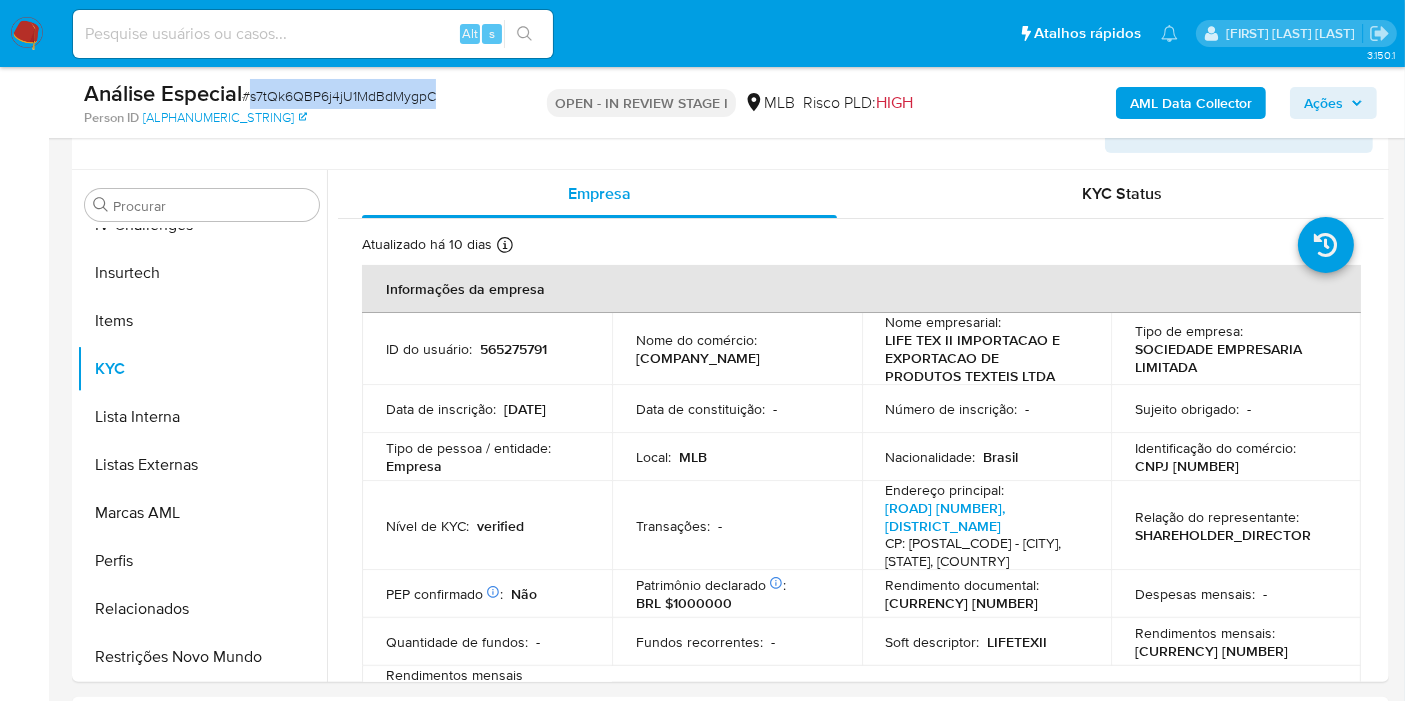 click on "# s7tQk6QBP6j4jU1MdBdMygpC" at bounding box center (339, 96) 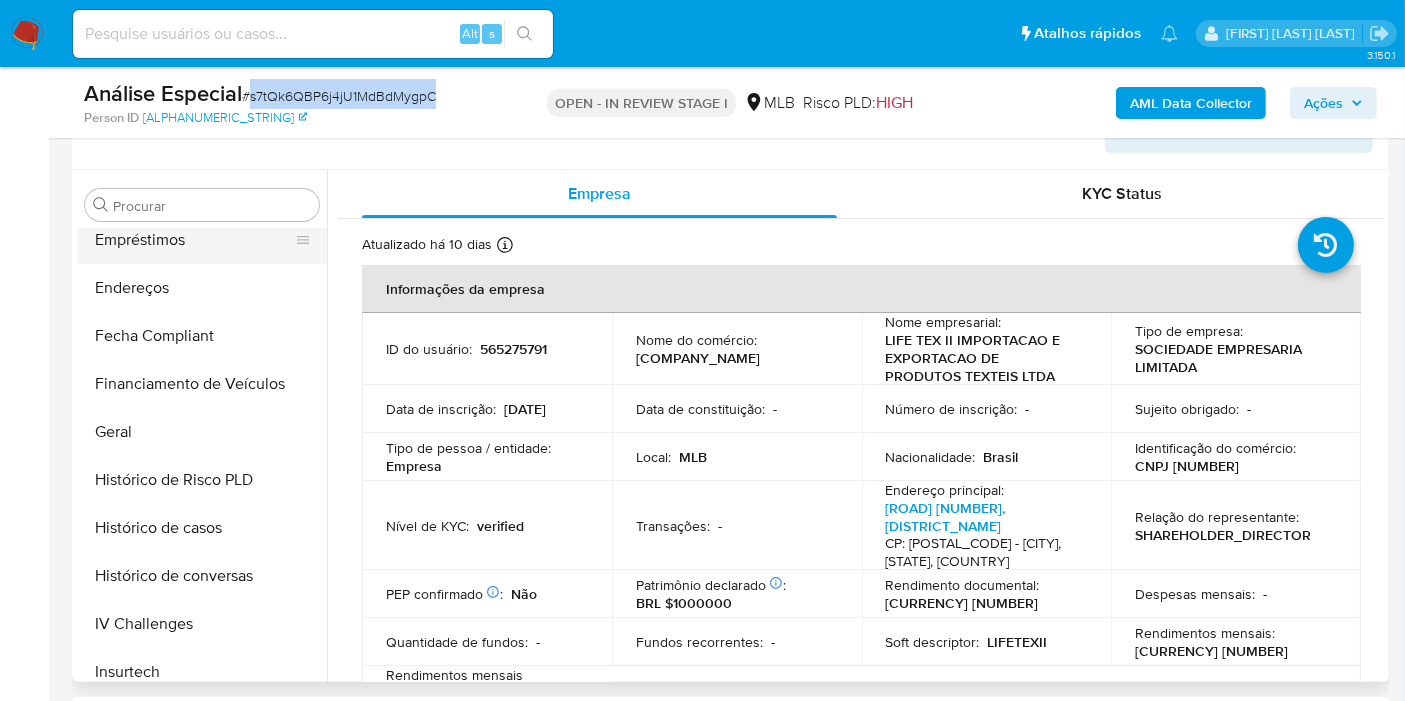 scroll, scrollTop: 288, scrollLeft: 0, axis: vertical 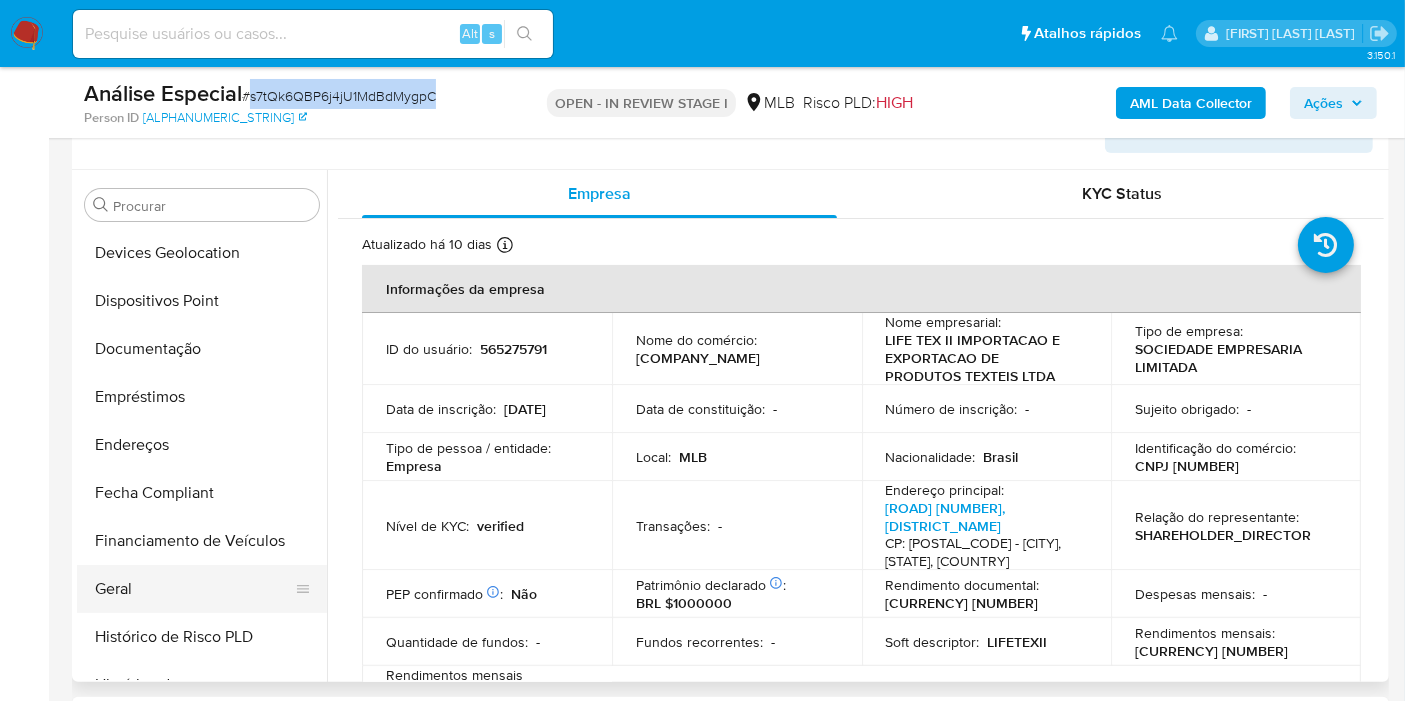 click on "Geral" at bounding box center [194, 589] 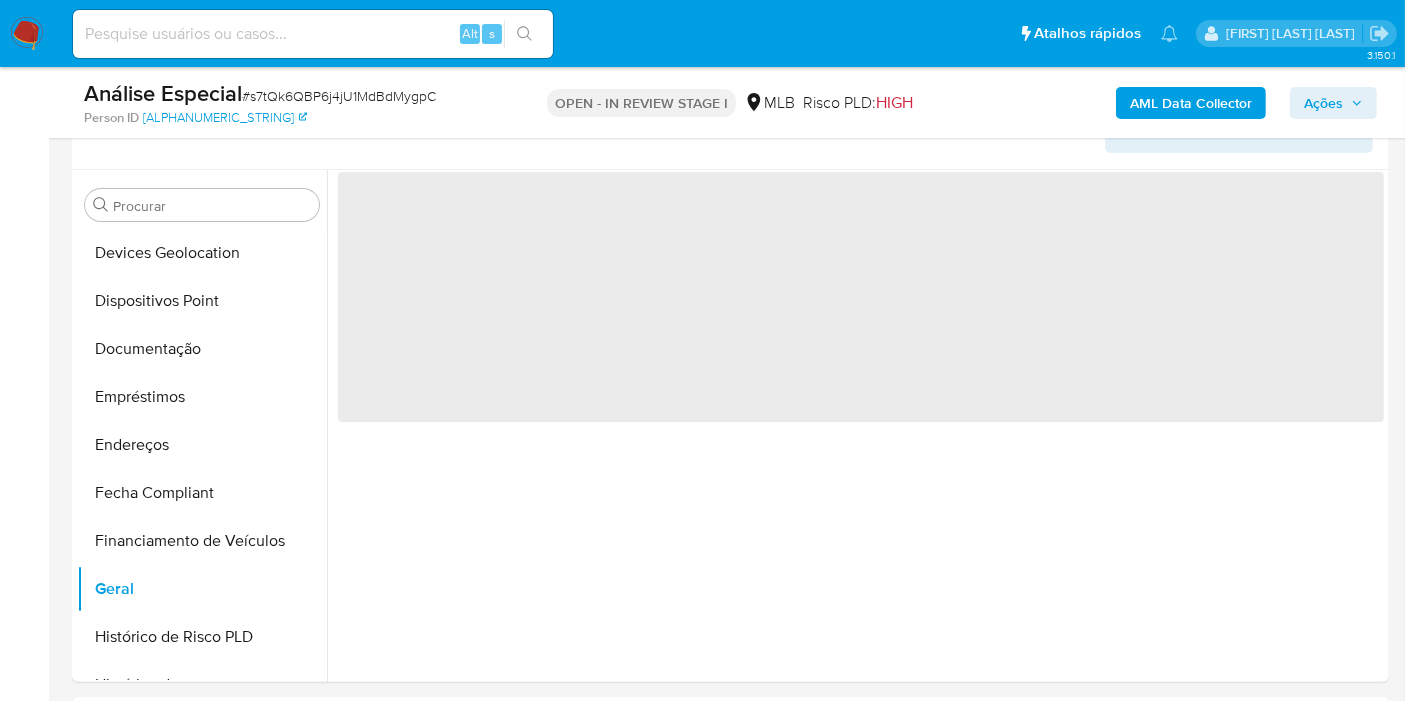 click on "OPEN - IN REVIEW STAGE I" at bounding box center (641, 103) 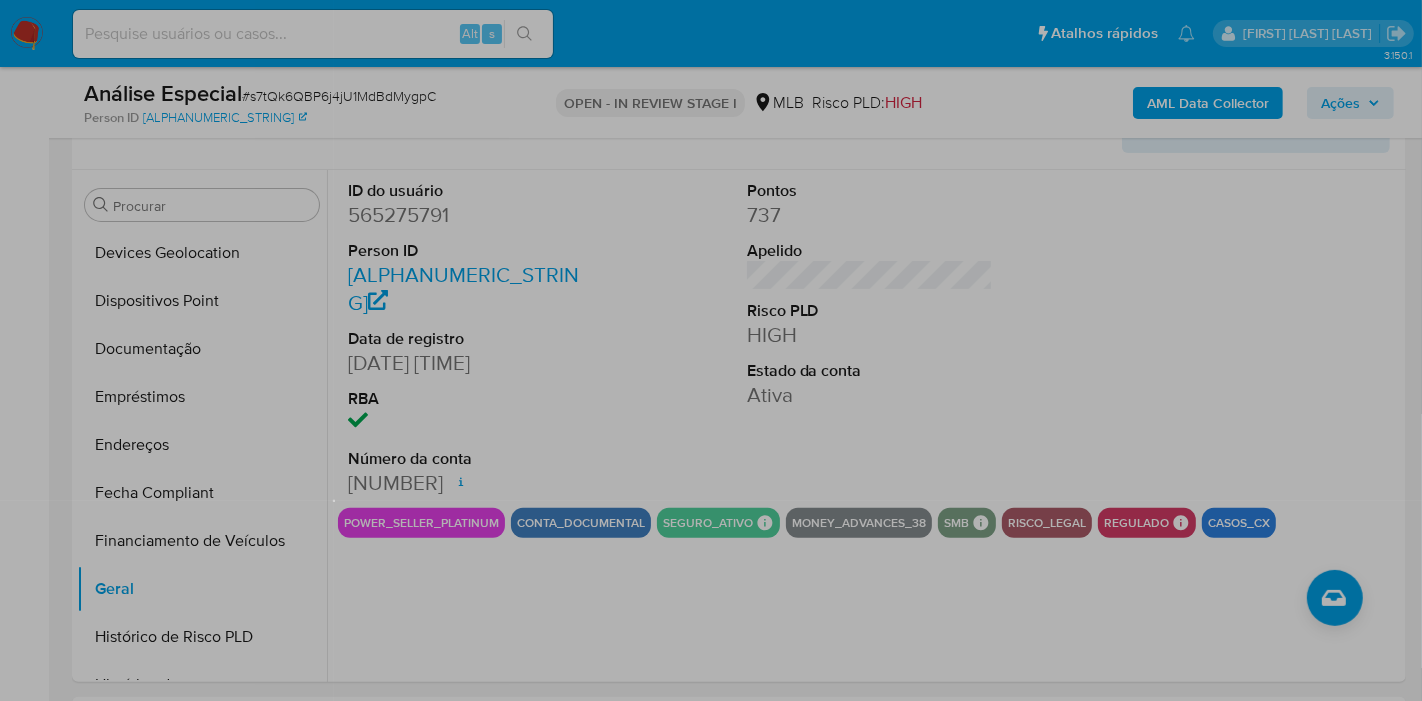 drag, startPoint x: 334, startPoint y: 500, endPoint x: 763, endPoint y: 500, distance: 429 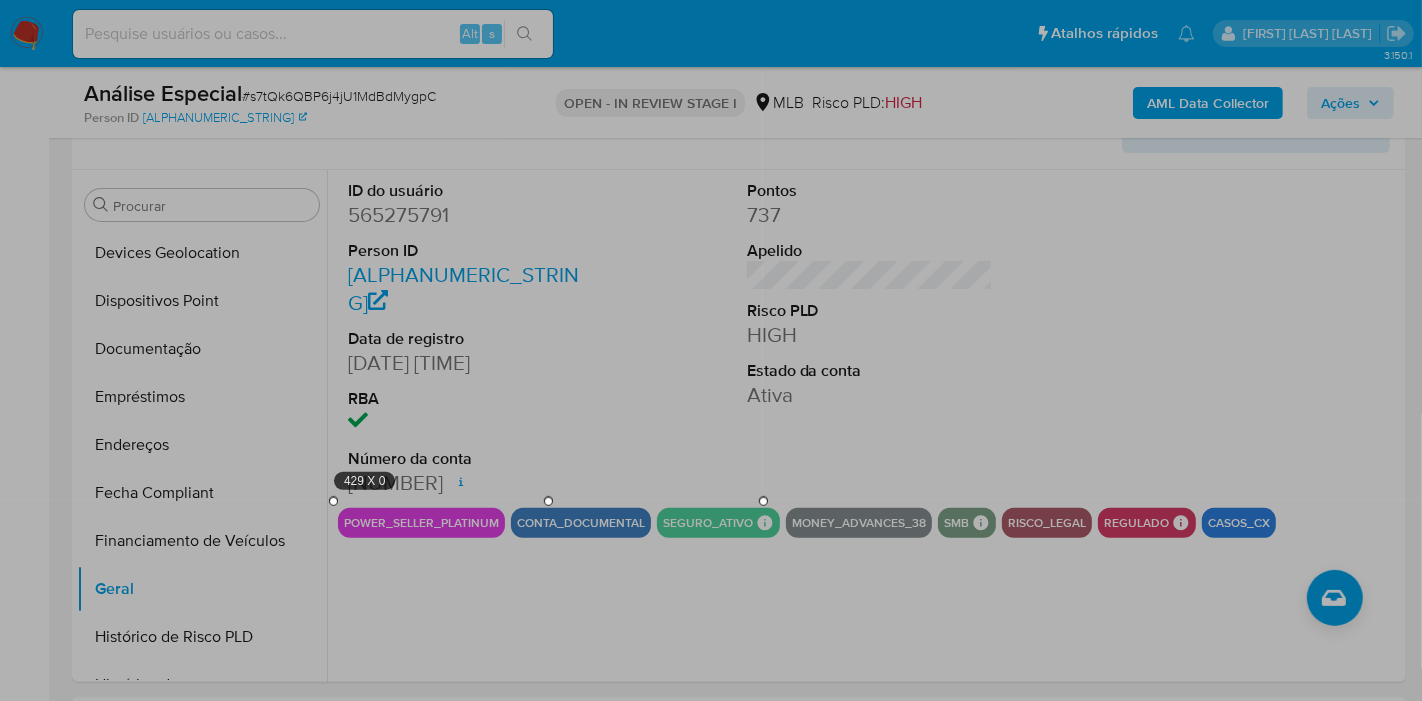 drag, startPoint x: 949, startPoint y: 500, endPoint x: 1251, endPoint y: 535, distance: 304.0214 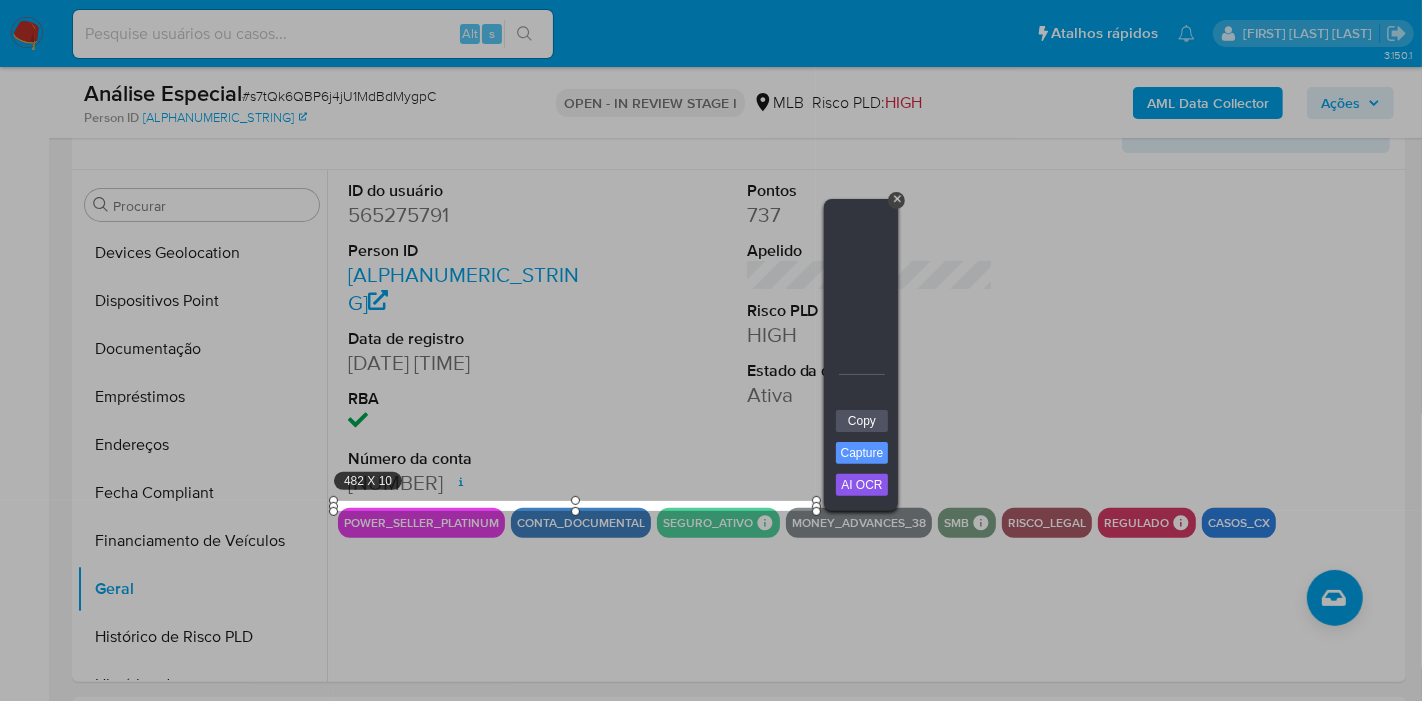 drag, startPoint x: 909, startPoint y: 523, endPoint x: 1202, endPoint y: 550, distance: 294.2414 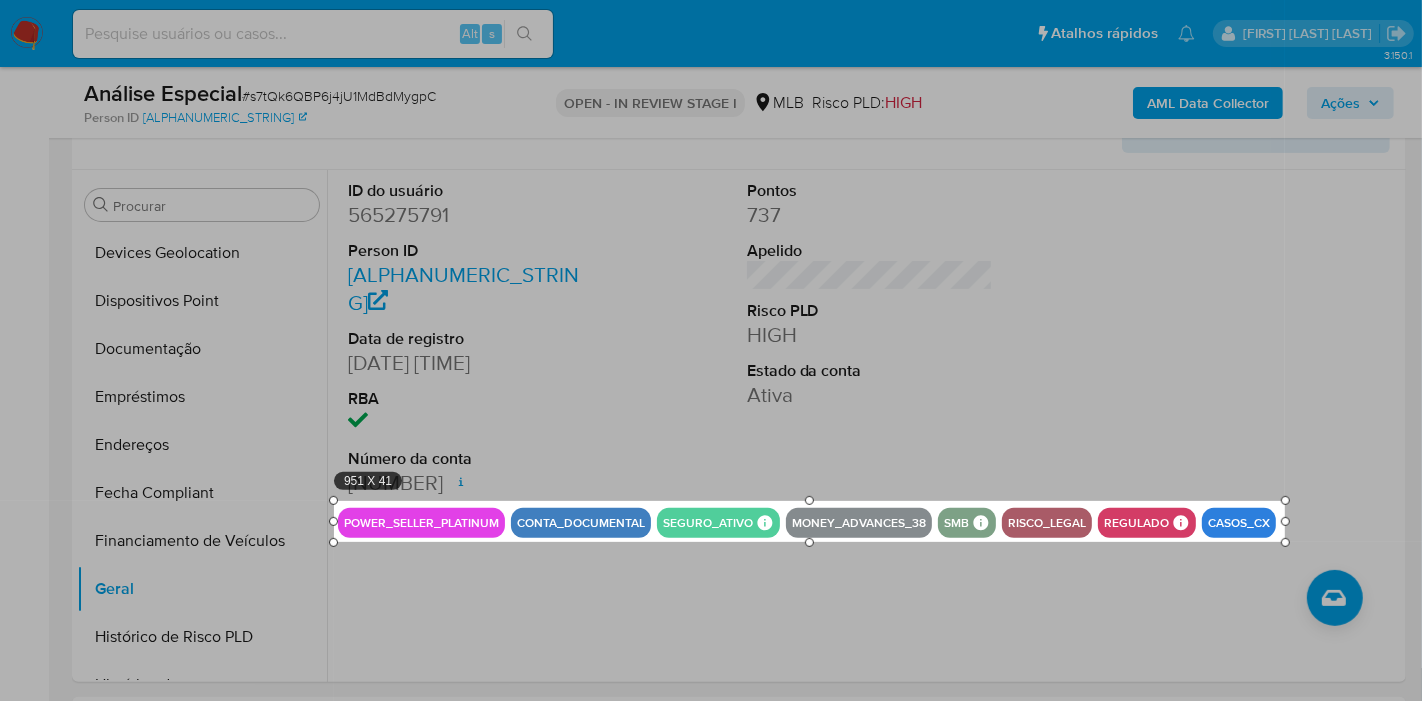 drag, startPoint x: 818, startPoint y: 510, endPoint x: 1287, endPoint y: 541, distance: 470.0234 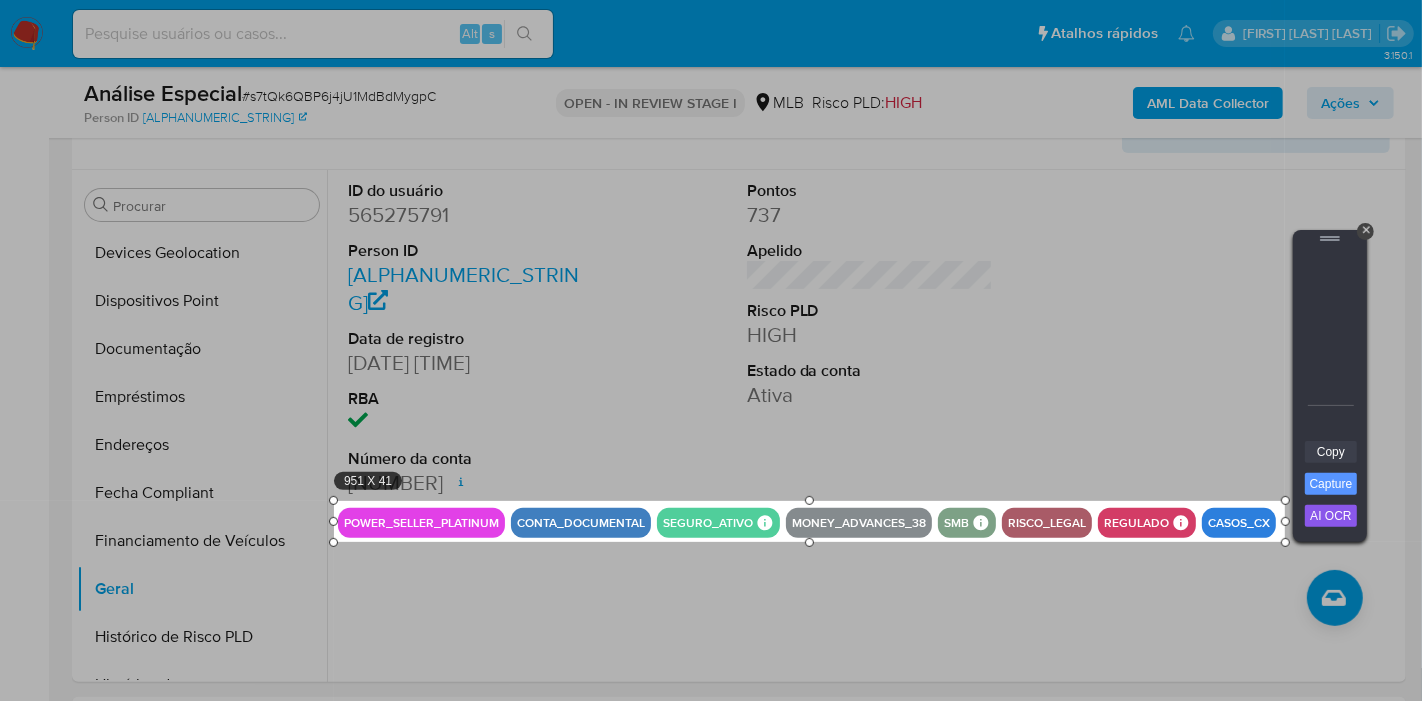 click on "Copy" at bounding box center [1331, 452] 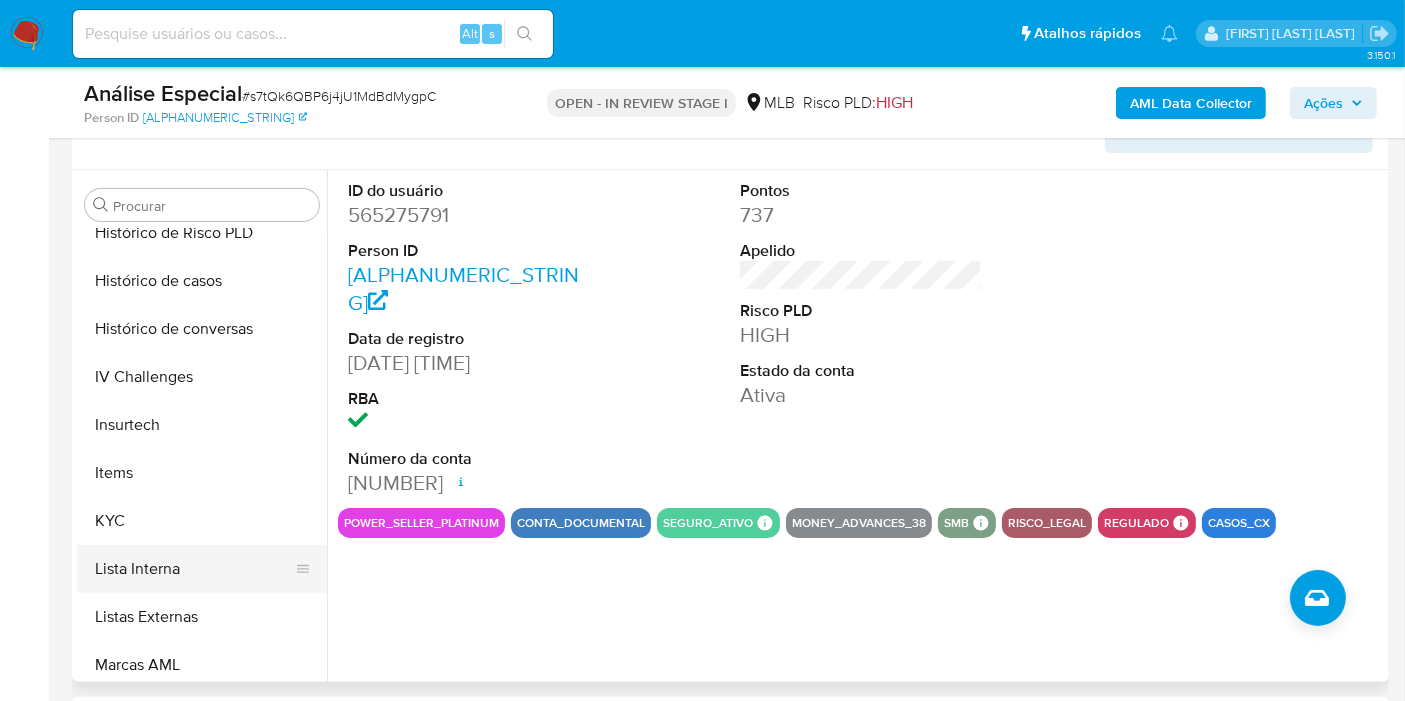 scroll, scrollTop: 733, scrollLeft: 0, axis: vertical 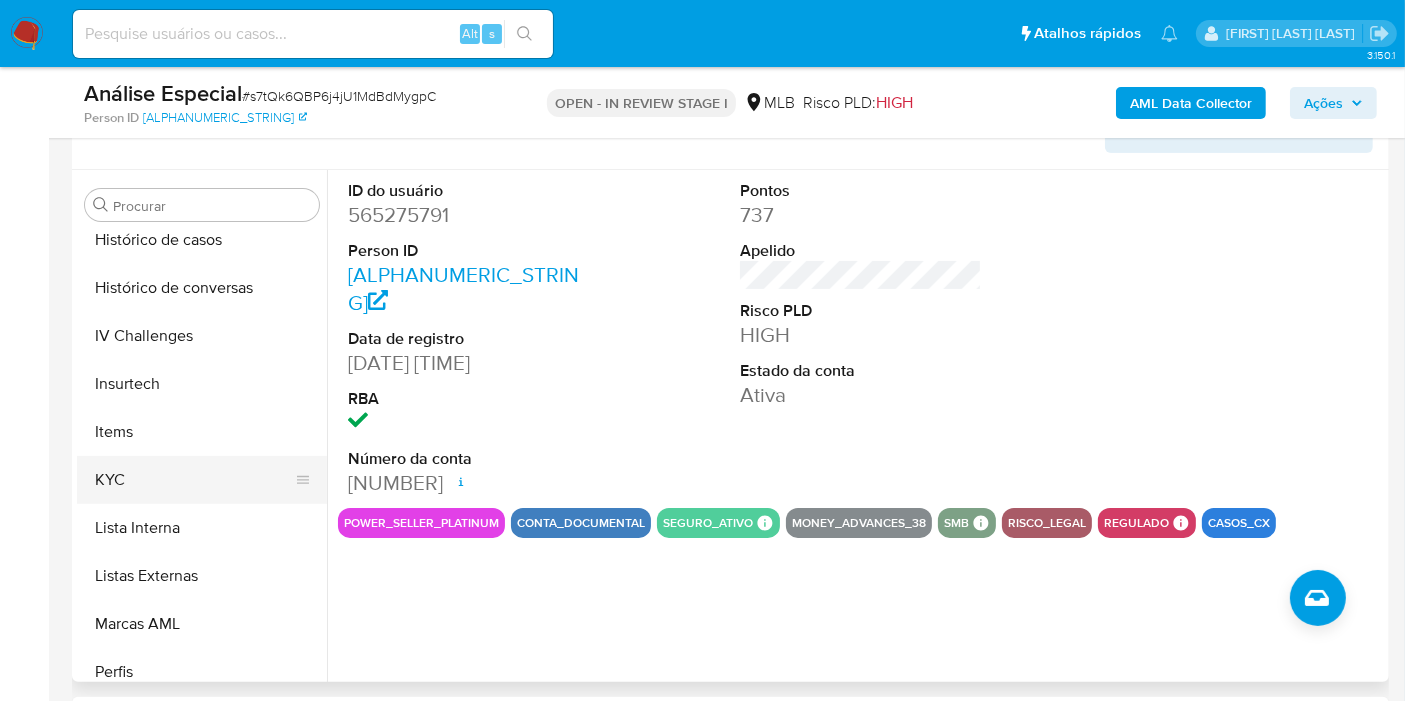 click on "KYC" at bounding box center [194, 480] 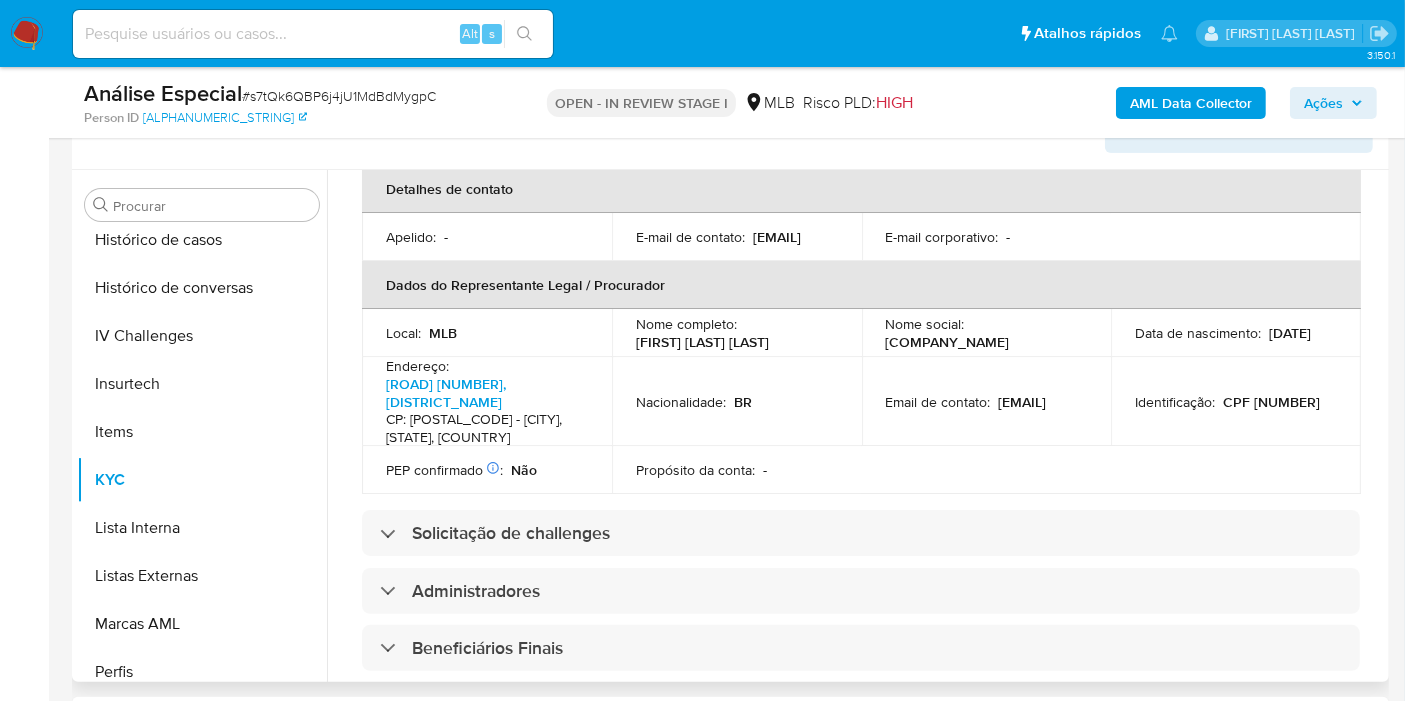 scroll, scrollTop: 666, scrollLeft: 0, axis: vertical 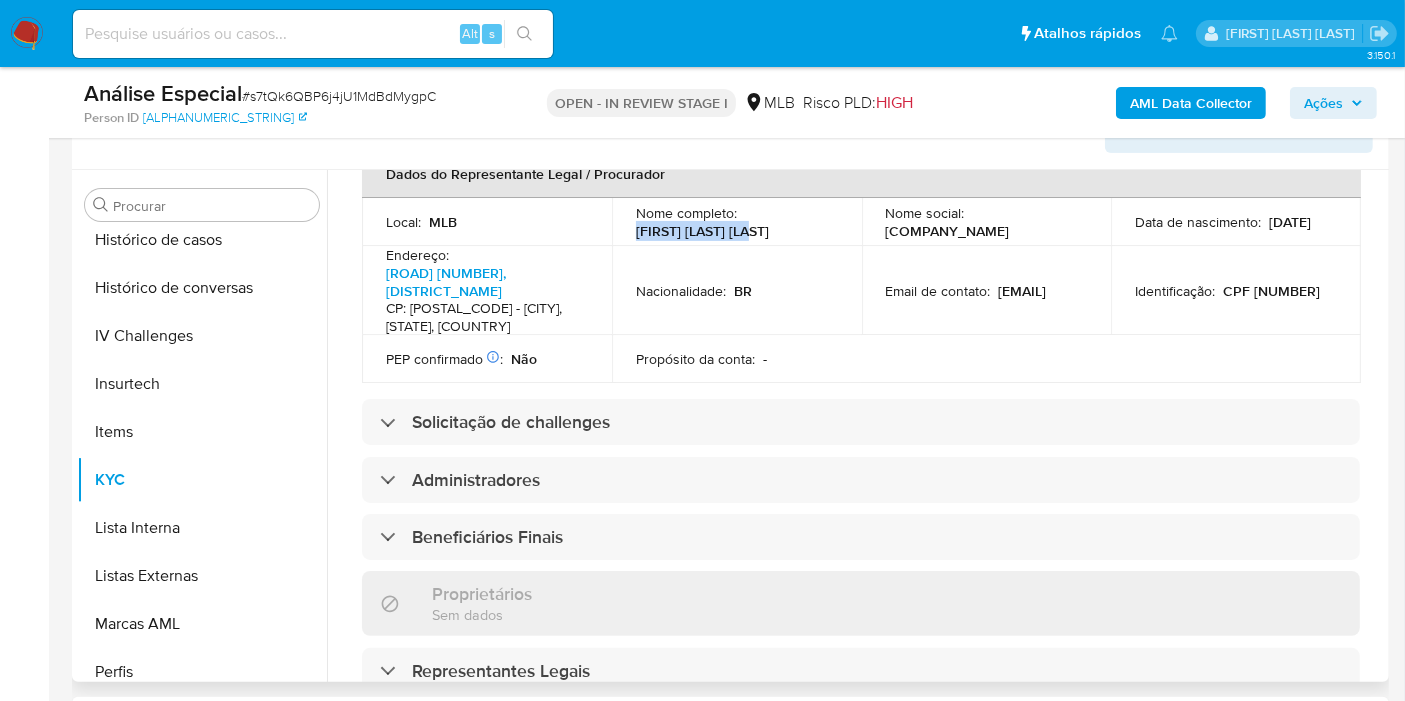 drag, startPoint x: 759, startPoint y: 242, endPoint x: 634, endPoint y: 250, distance: 125.25574 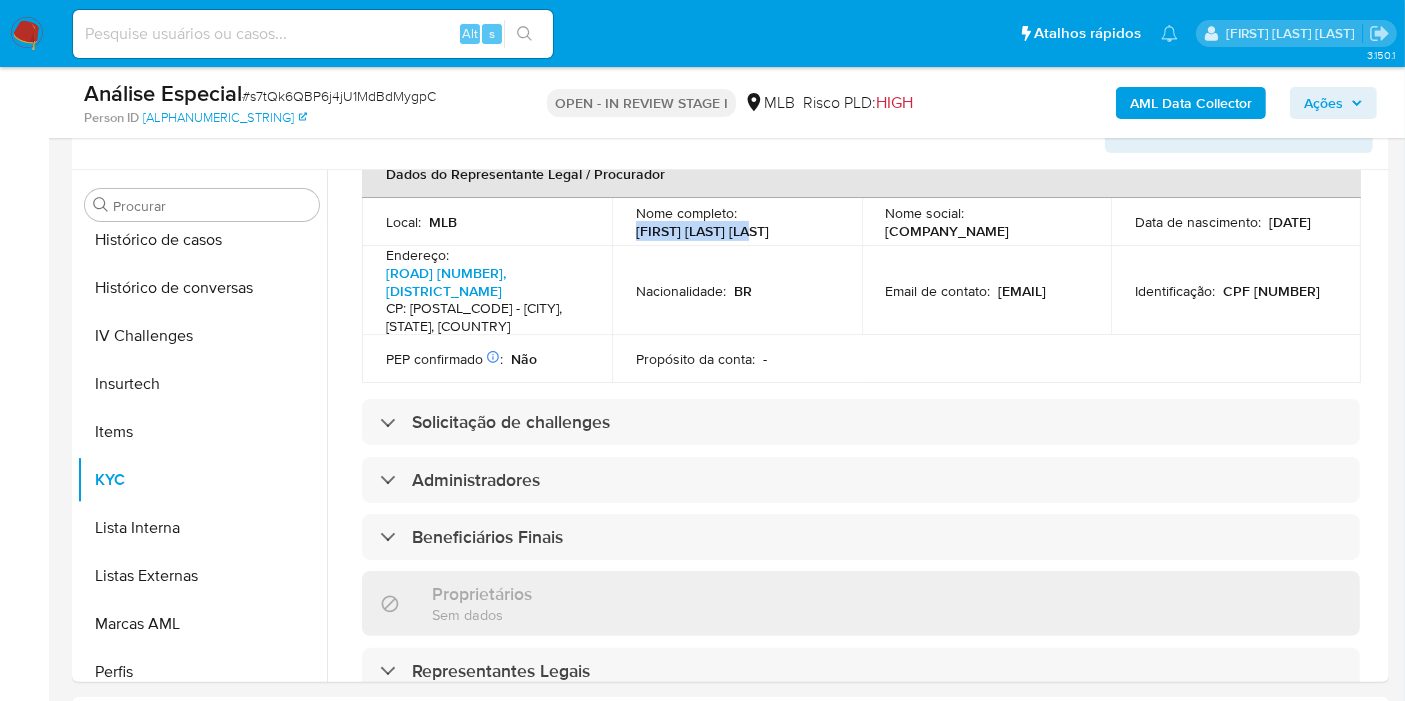 copy on "Regis Andre Pizaia" 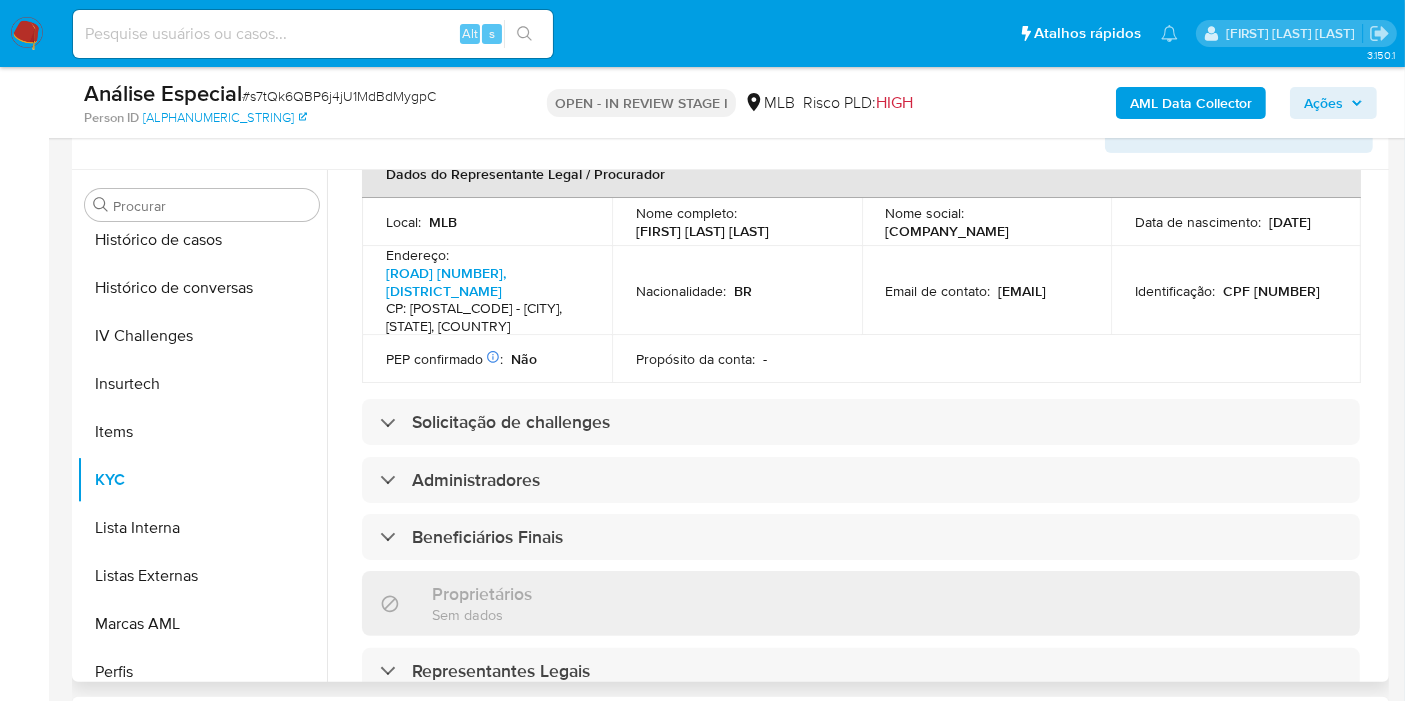 click on "CPF 05673334931" at bounding box center [1271, 291] 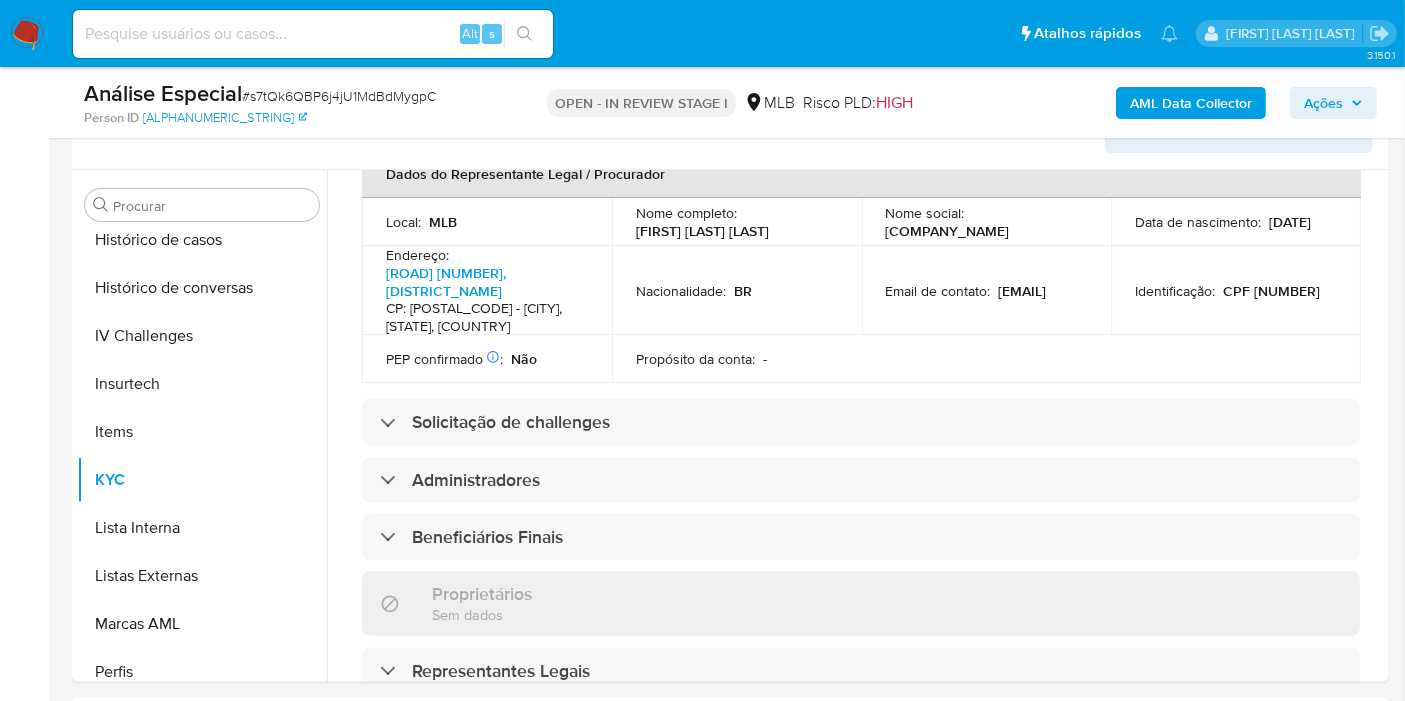 copy on "05673334931" 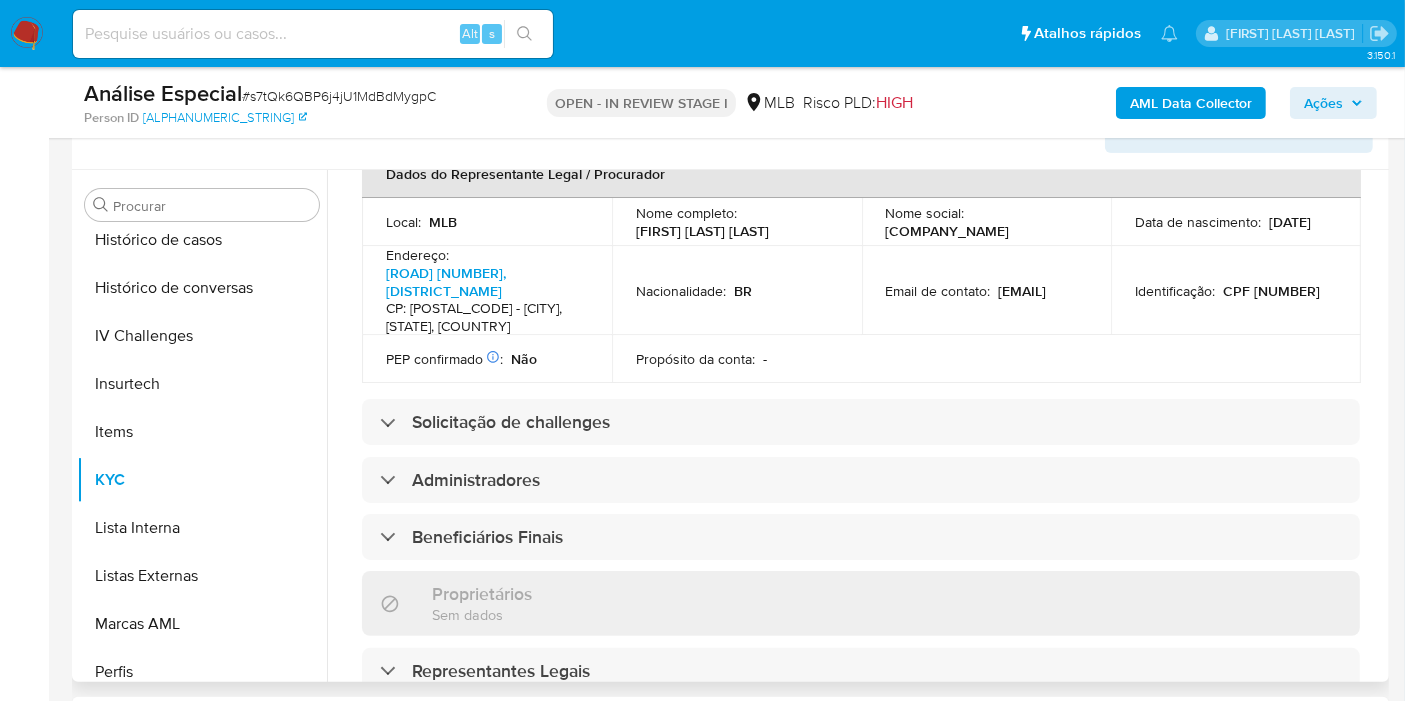 scroll, scrollTop: 222, scrollLeft: 0, axis: vertical 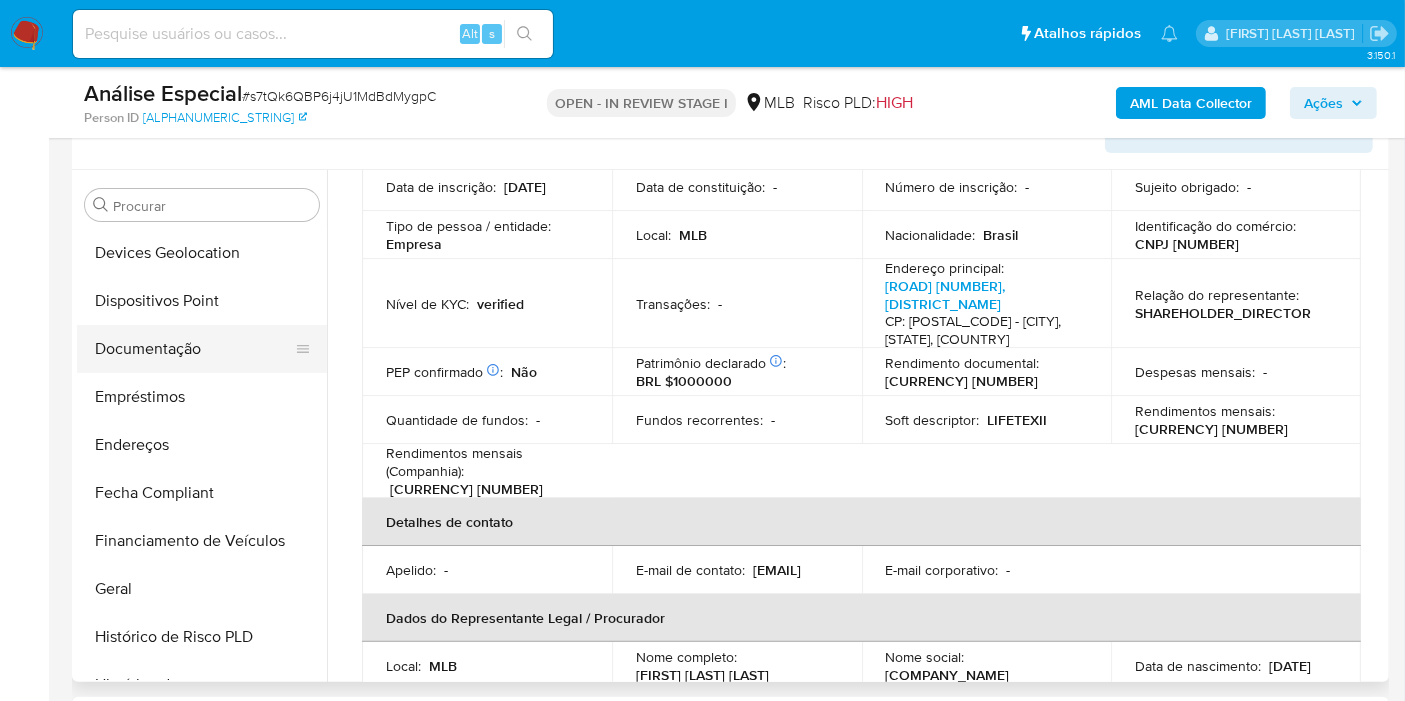 click on "Documentação" at bounding box center [194, 349] 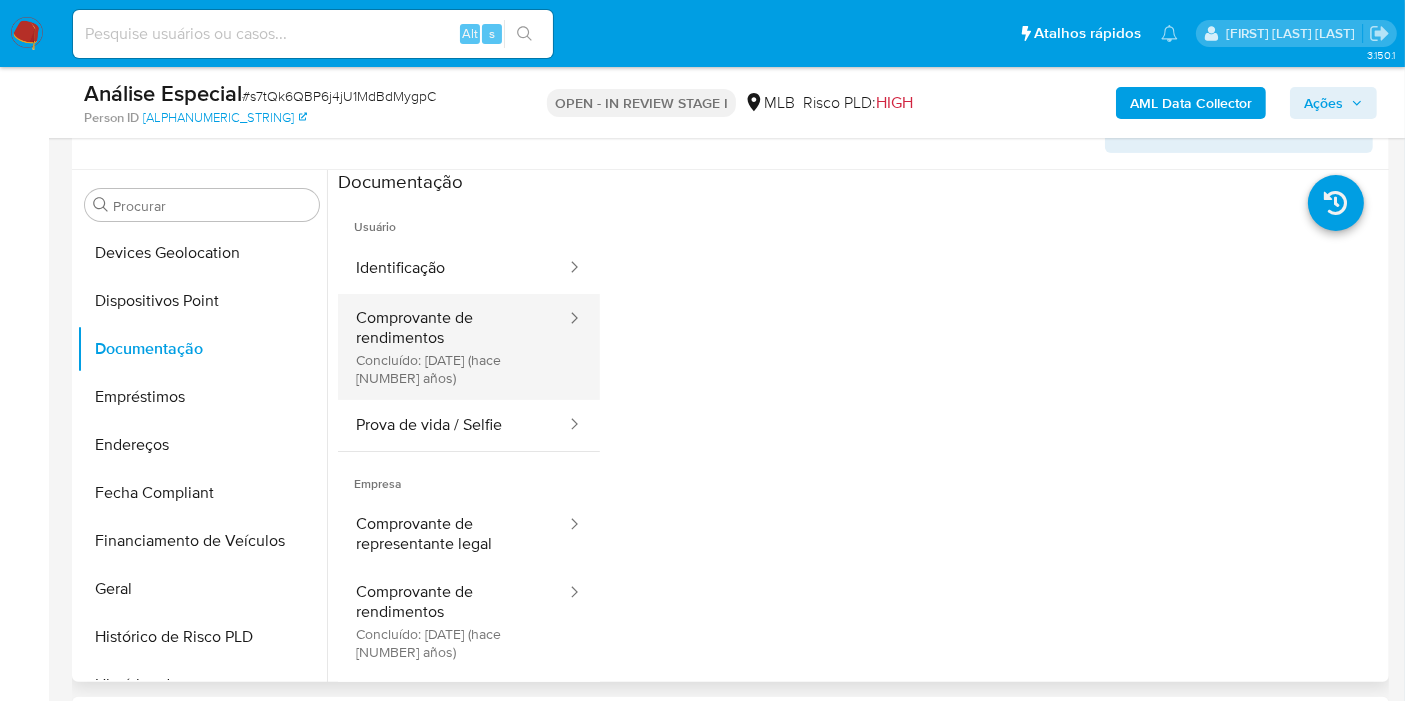 click on "Comprovante de rendimentos Concluído: 10/05/2023 (hace 2 años)" at bounding box center (453, 347) 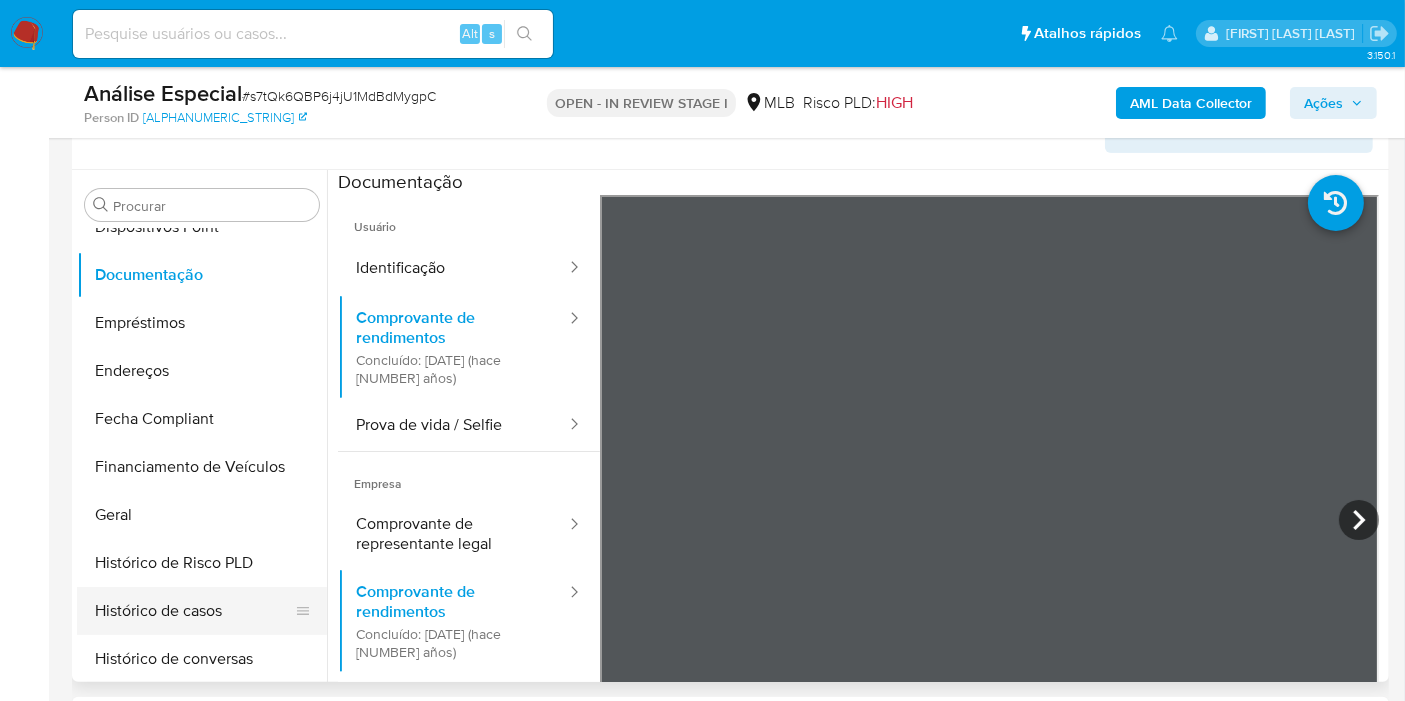scroll, scrollTop: 555, scrollLeft: 0, axis: vertical 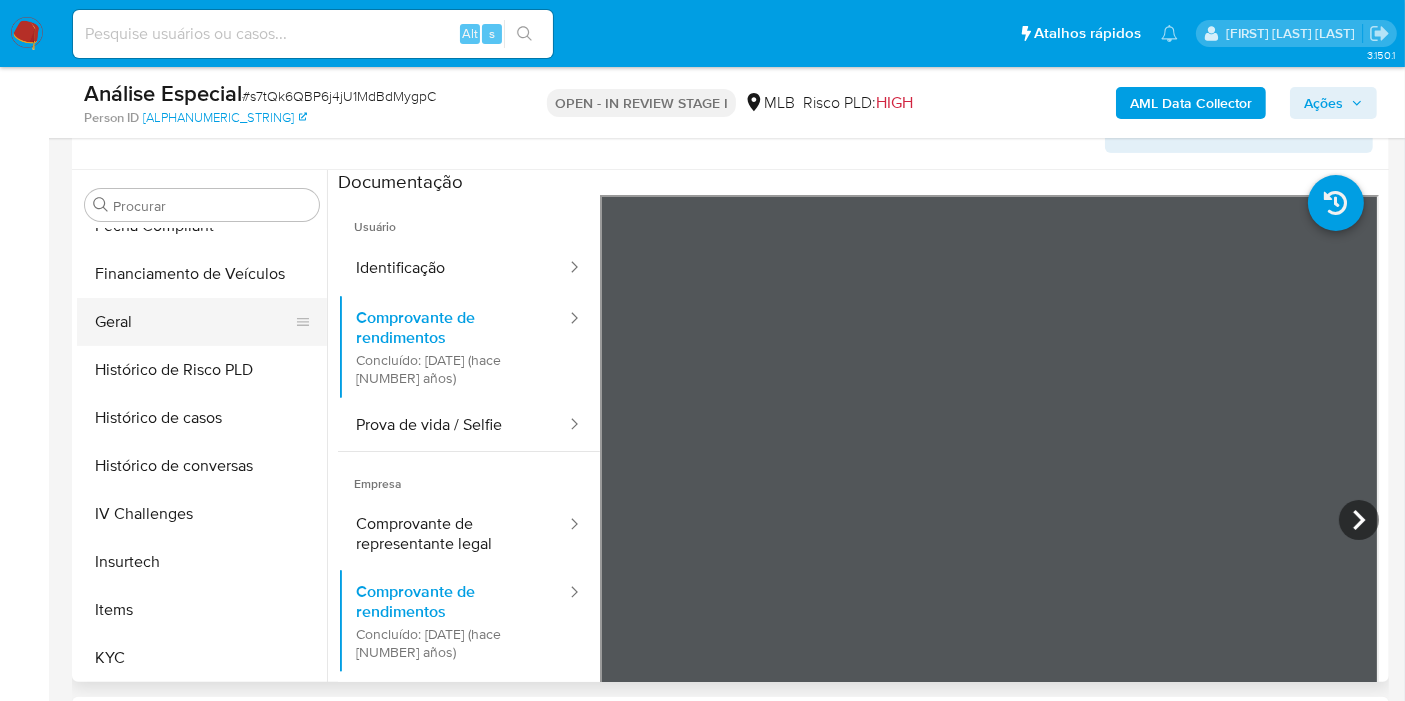 click on "Geral" at bounding box center (194, 322) 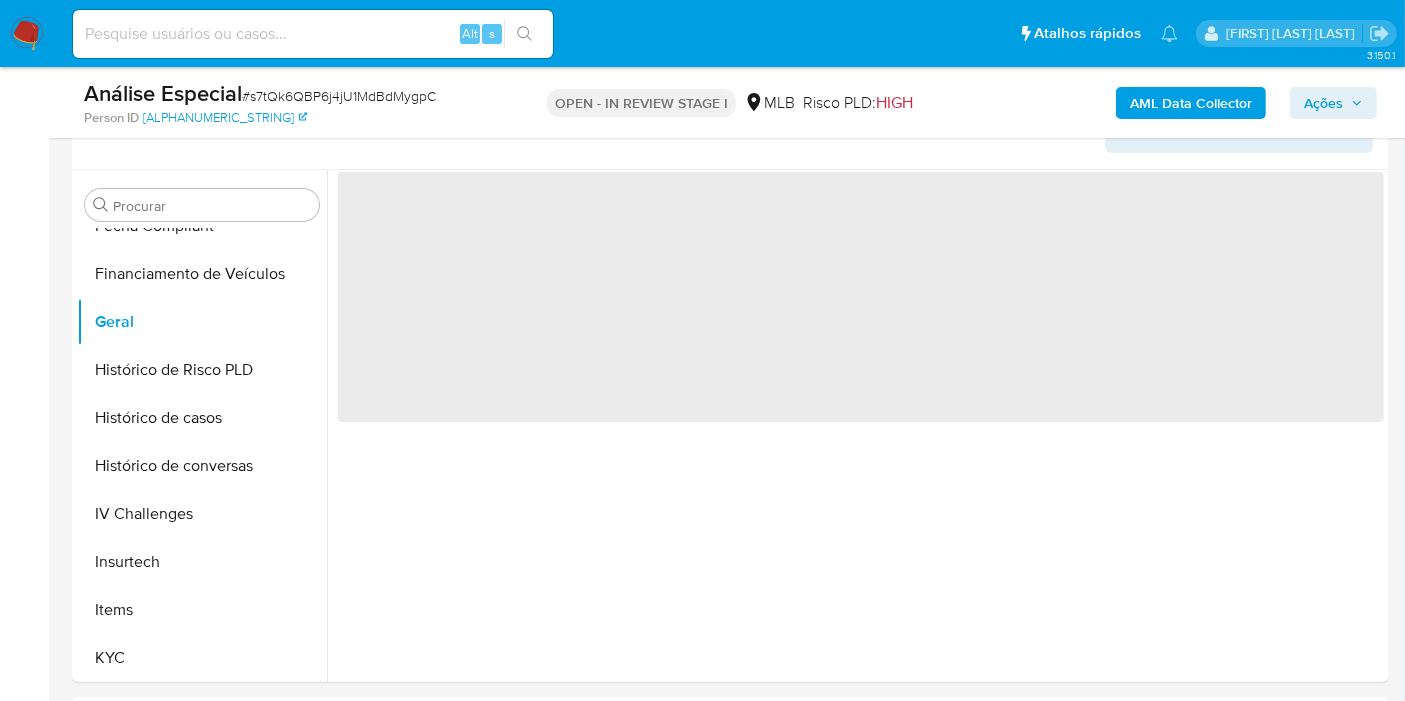 click on "Person ID 6795eac43e70666c3214b968f923a834" at bounding box center [297, 118] 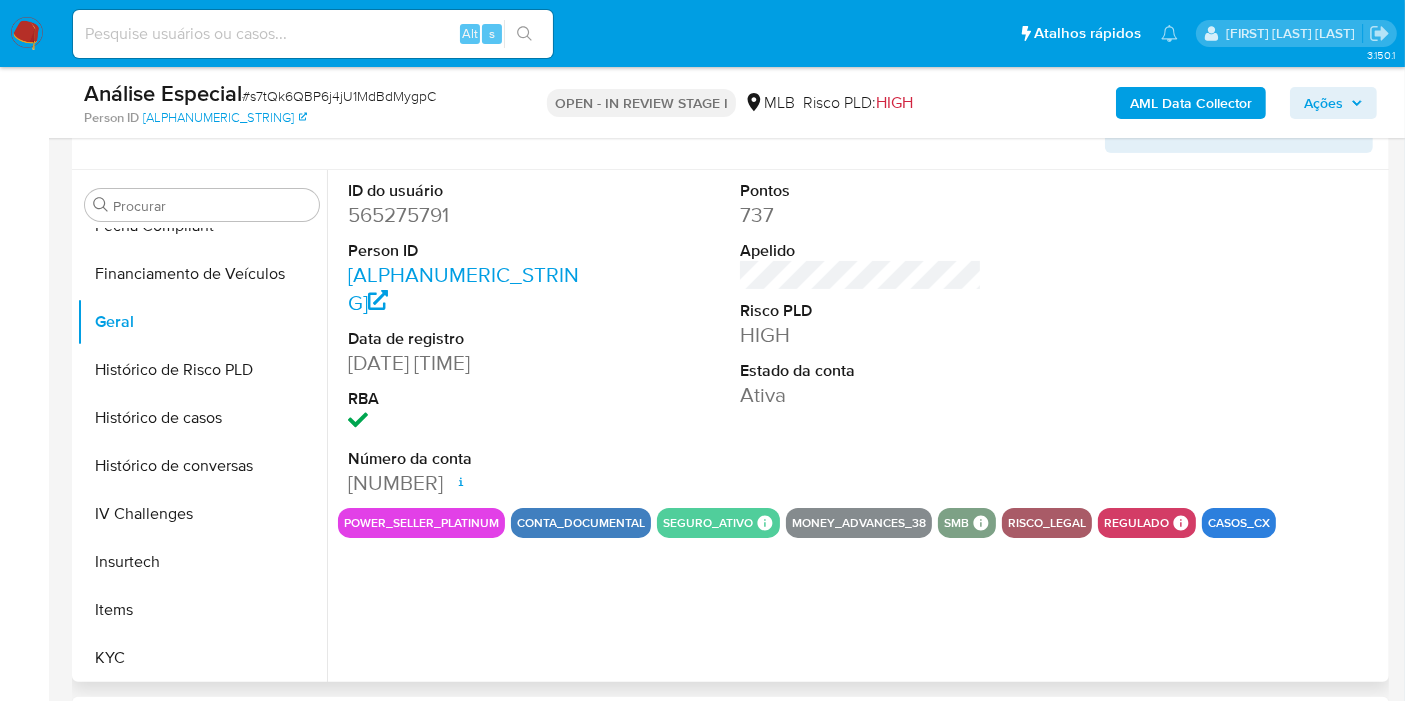 click on "565275791" at bounding box center [469, 215] 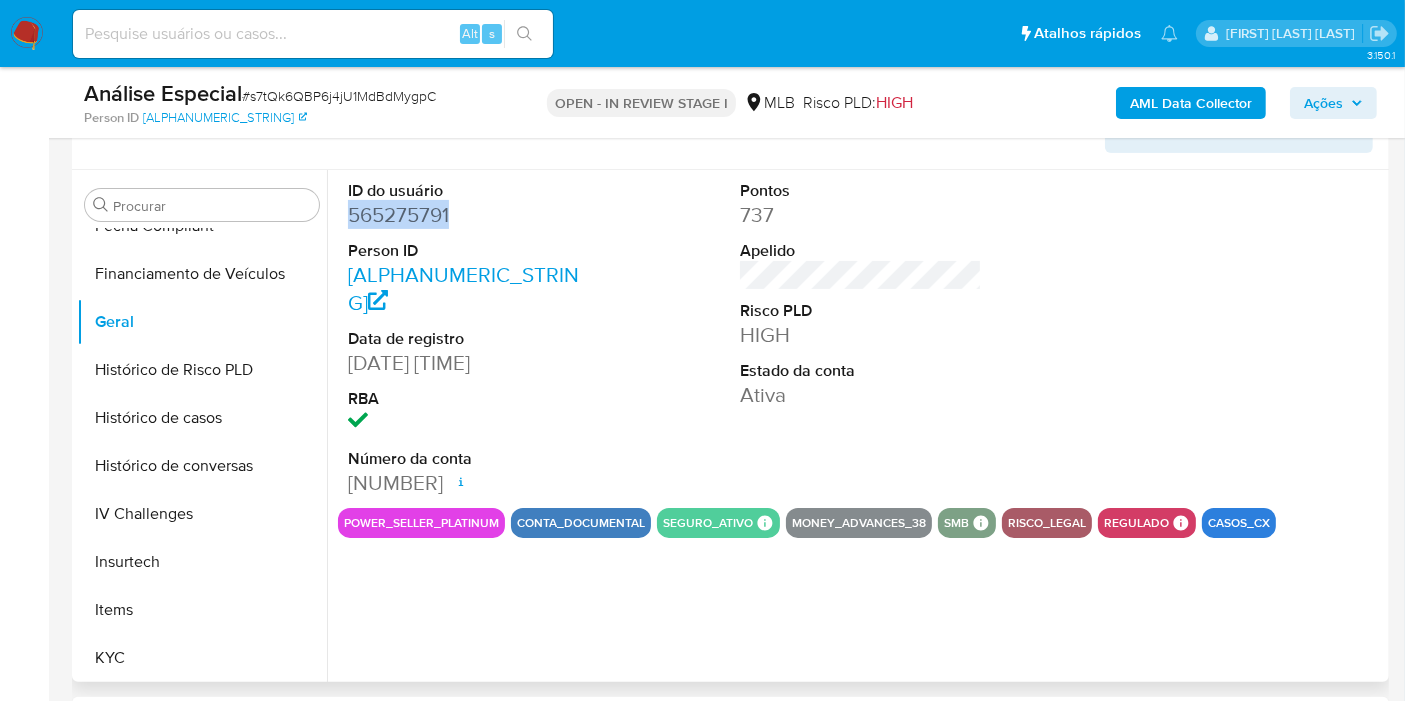 click on "565275791" at bounding box center [469, 215] 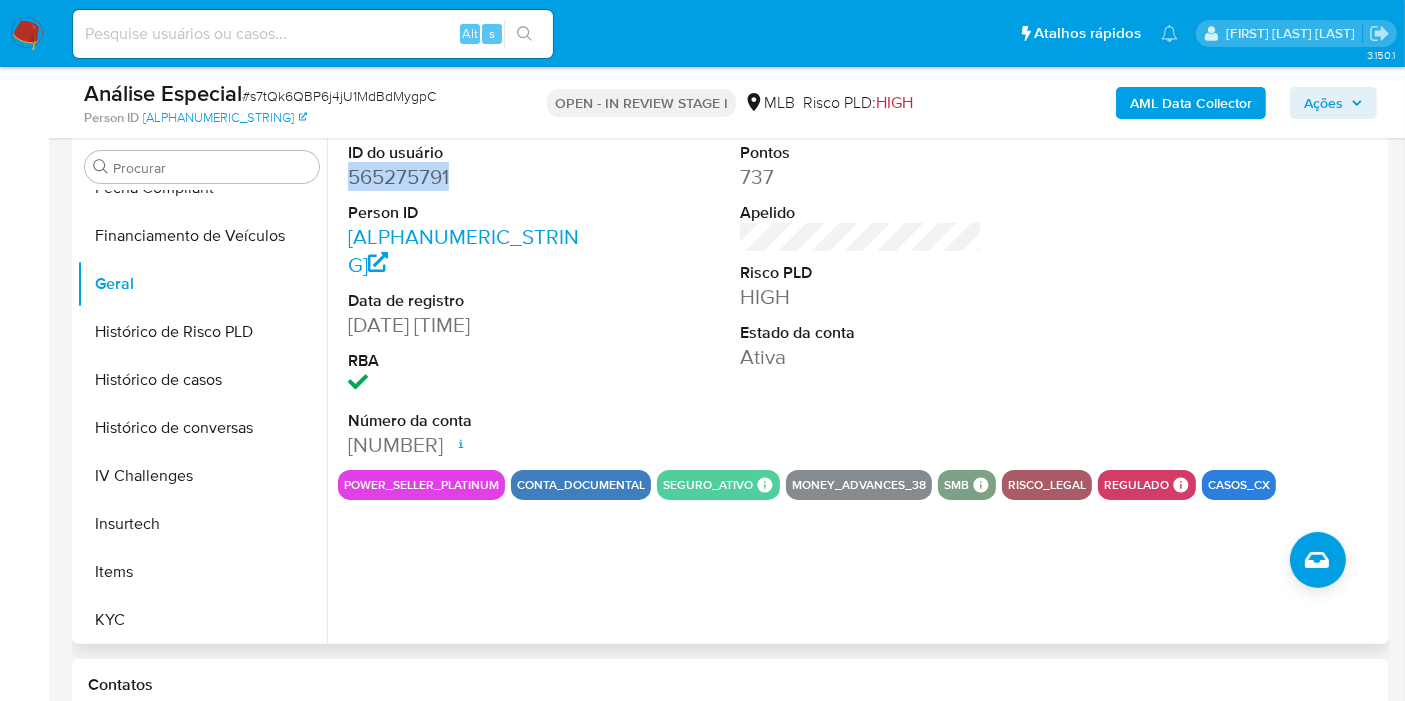 scroll, scrollTop: 349, scrollLeft: 0, axis: vertical 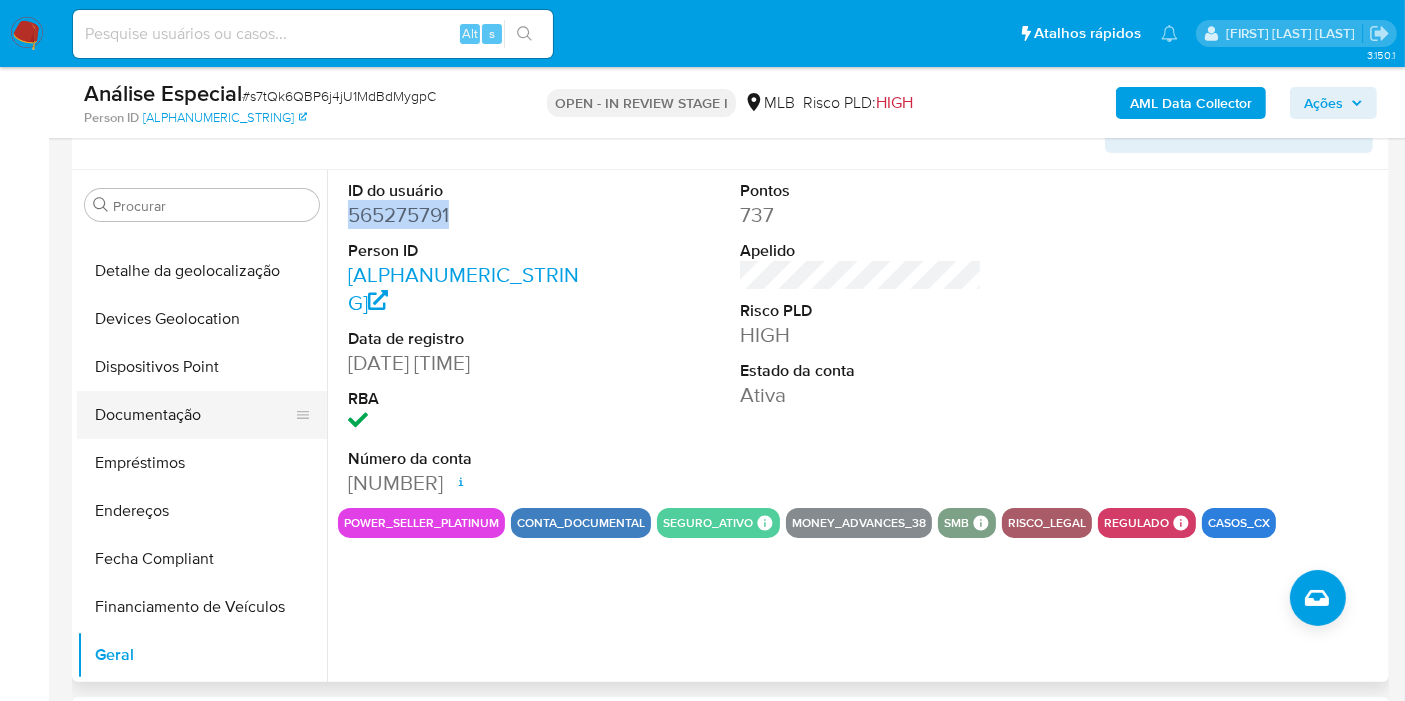 click on "Documentação" at bounding box center [194, 415] 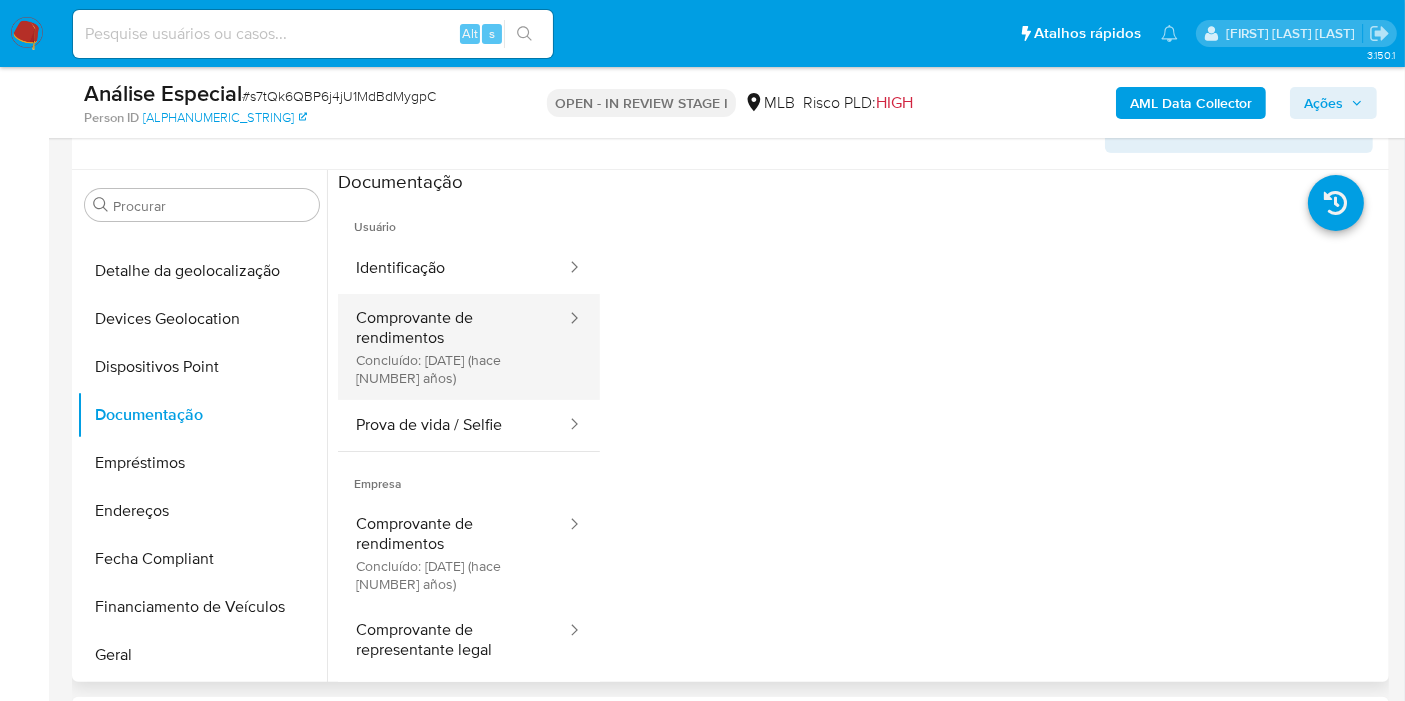 click on "Comprovante de rendimentos Concluído: 10/05/2023 (hace 2 años)" at bounding box center (453, 347) 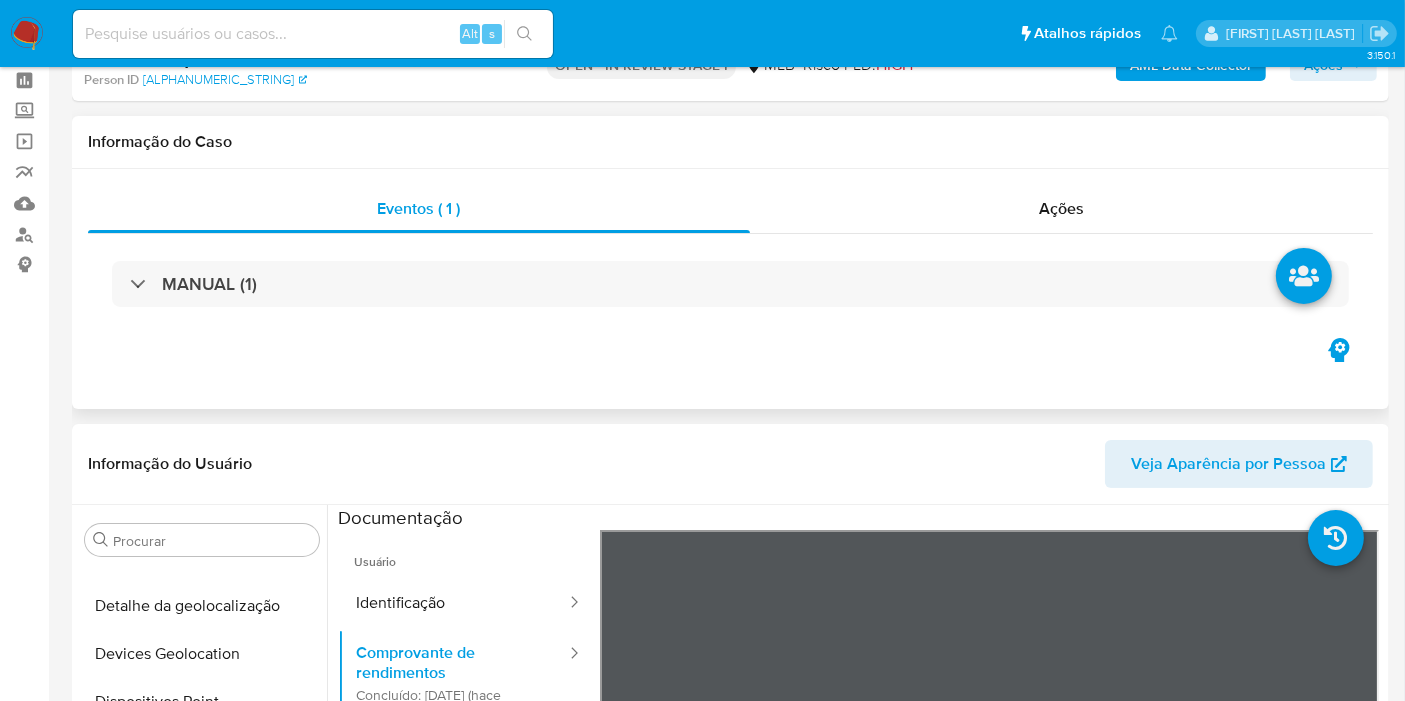 scroll, scrollTop: 238, scrollLeft: 0, axis: vertical 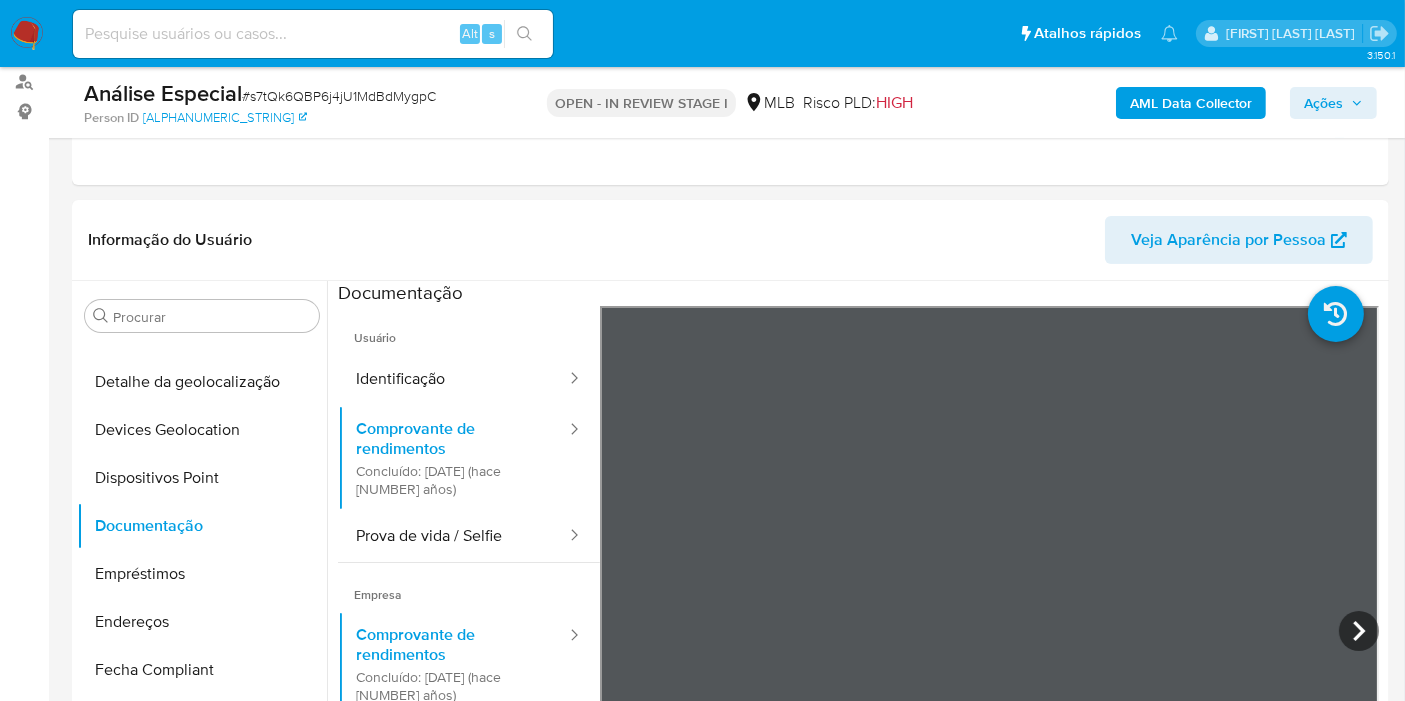click on "Ações" at bounding box center (1323, 103) 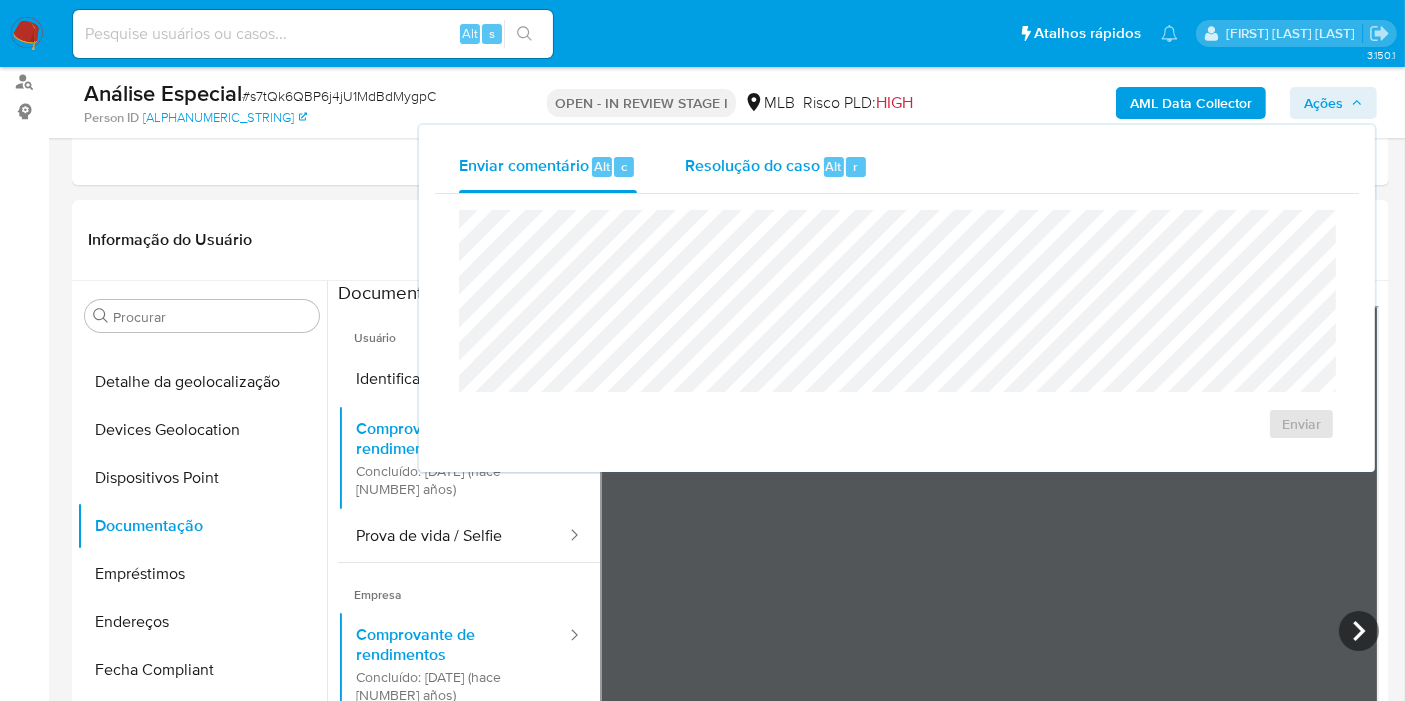 click on "Resolução do caso Alt r" at bounding box center [776, 167] 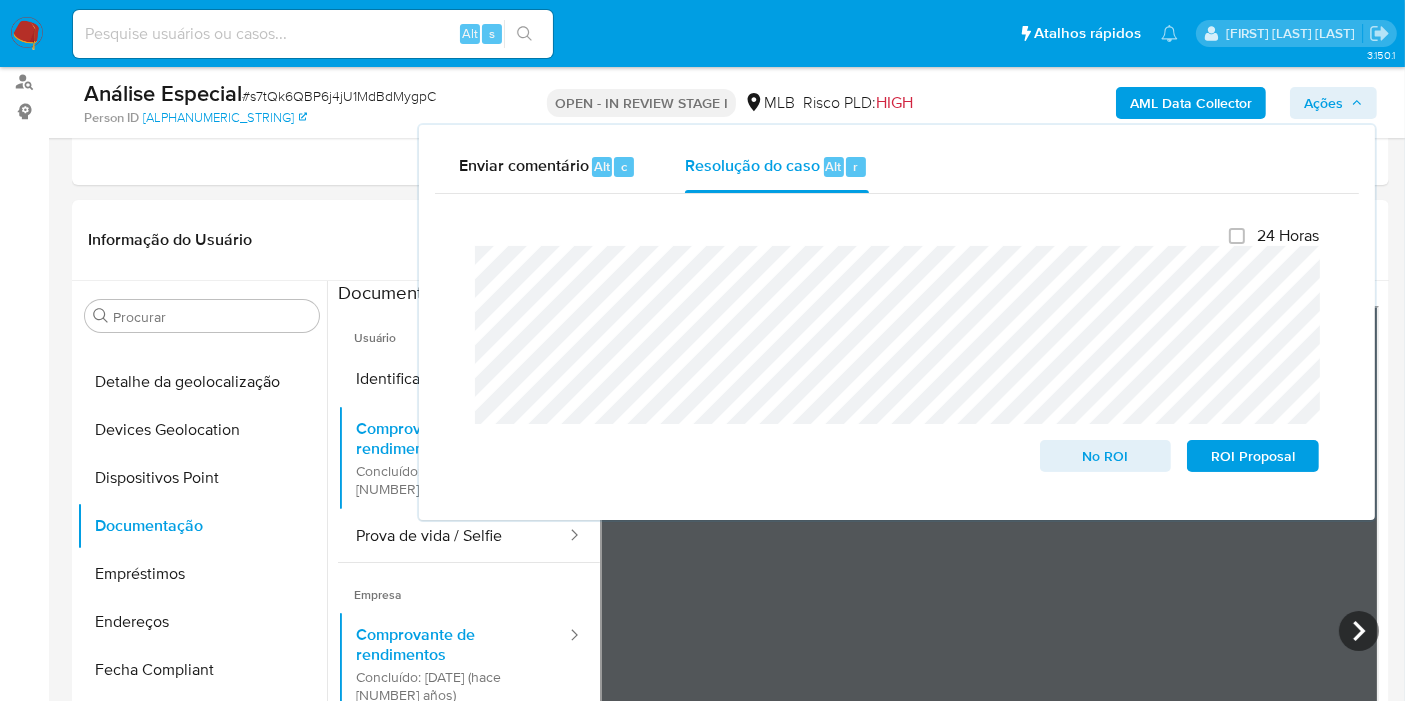 click on "Ações" at bounding box center [1333, 103] 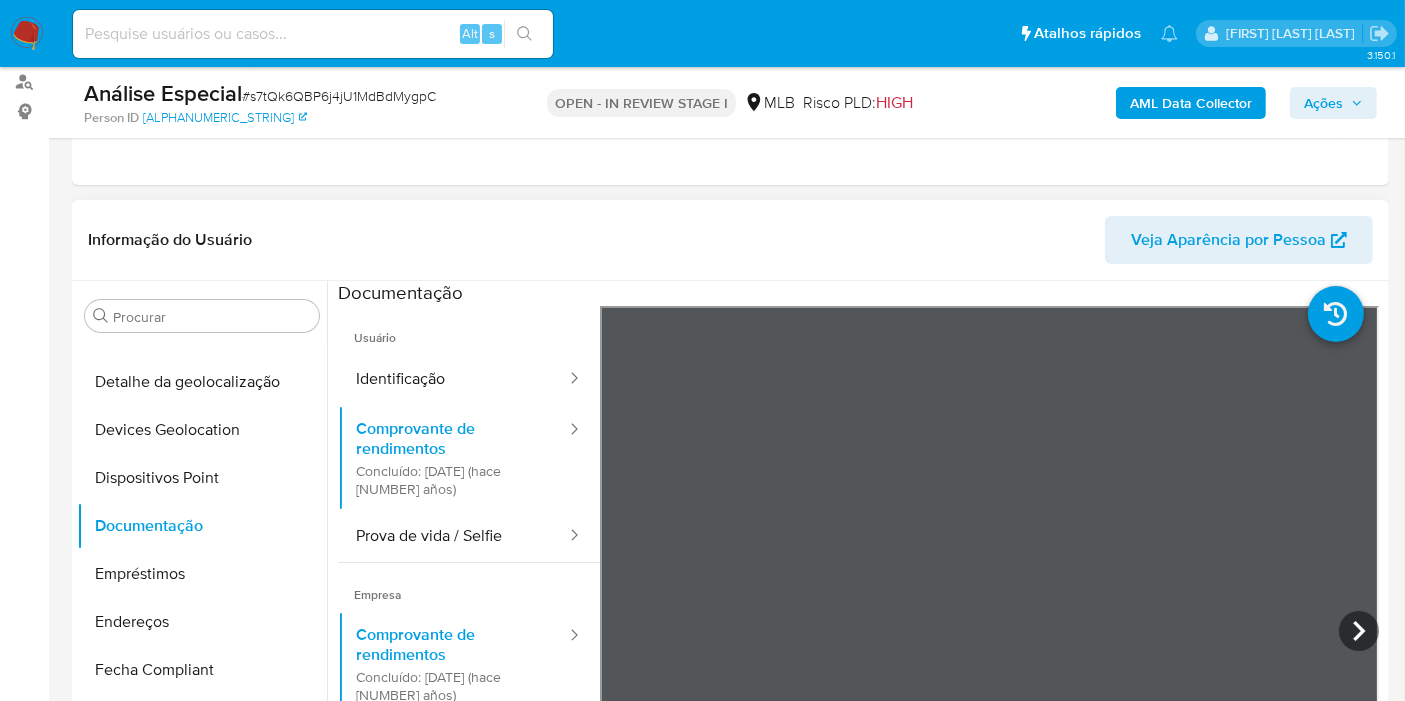drag, startPoint x: 655, startPoint y: 235, endPoint x: 744, endPoint y: 203, distance: 94.57801 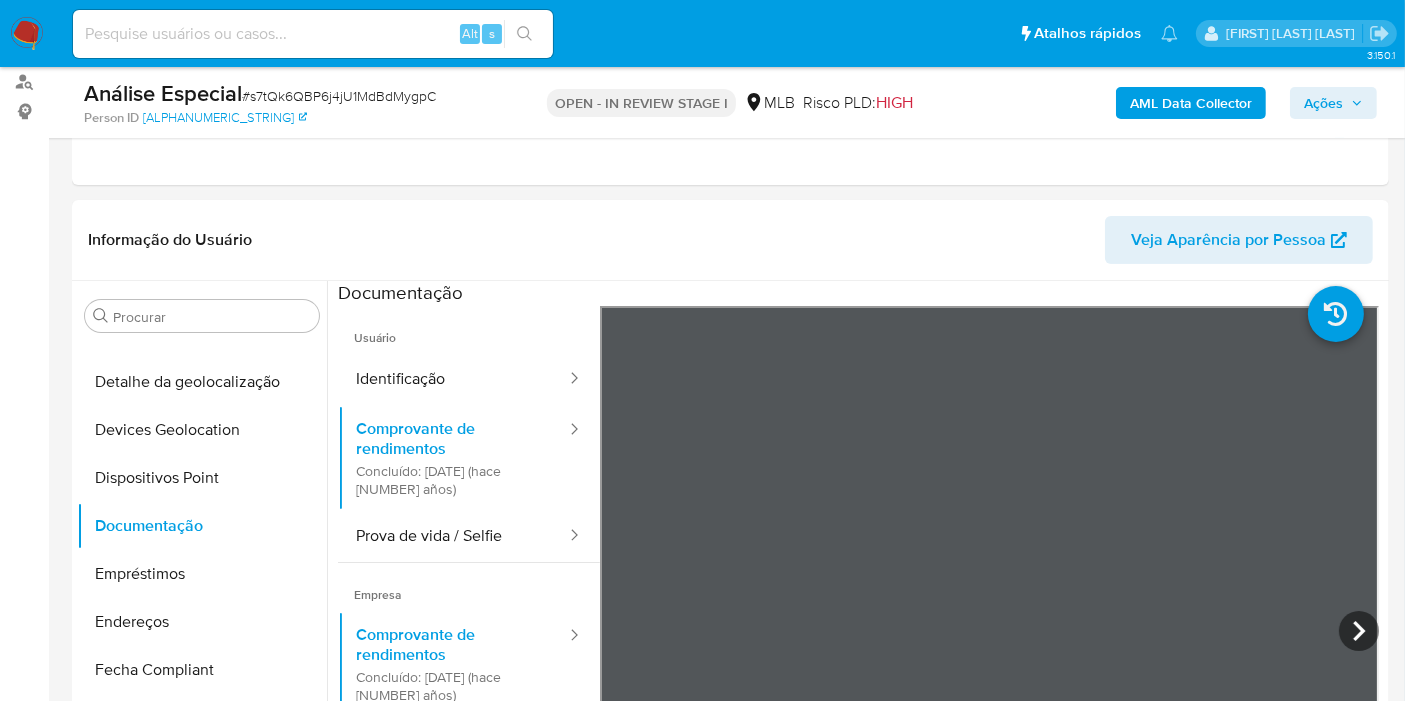 click on "Ações" at bounding box center [1323, 103] 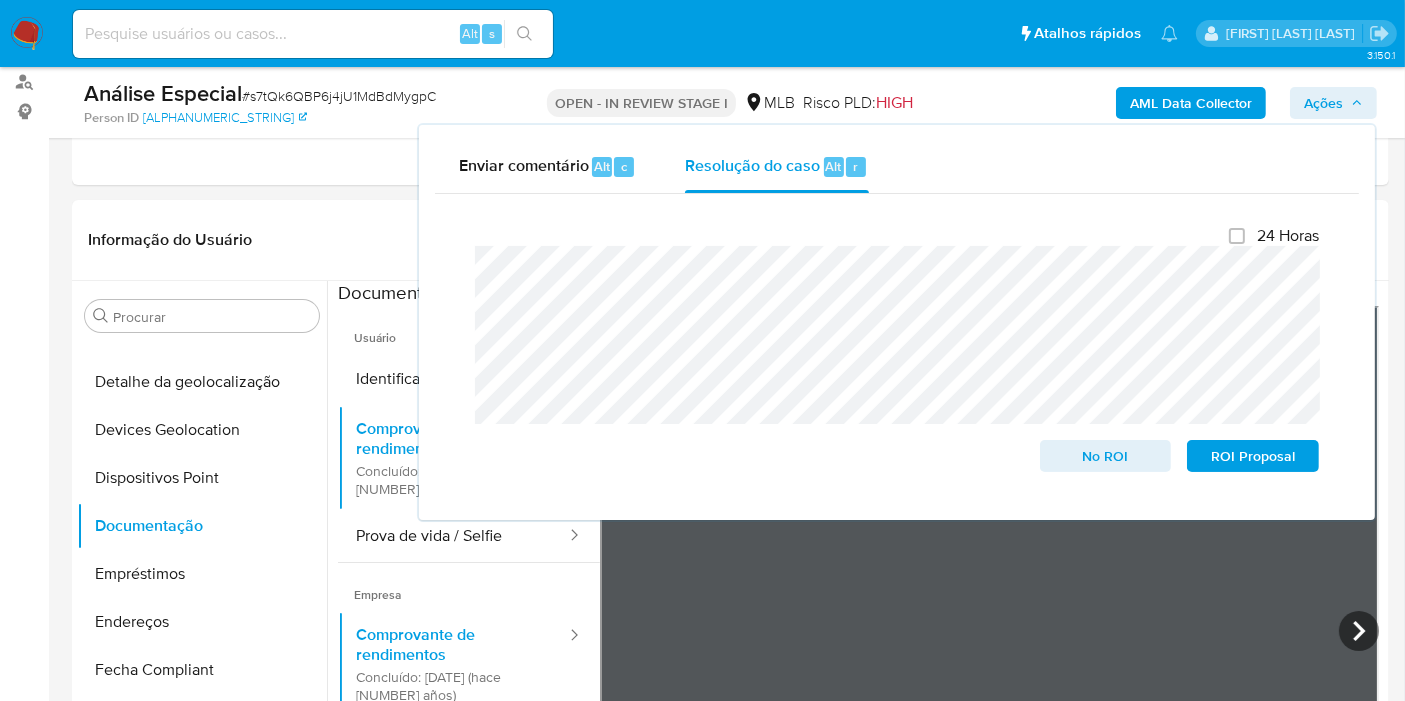 click on "Ações" at bounding box center (1323, 103) 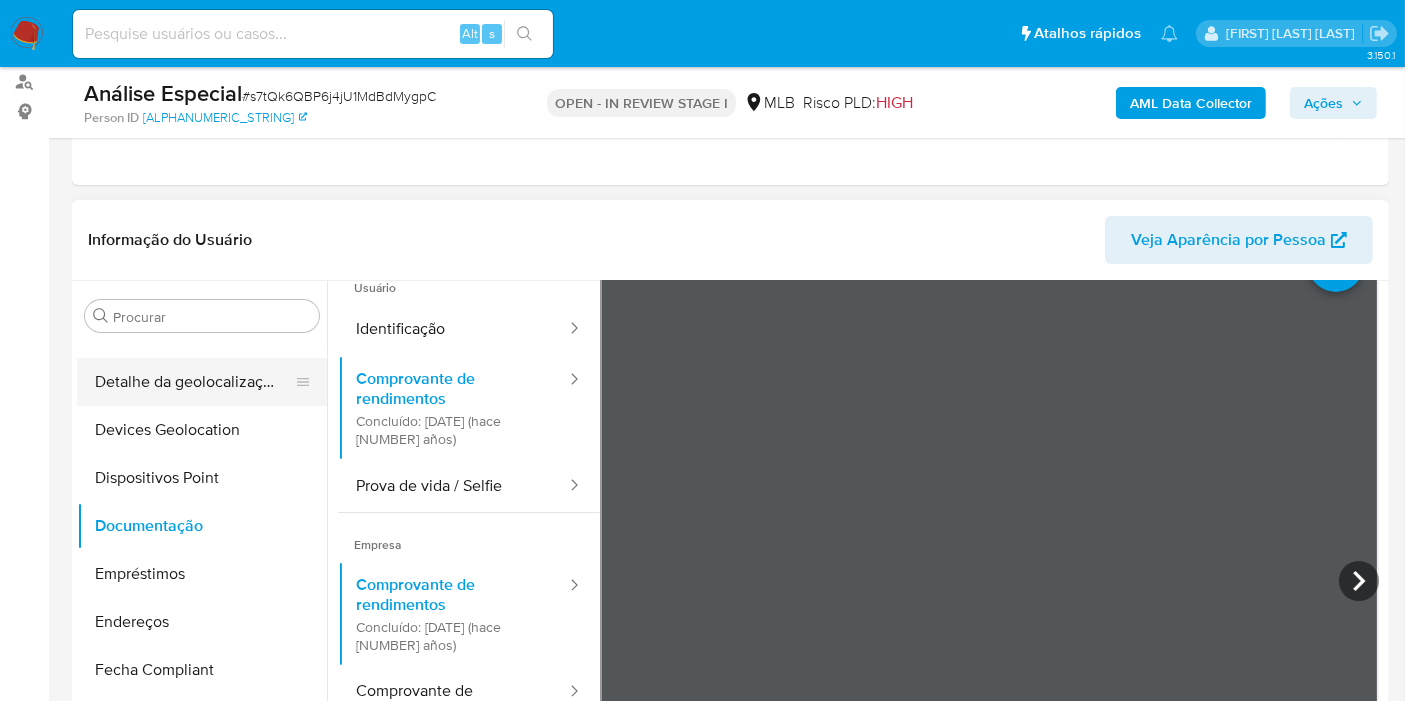 scroll, scrollTop: 174, scrollLeft: 0, axis: vertical 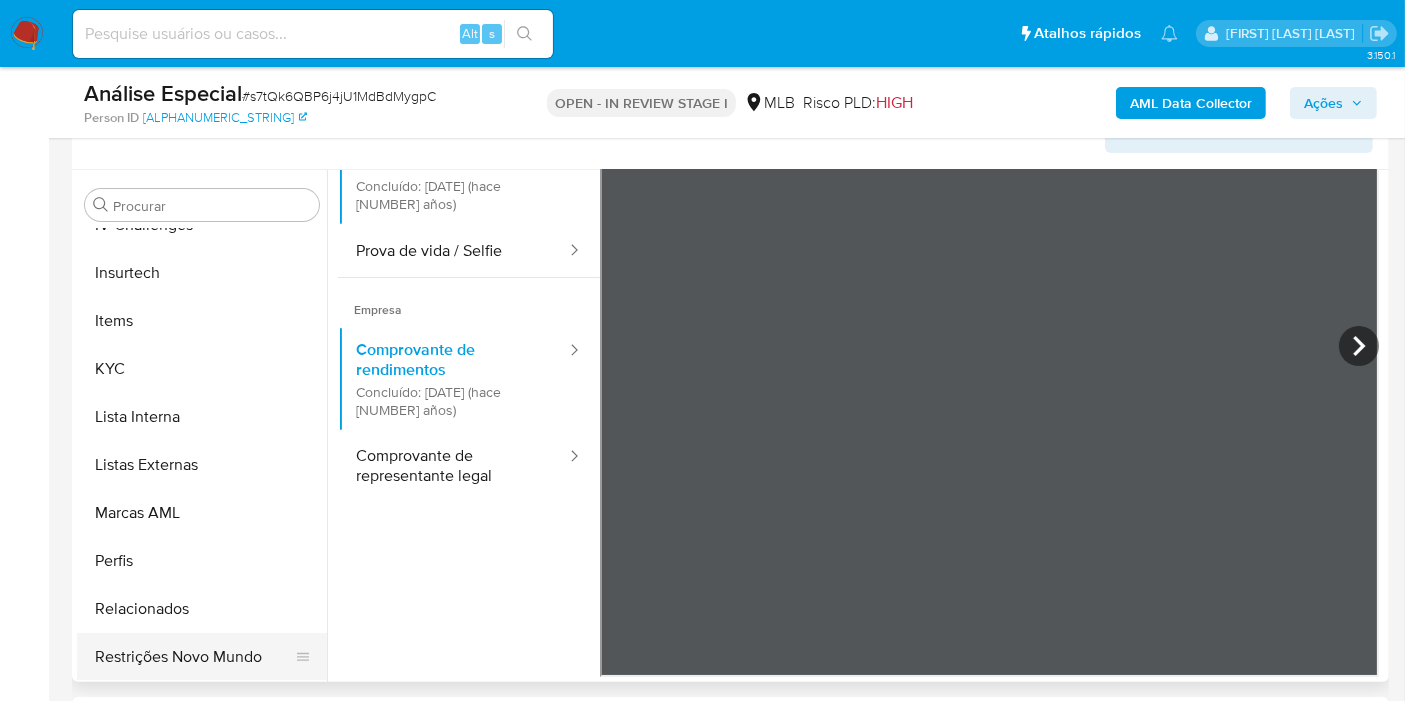 click on "Restrições Novo Mundo" at bounding box center [194, 657] 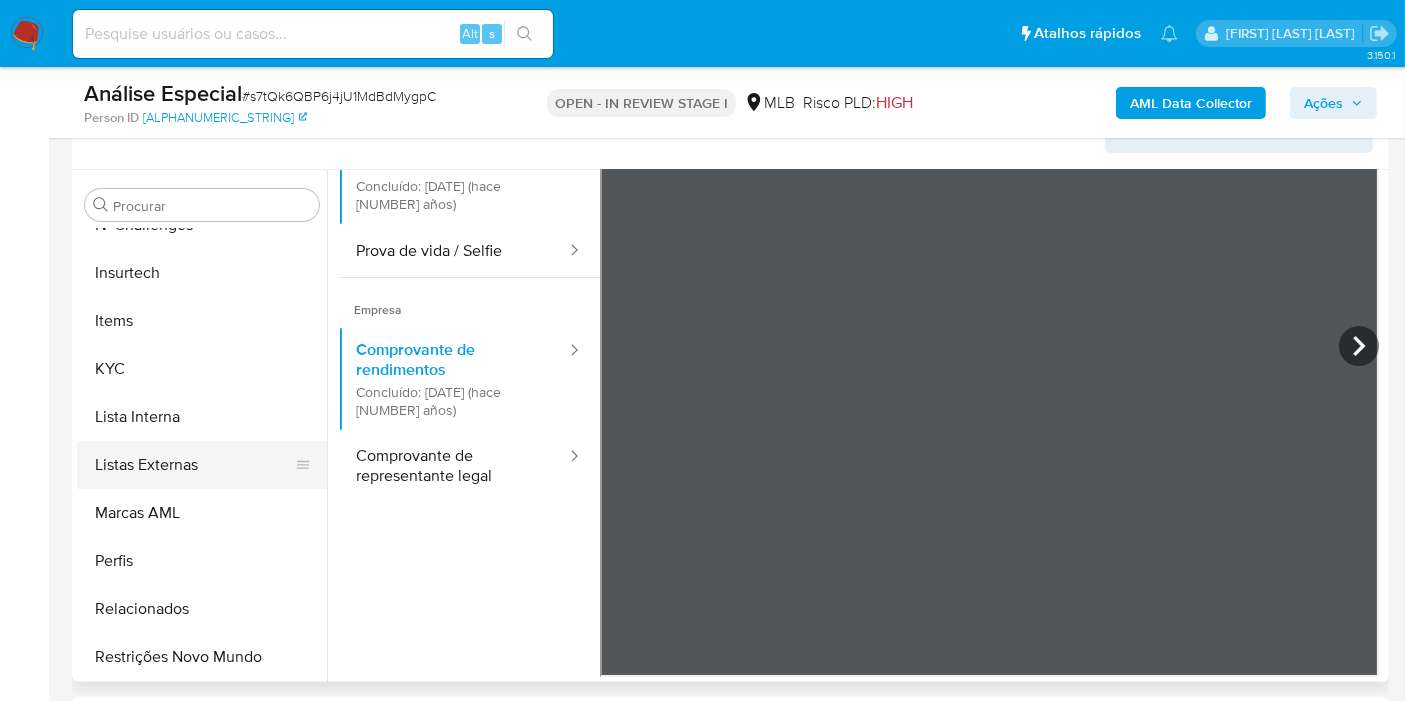 scroll, scrollTop: 0, scrollLeft: 0, axis: both 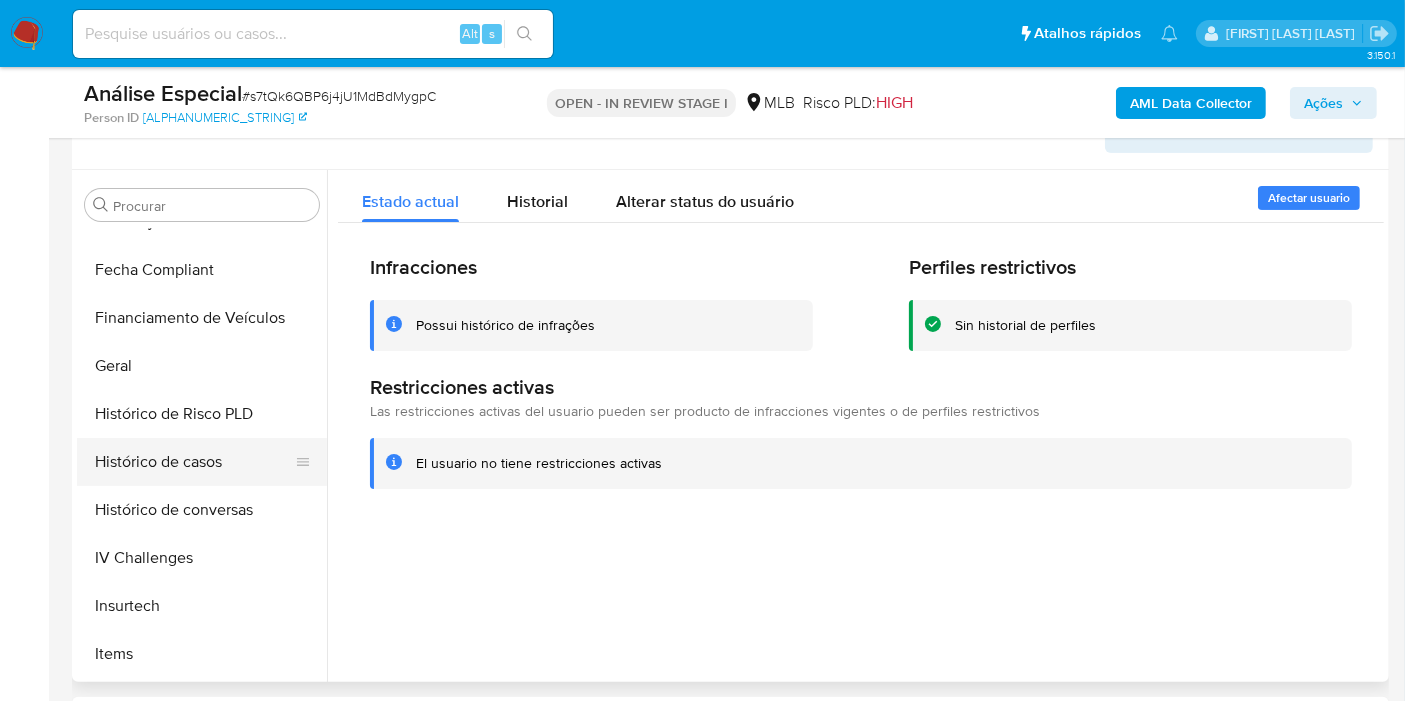 click on "Histórico de casos" at bounding box center [194, 462] 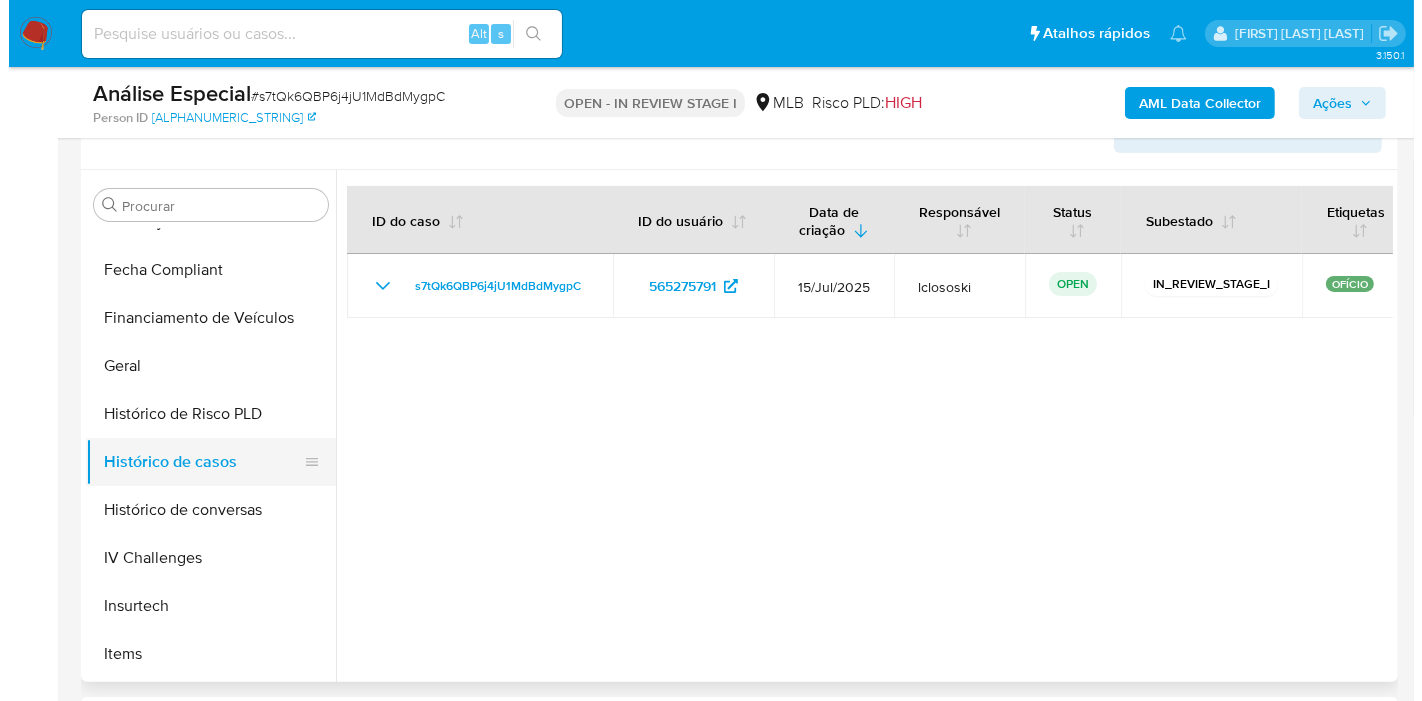 scroll, scrollTop: 0, scrollLeft: 0, axis: both 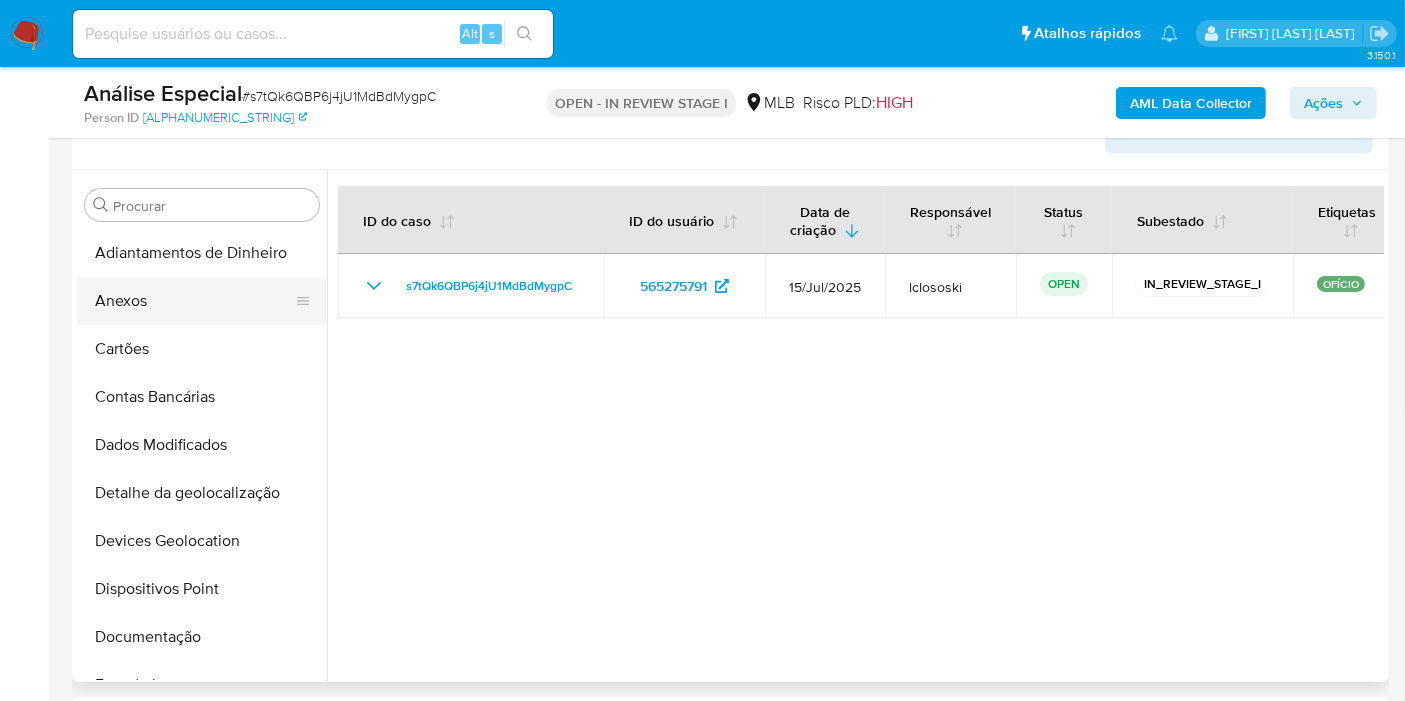 click on "Anexos" at bounding box center (194, 301) 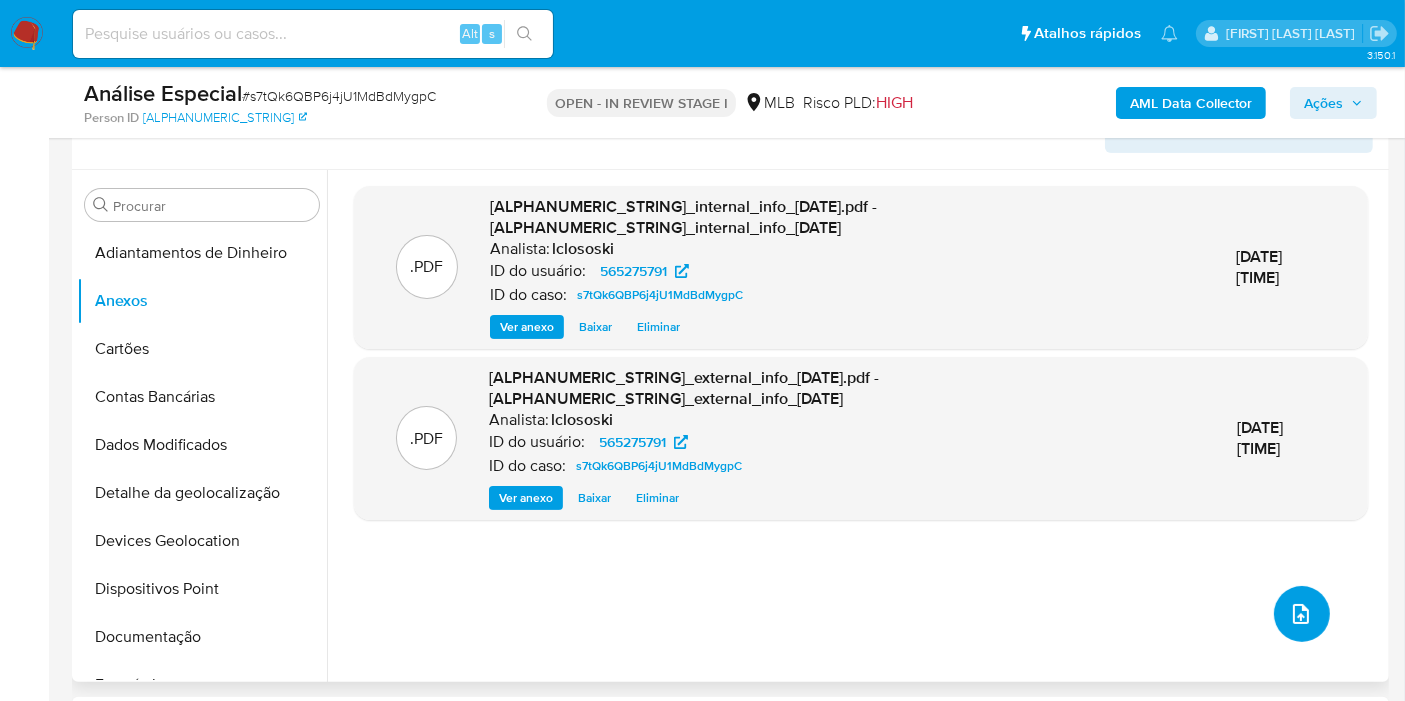 click 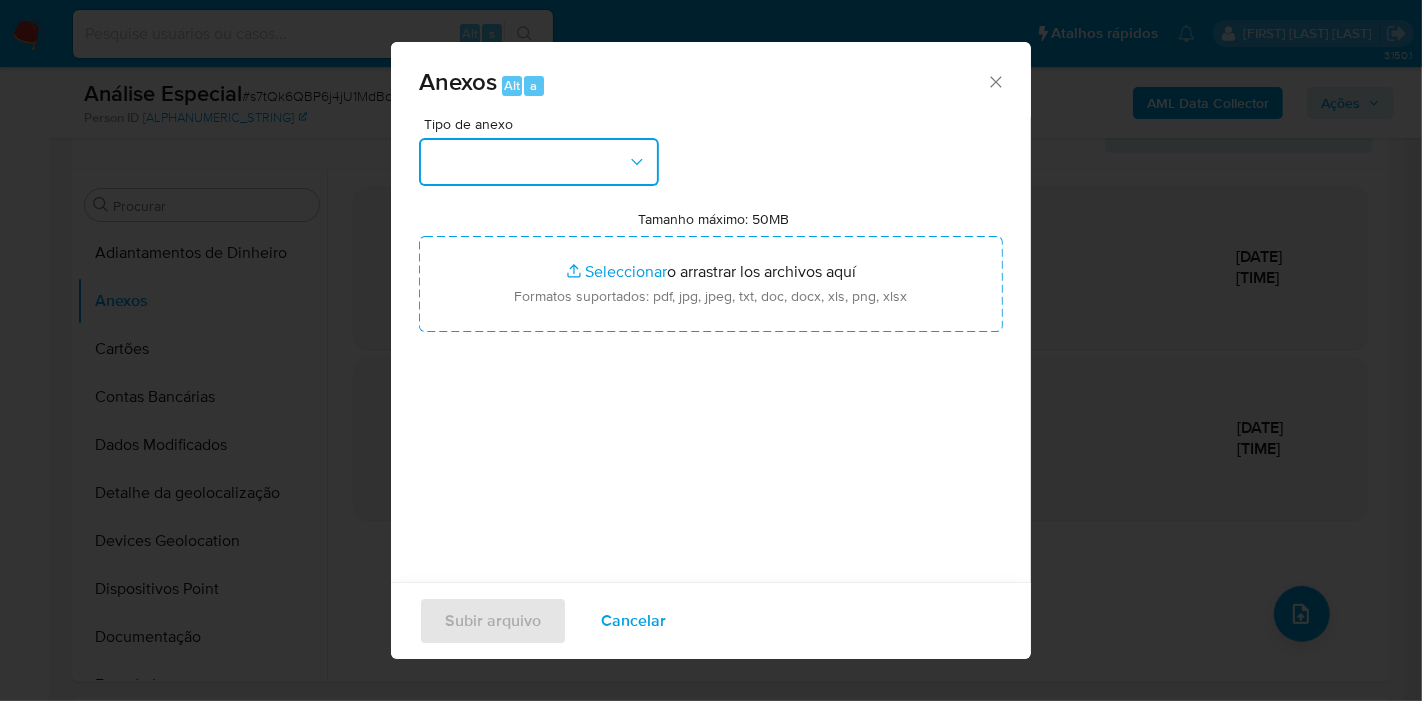 click at bounding box center (539, 162) 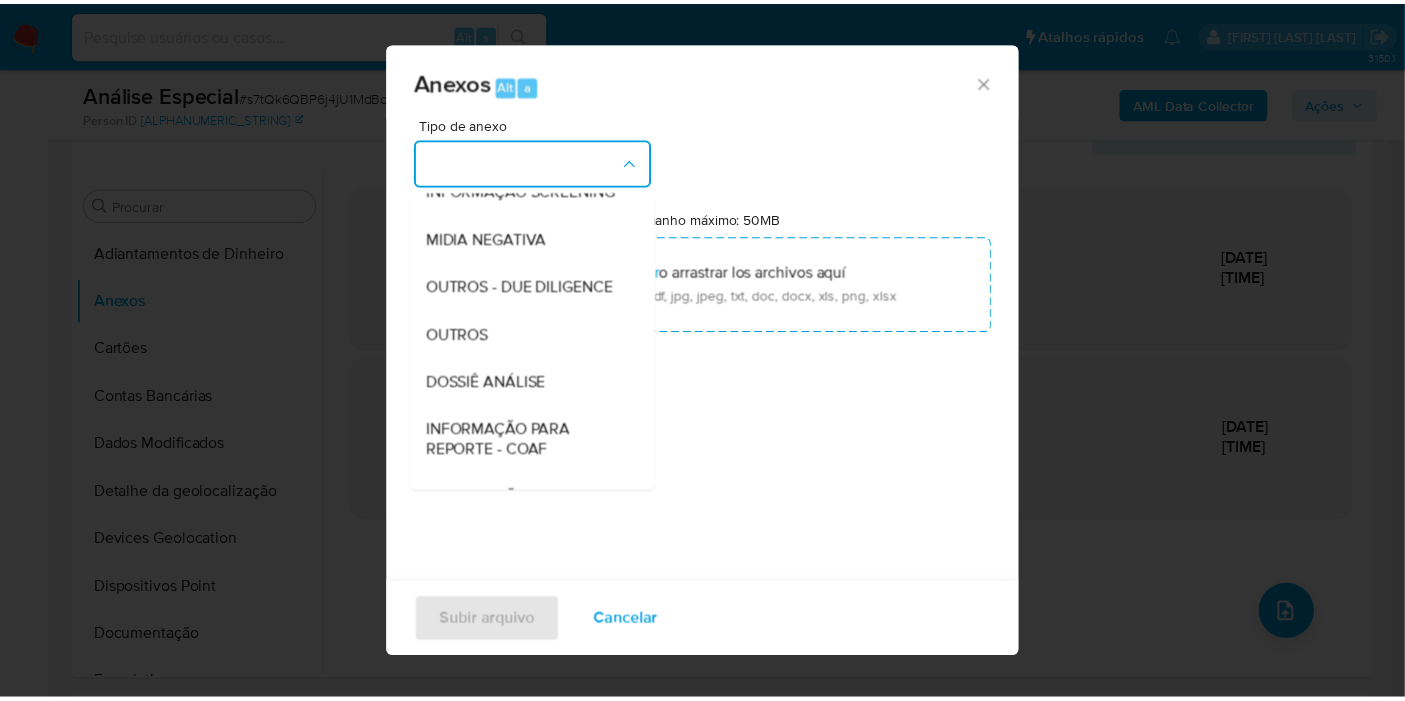scroll, scrollTop: 307, scrollLeft: 0, axis: vertical 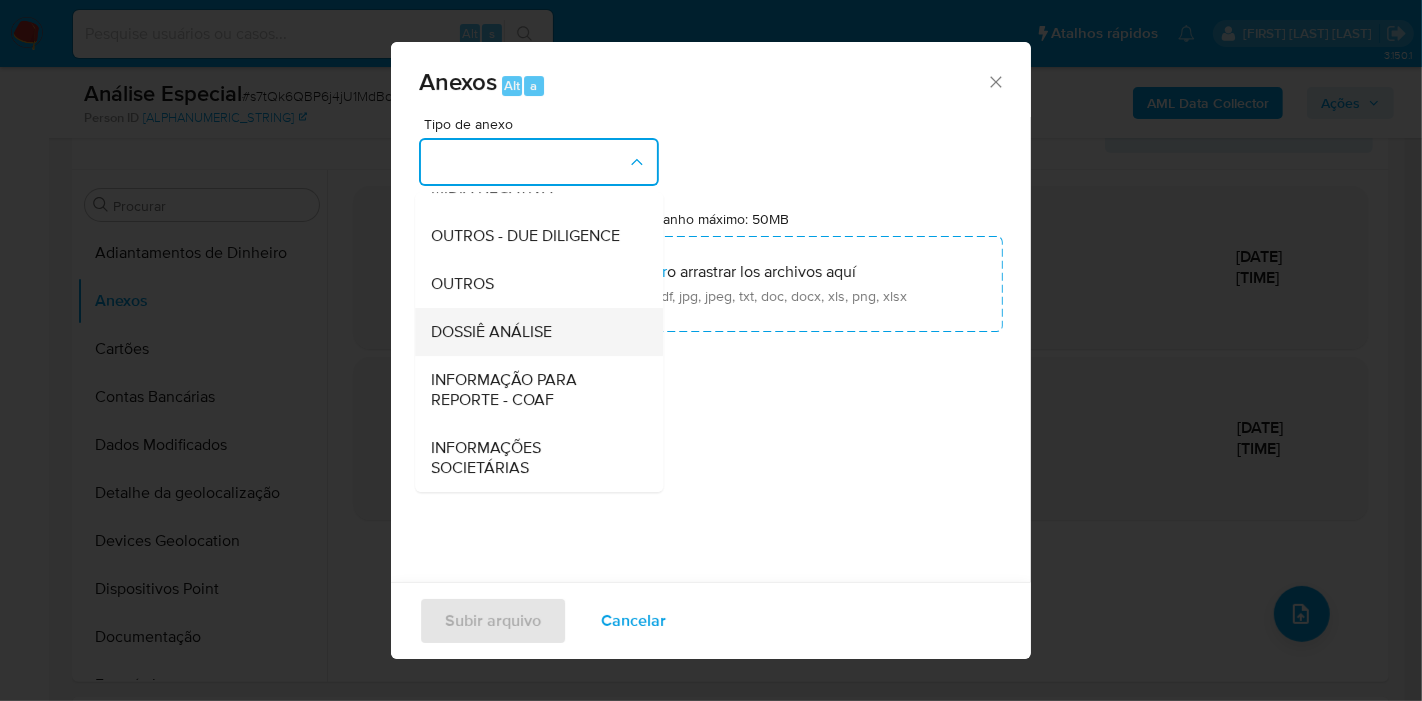 click on "DOSSIÊ ANÁLISE" at bounding box center [491, 332] 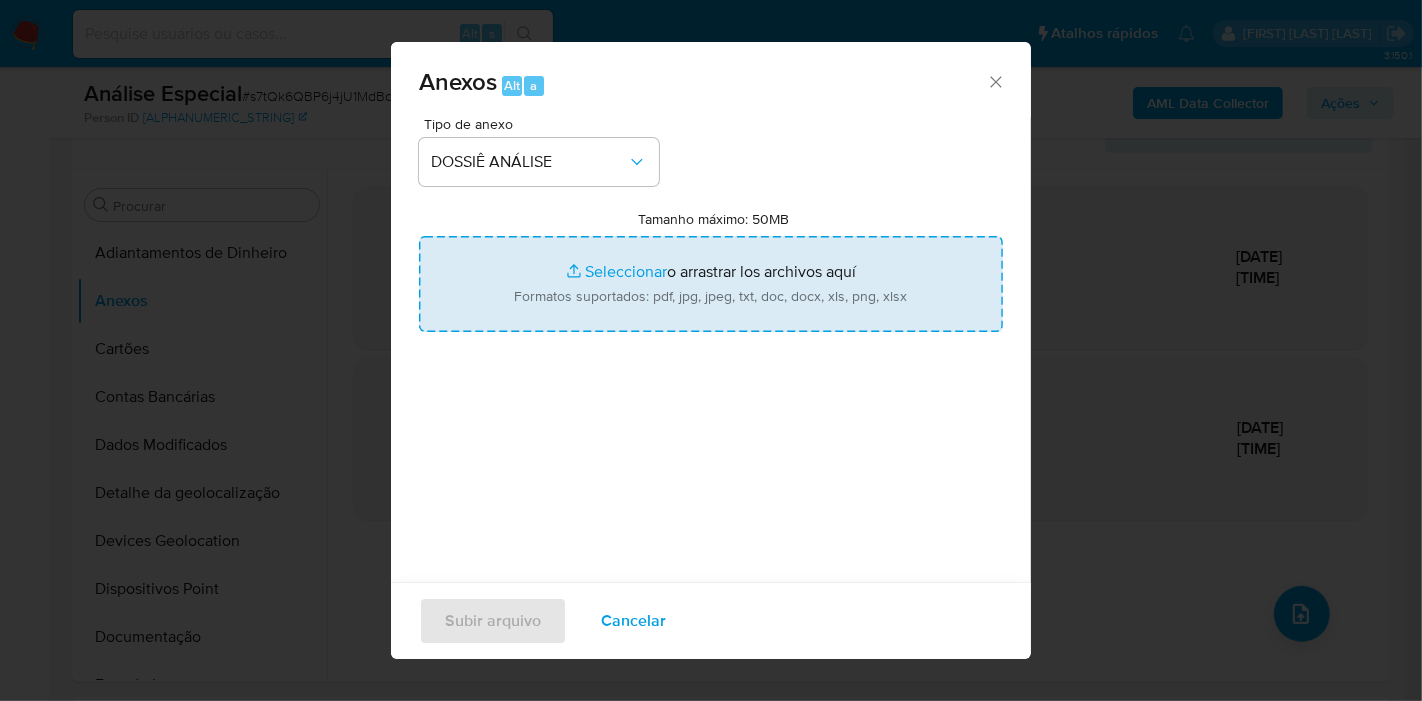 click on "Tamanho máximo: 50MB Seleccionar archivos" at bounding box center [711, 284] 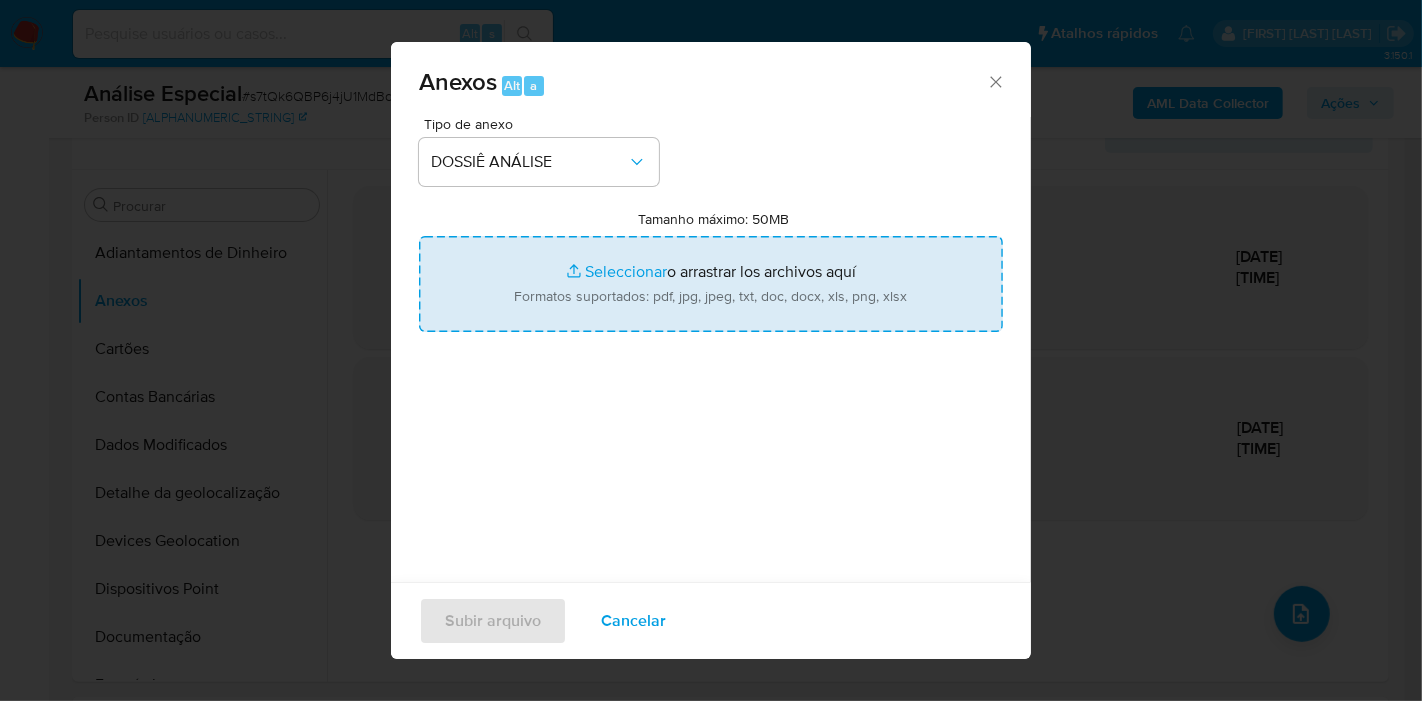 type on "C:\fakepath\SAR - XXXX - CNPJ 35263739000170 - LIFE TEX II  IMPORTACAO E EXPORTACAO DE PRODUTOS TEXTEIS LTDA.pdf" 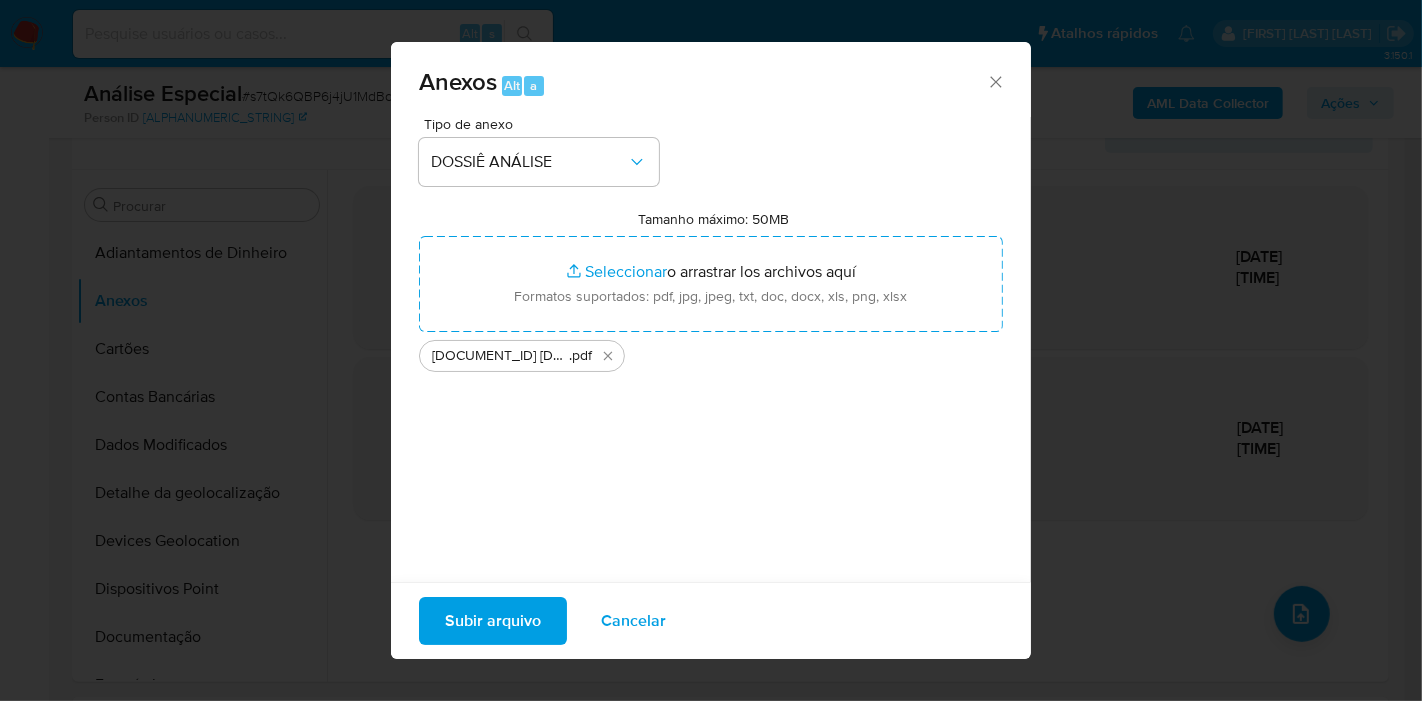 click on "Subir arquivo" at bounding box center (493, 621) 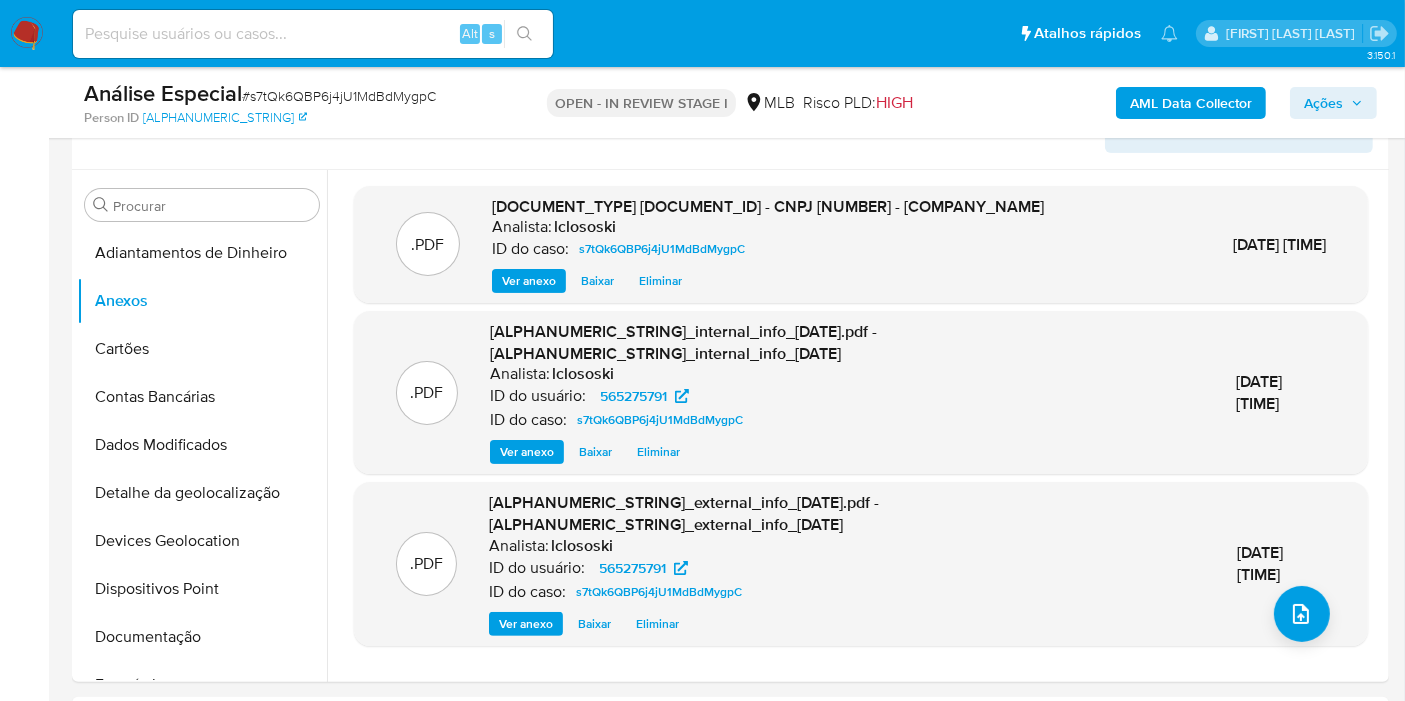 click on "Ações" at bounding box center [1333, 103] 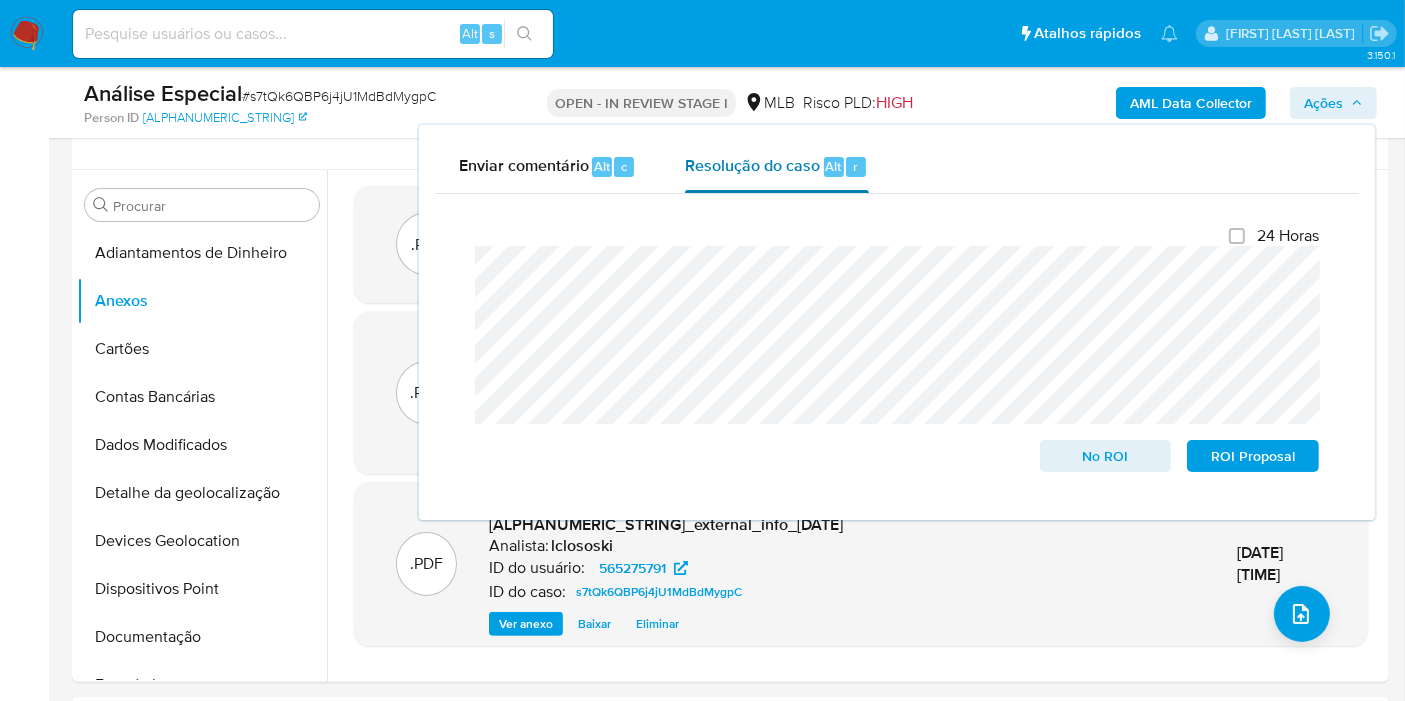 click on "r" at bounding box center (856, 167) 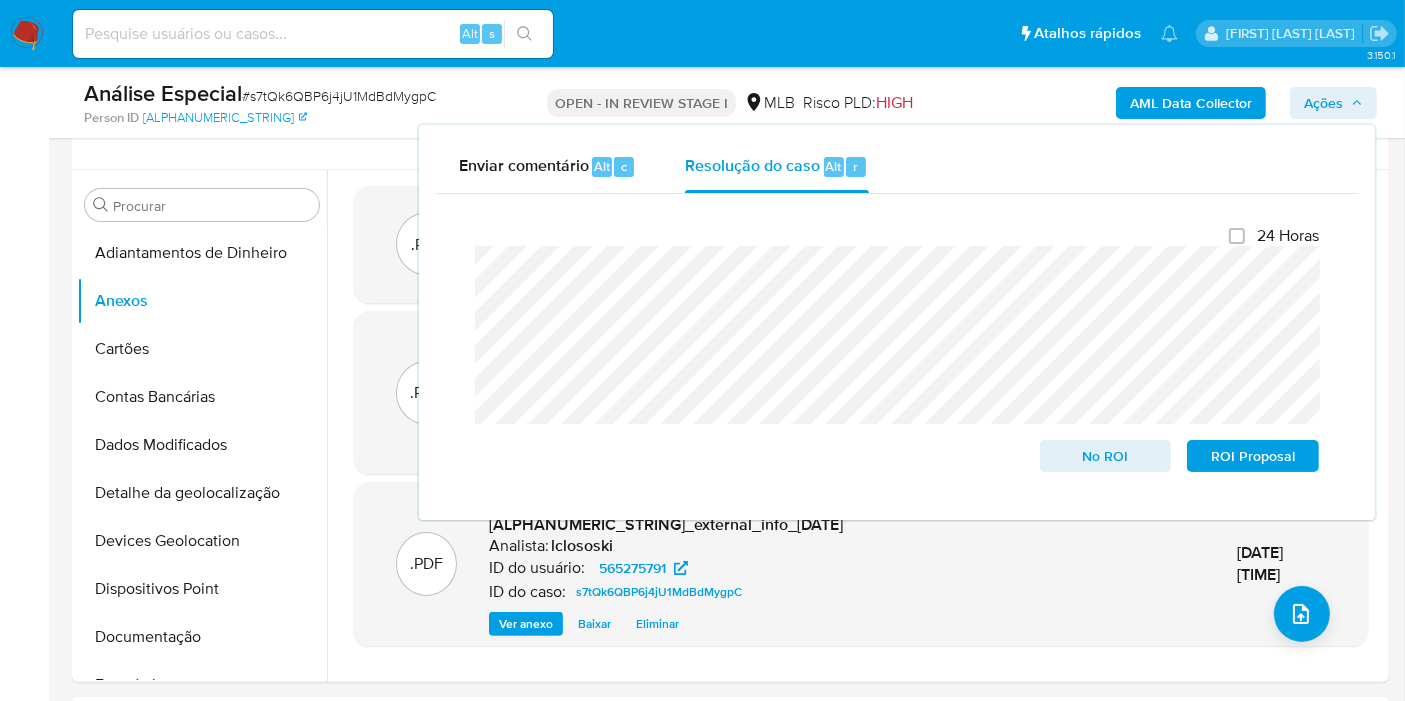 click 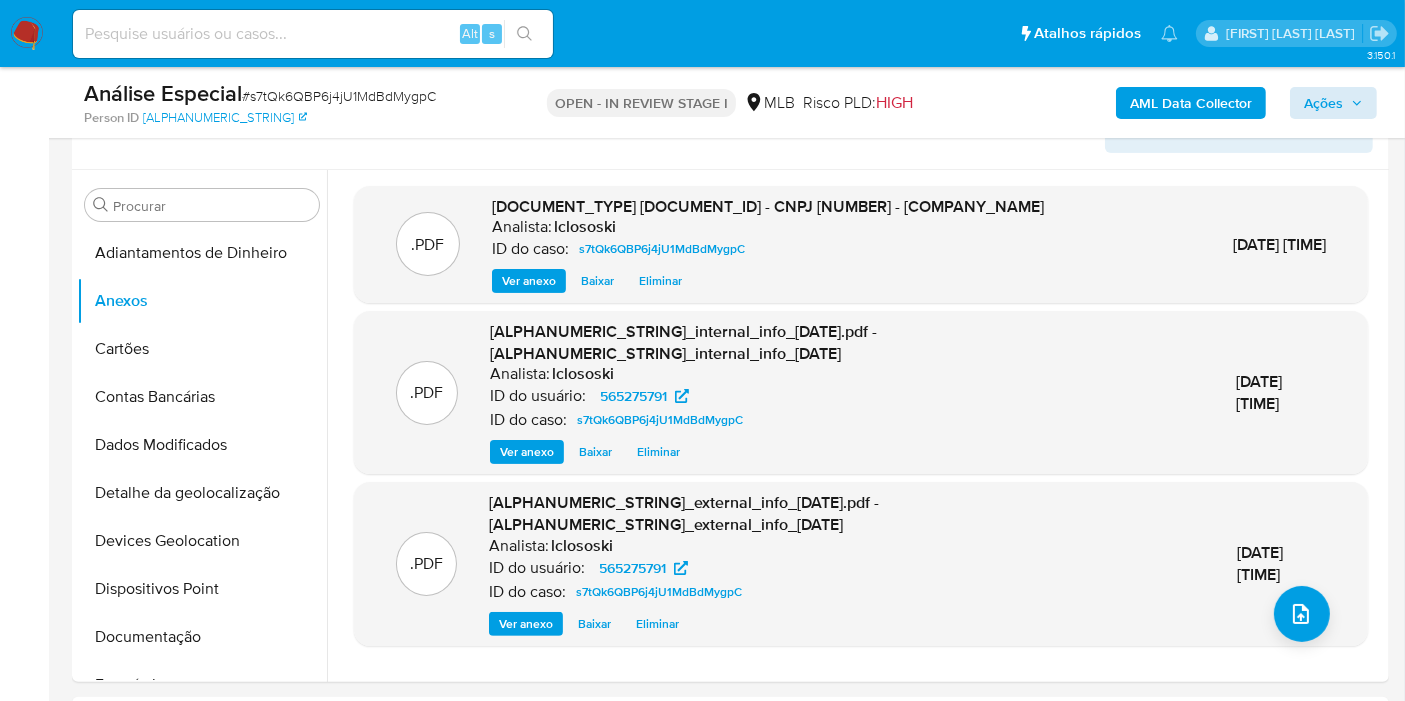 click on "# s7tQk6QBP6j4jU1MdBdMygpC" at bounding box center [339, 96] 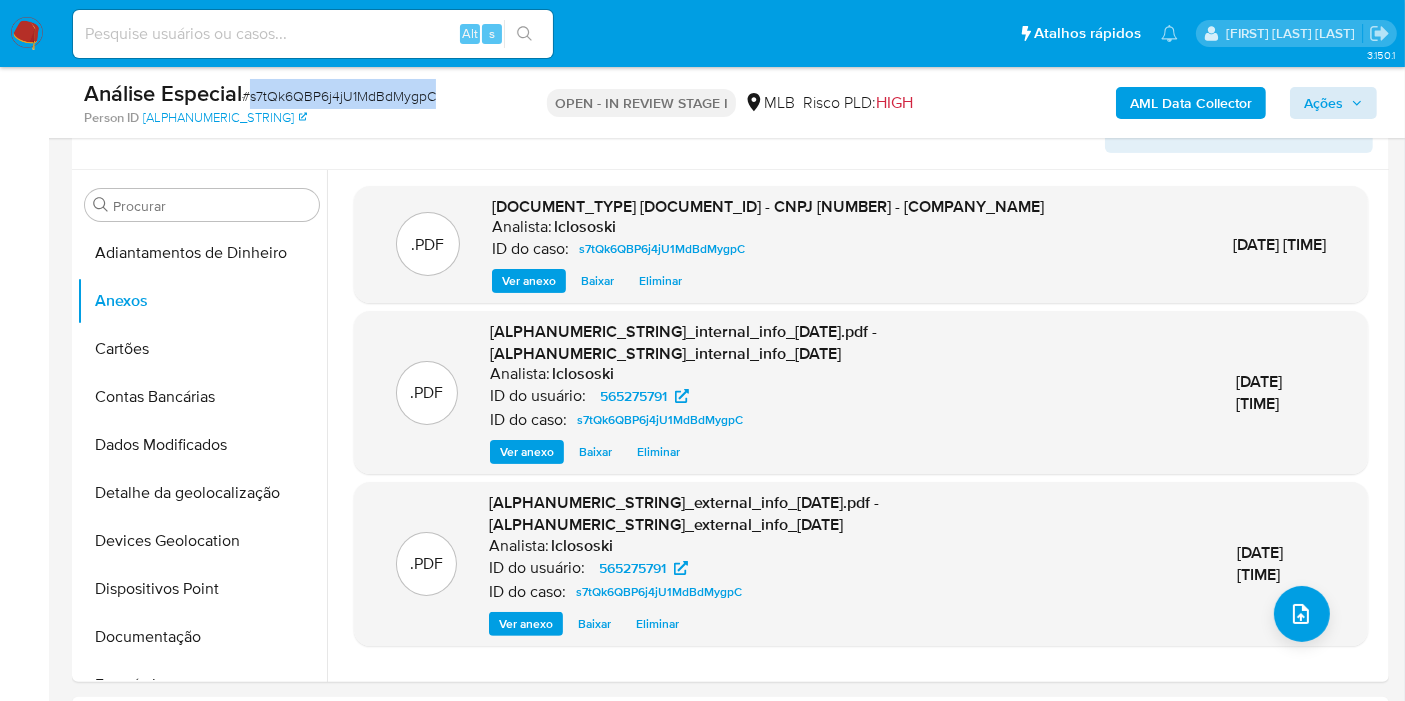 click on "# s7tQk6QBP6j4jU1MdBdMygpC" at bounding box center [339, 96] 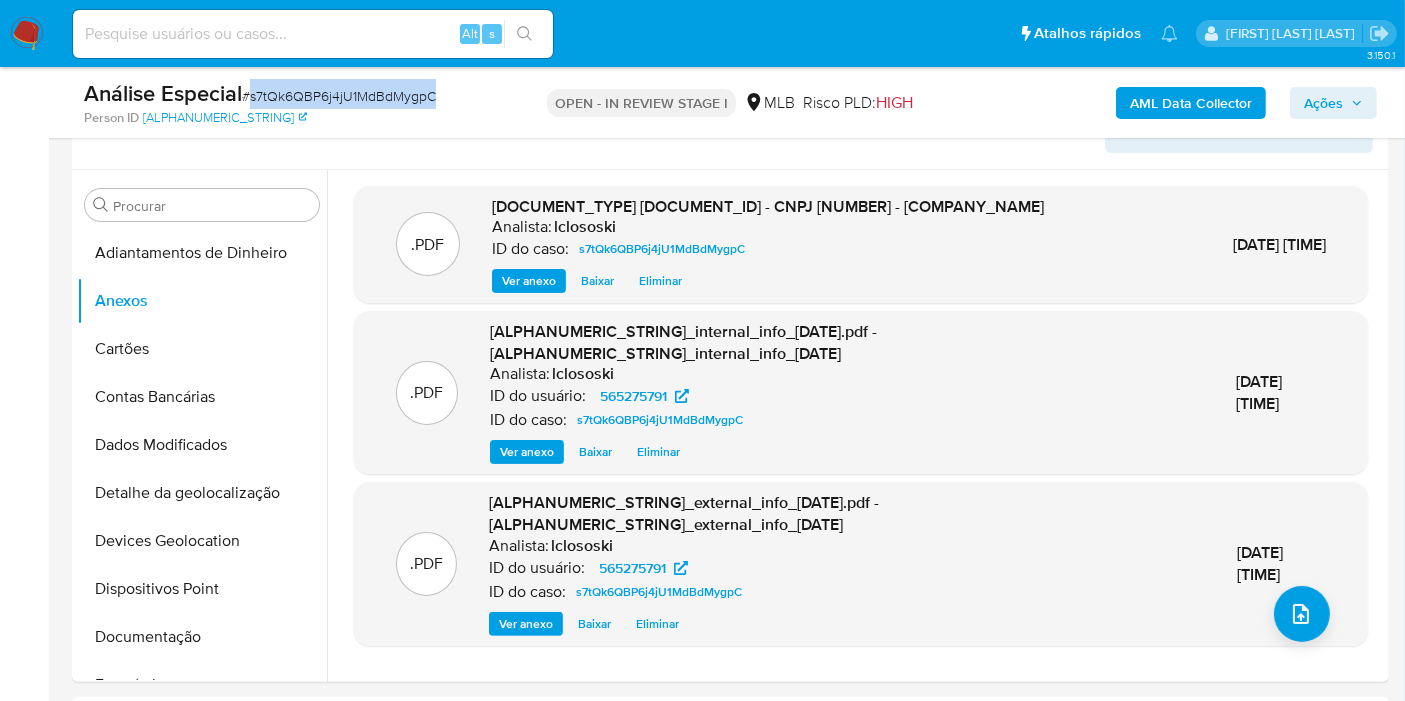 click on "Ações" at bounding box center (1323, 103) 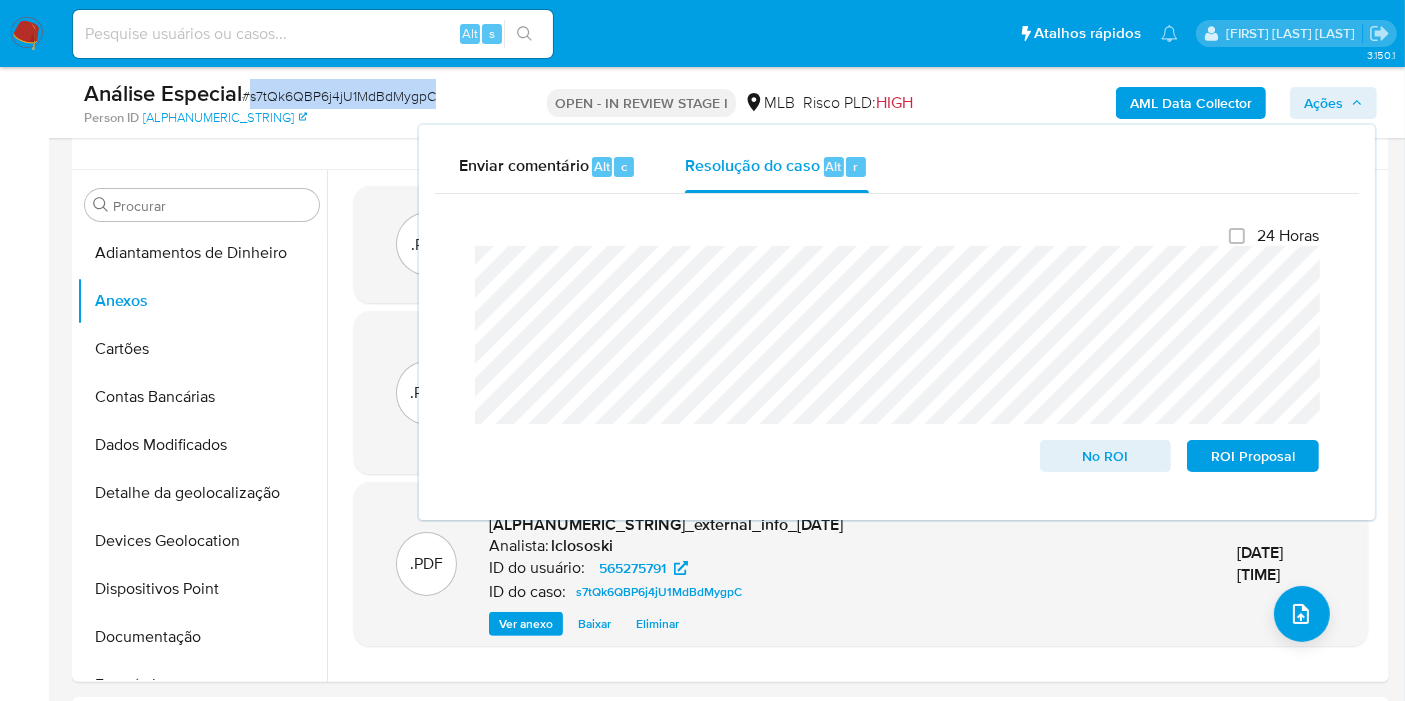 click on "Ações" at bounding box center [1323, 103] 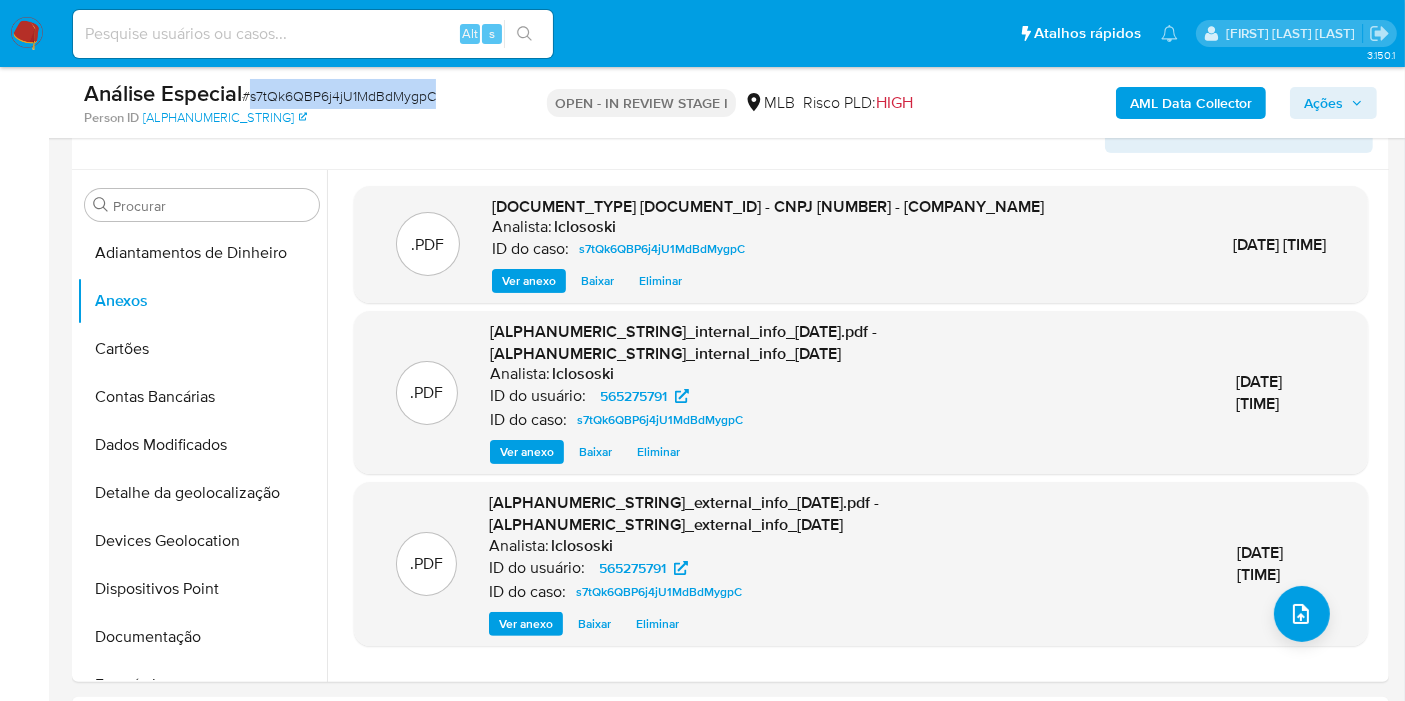 click on "Ações" at bounding box center (1323, 103) 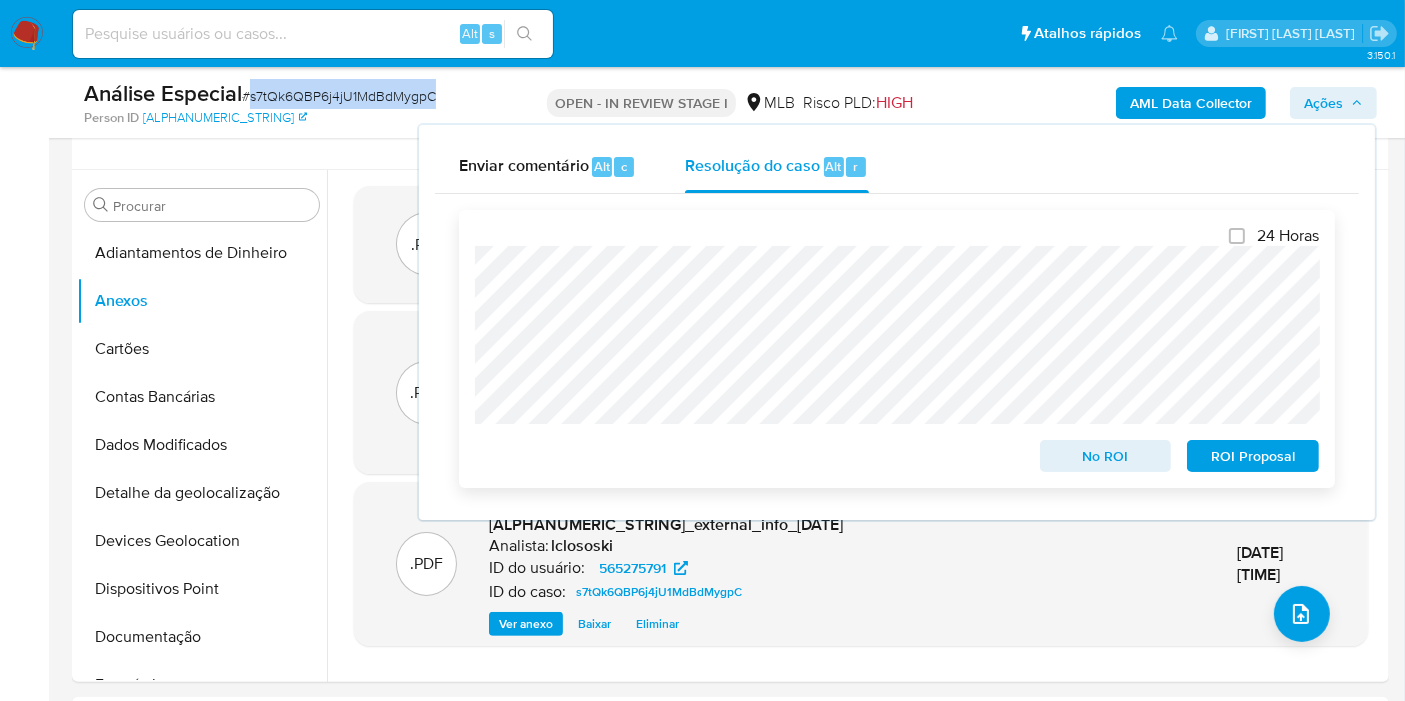 click on "No ROI" at bounding box center (1106, 456) 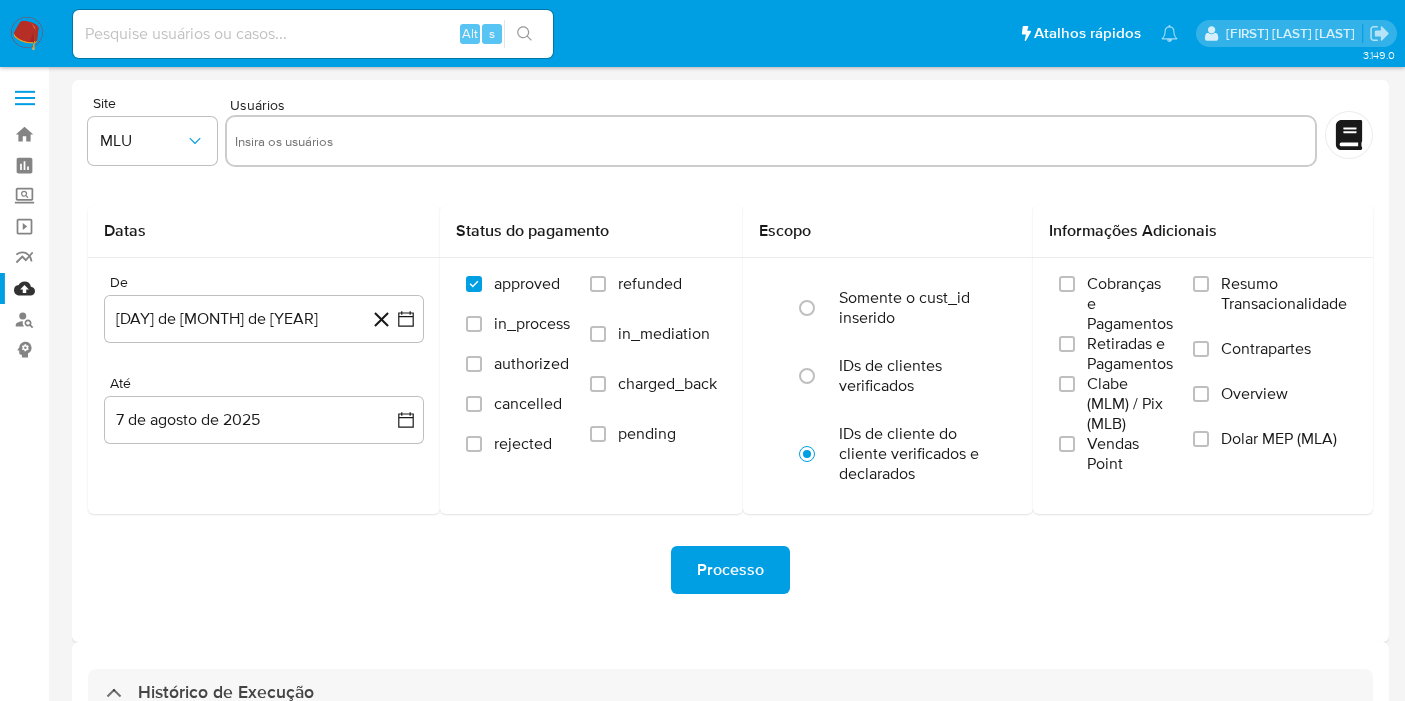 select on "10" 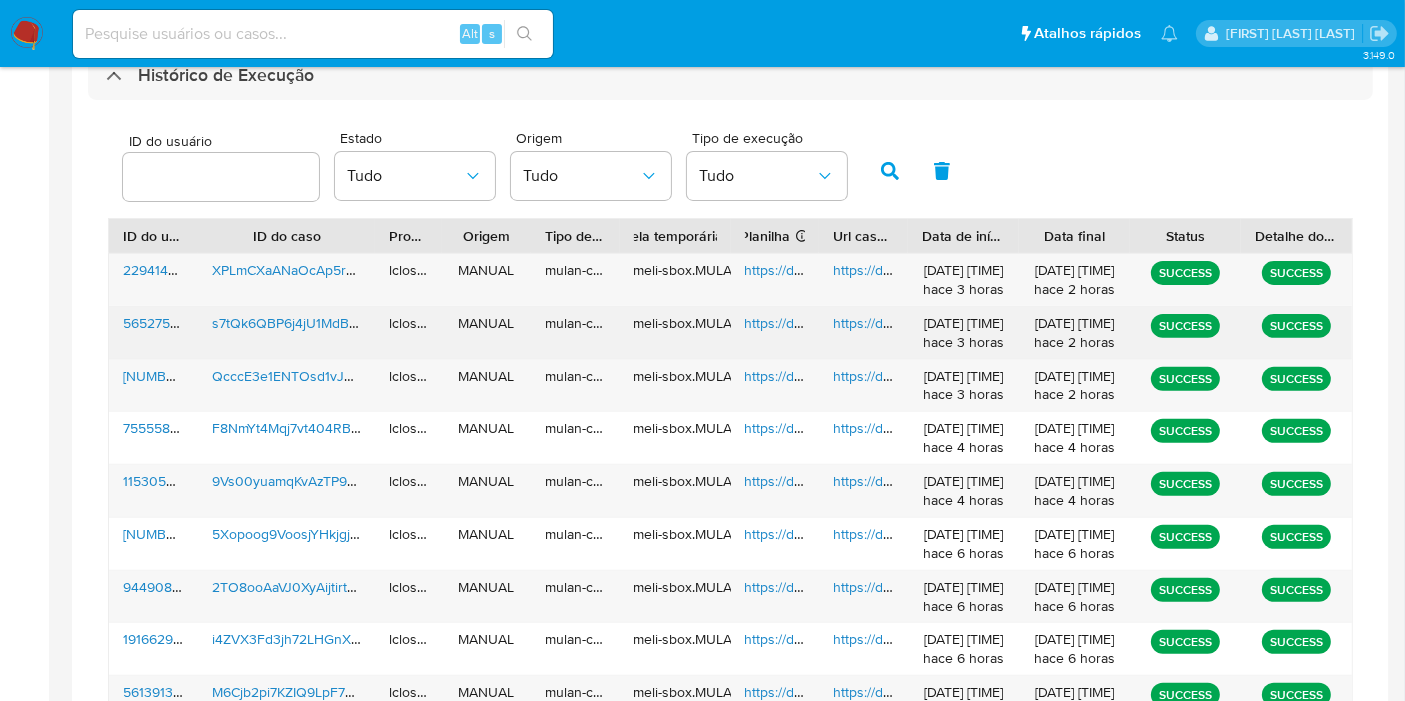 click on "https://docs.google.com/spreadsheets/d/1Wsz6c5NcaKWyH8hjX_FXIVnhH5GF8xsxBn3v19DrL_o/edit" at bounding box center [1056, 323] 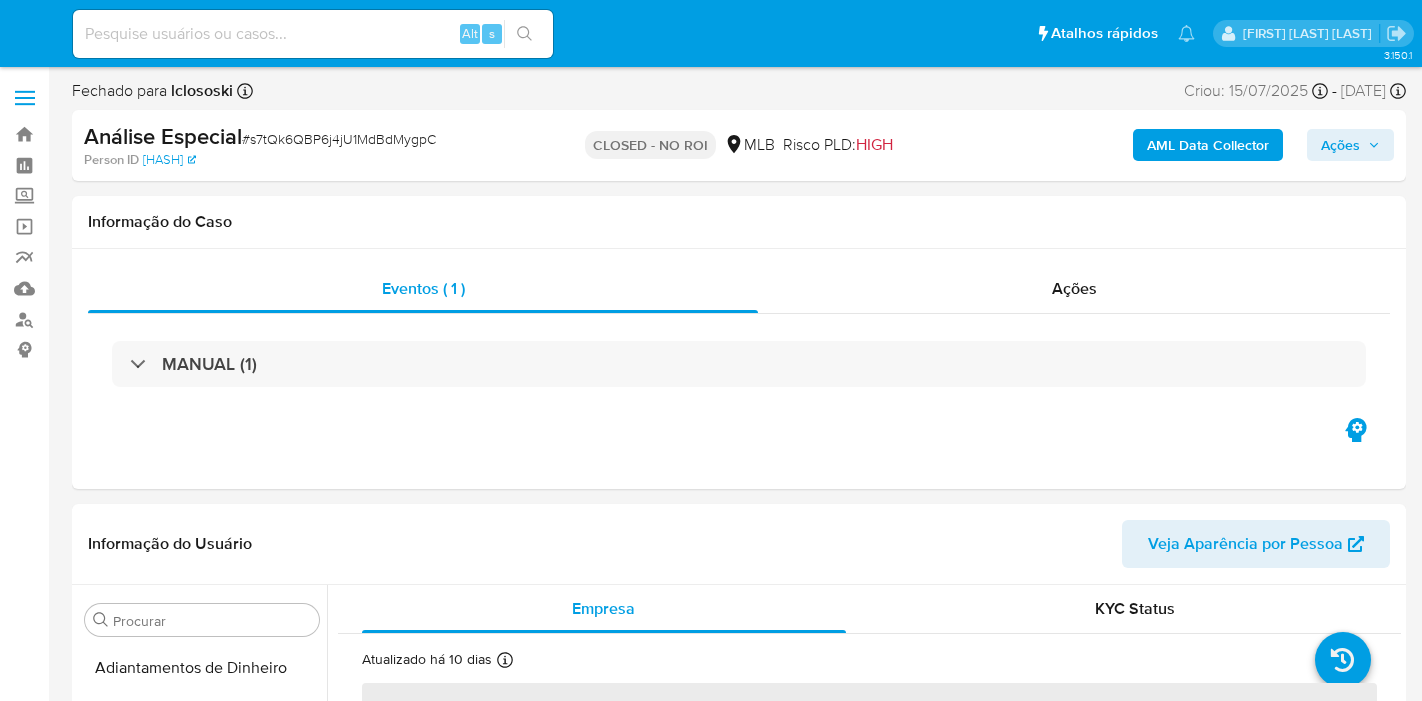 select on "10" 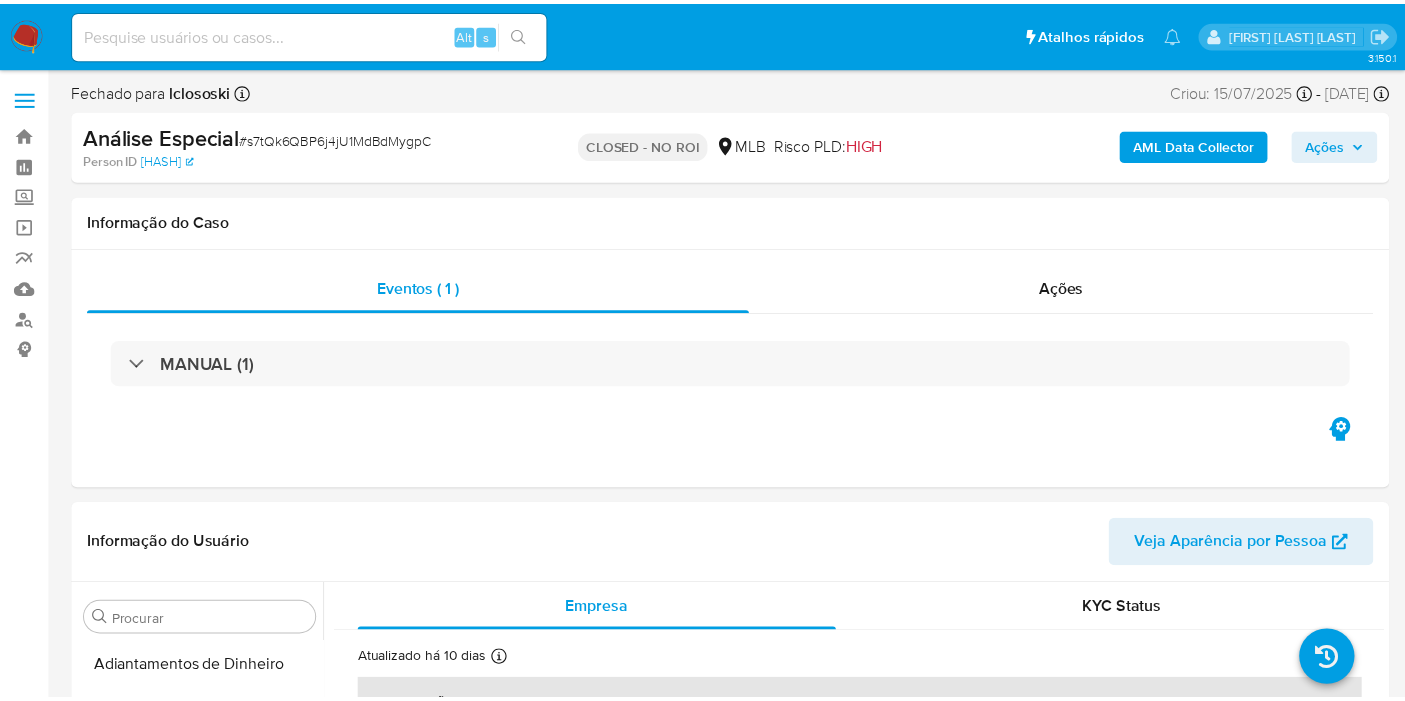 scroll, scrollTop: 0, scrollLeft: 0, axis: both 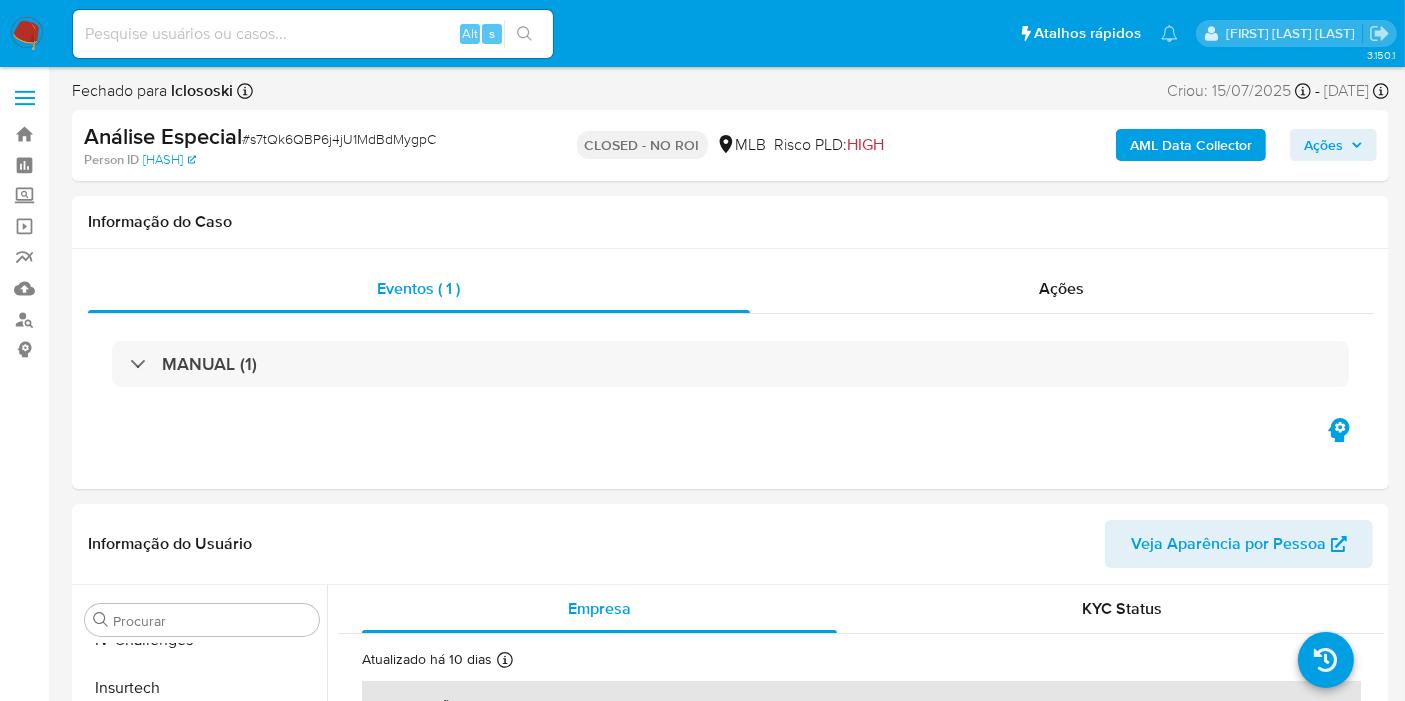 click at bounding box center [27, 34] 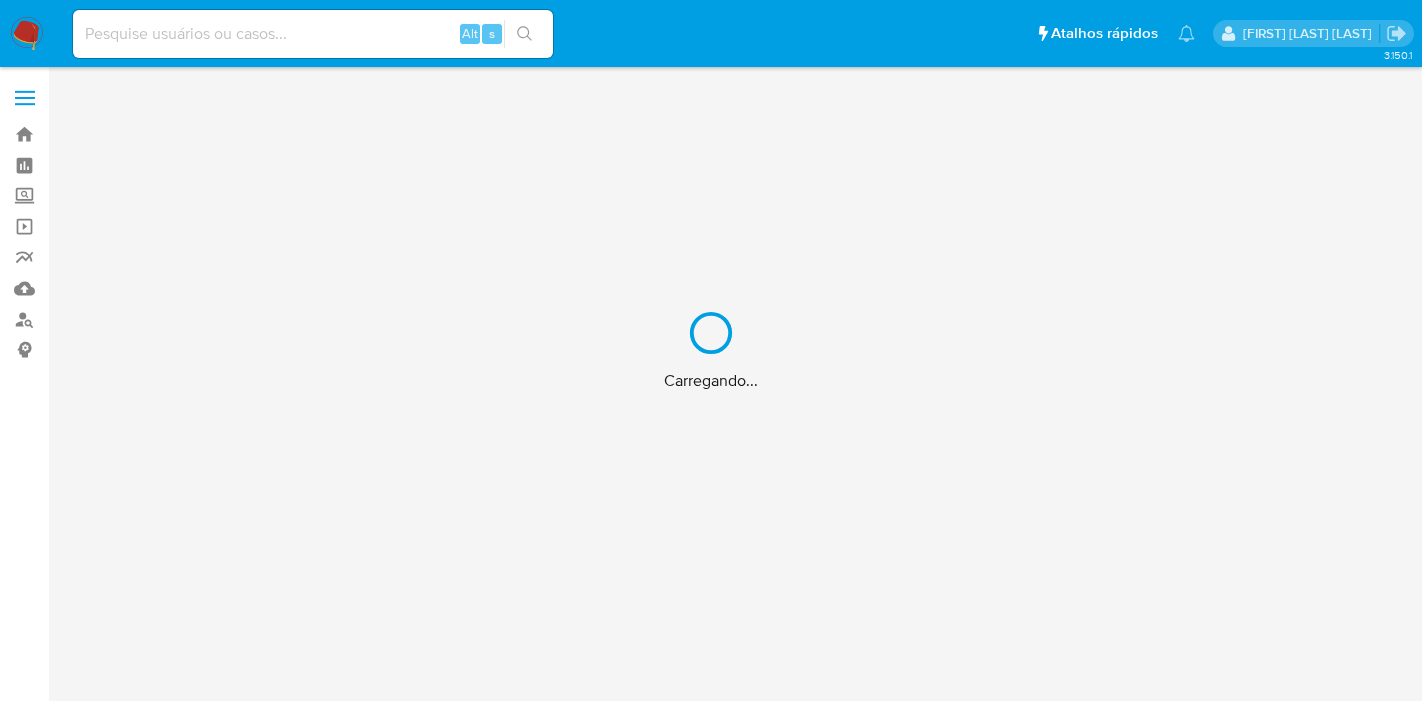 scroll, scrollTop: 0, scrollLeft: 0, axis: both 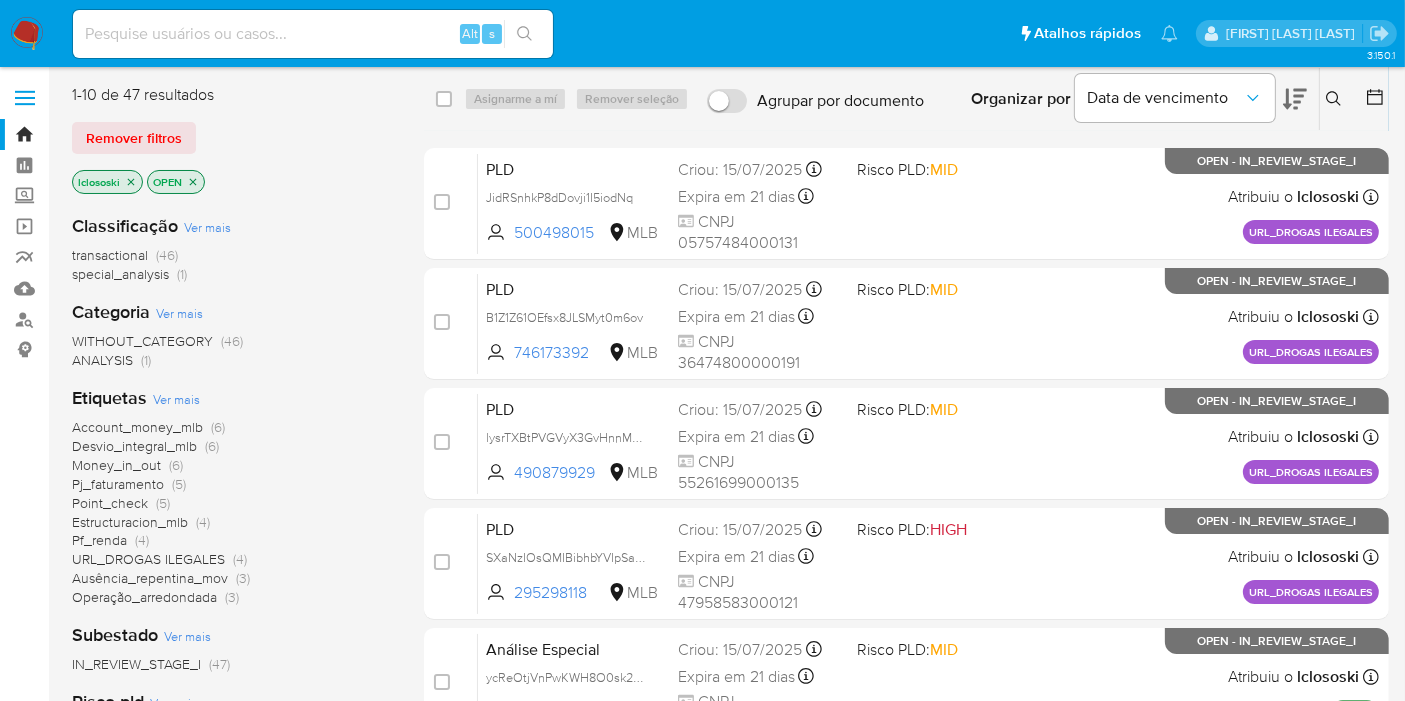 click on "Ver mais" at bounding box center [176, 399] 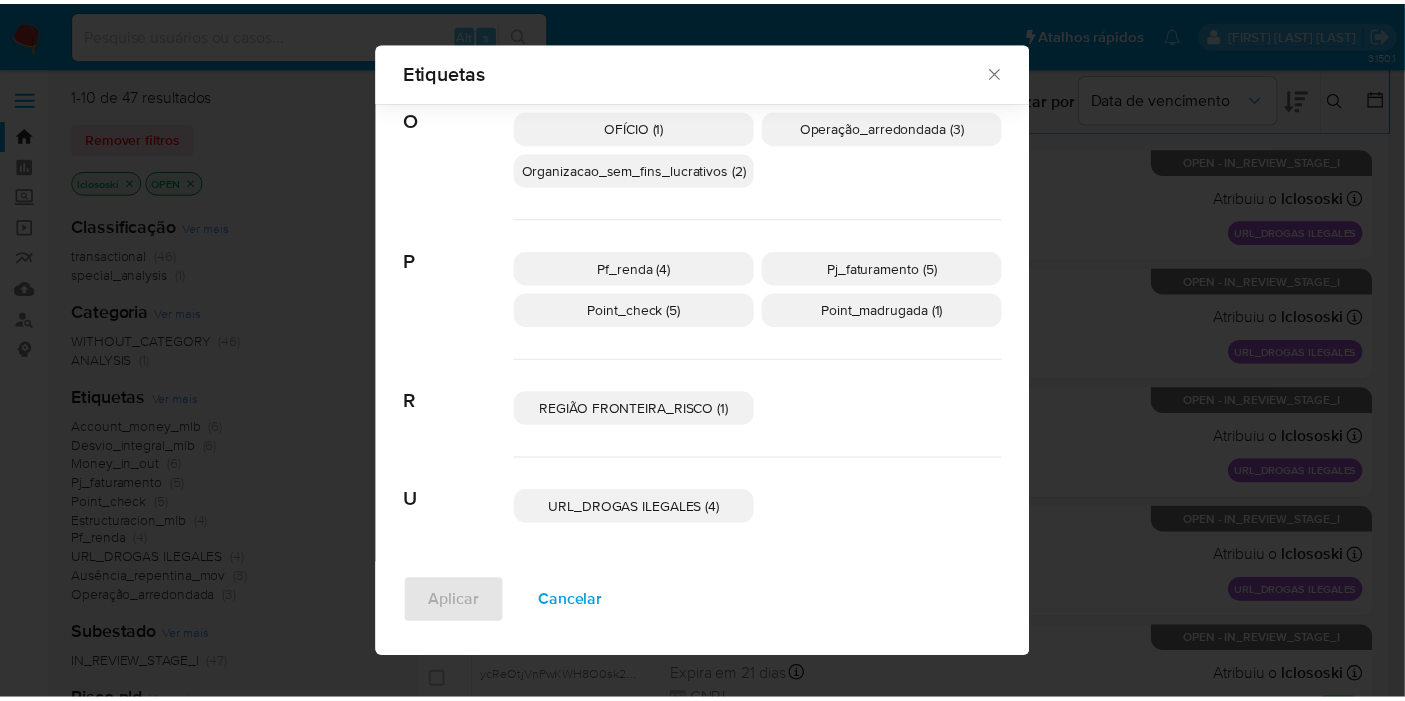 scroll, scrollTop: 597, scrollLeft: 0, axis: vertical 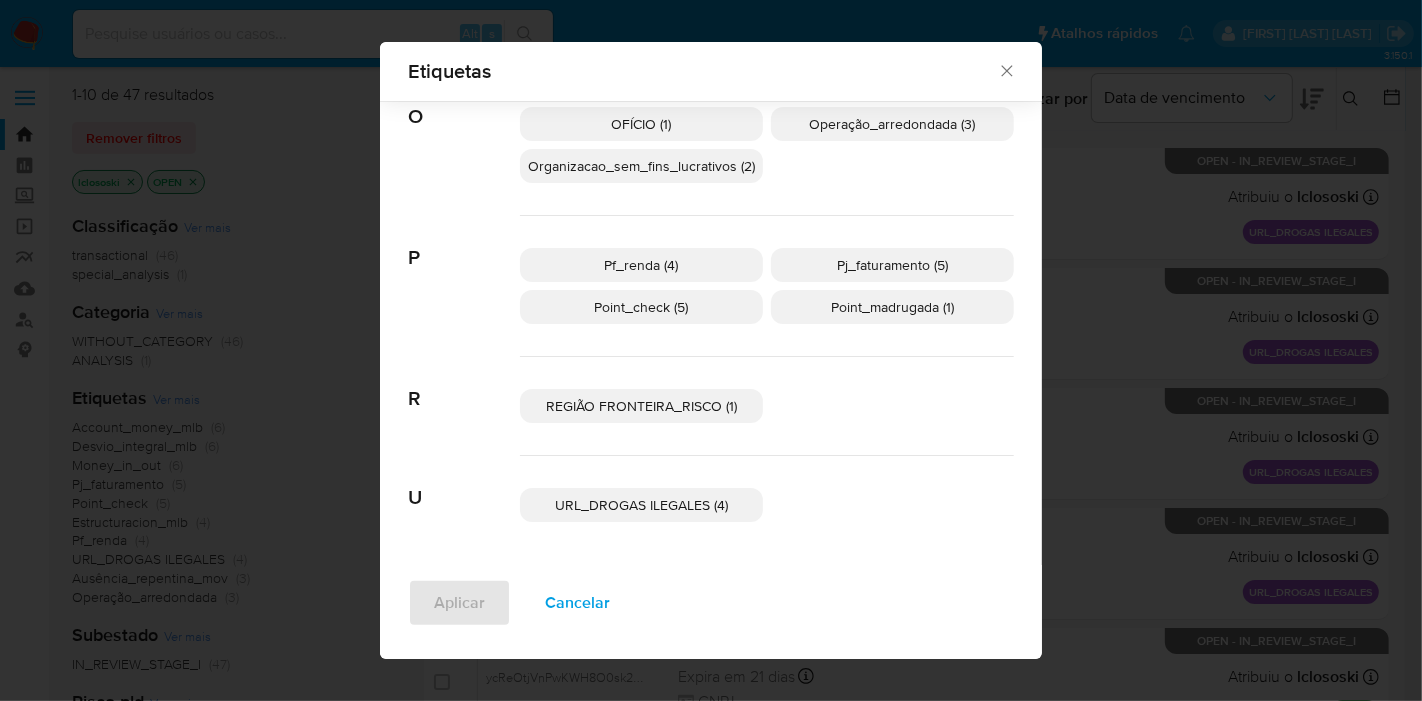 click on "Etiquetas Buscar A Account_money_mlb (6) Atividade_risco (2) Ausência_repentina_mov (3) C Consumer_credits (1) Contrapartes_mlb (1) D Desvio_integral_mlb (6) E Espécie saque mlb (2) Estructuracion_mlb (4) M Money_in_out (6) Mpos_geolocalização (2) O OFÍCIO (1) Operação_arredondada (3) Organizacao_sem_fins_lucrativos (2) P Pf_renda (4) Pj_faturamento (5) Point_check (5) Point_madrugada (1) R REGIÃO FRONTEIRA_RISCO (1) U URL_DROGAS ILEGALES (4) Aplicar Cancelar" at bounding box center [711, 350] 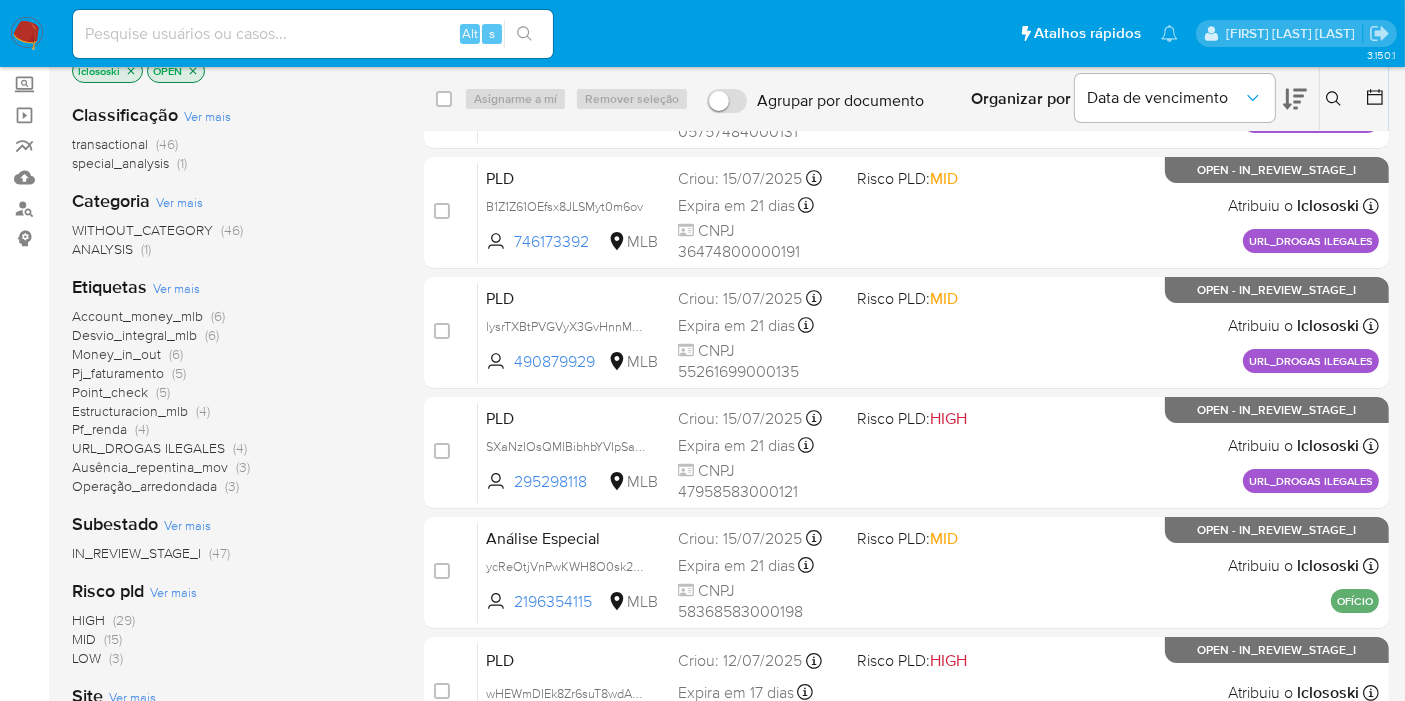 scroll, scrollTop: 0, scrollLeft: 0, axis: both 